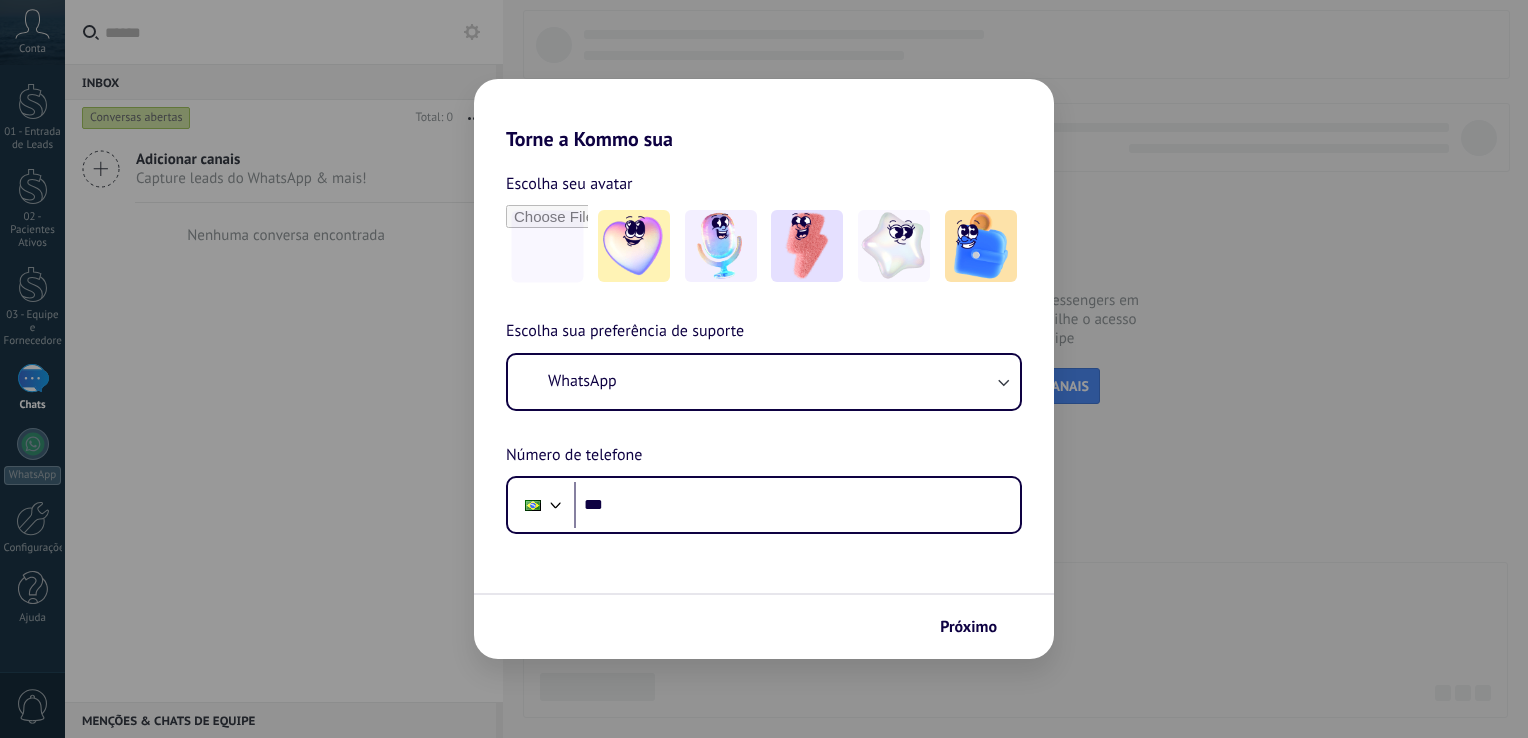 scroll, scrollTop: 0, scrollLeft: 0, axis: both 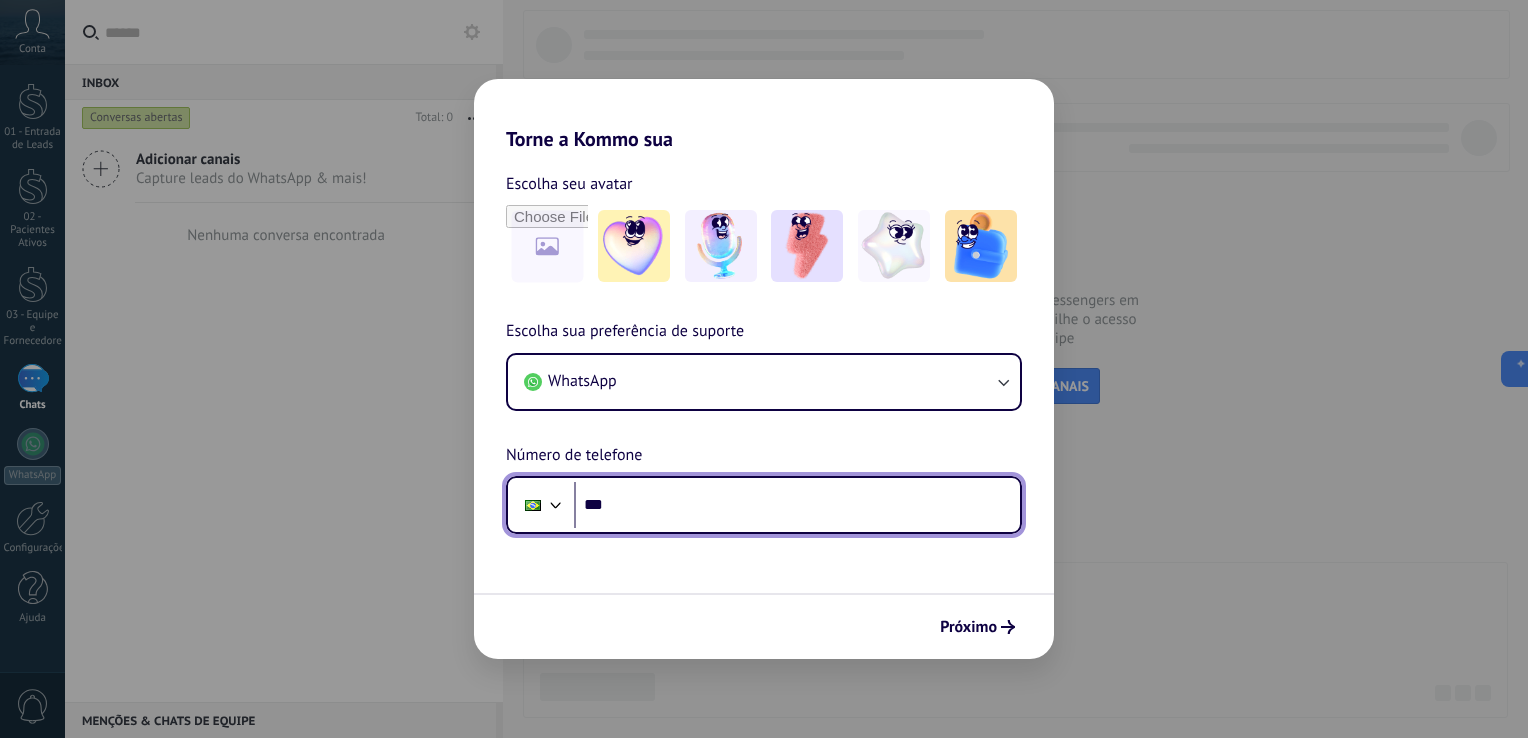 click on "***" at bounding box center [797, 505] 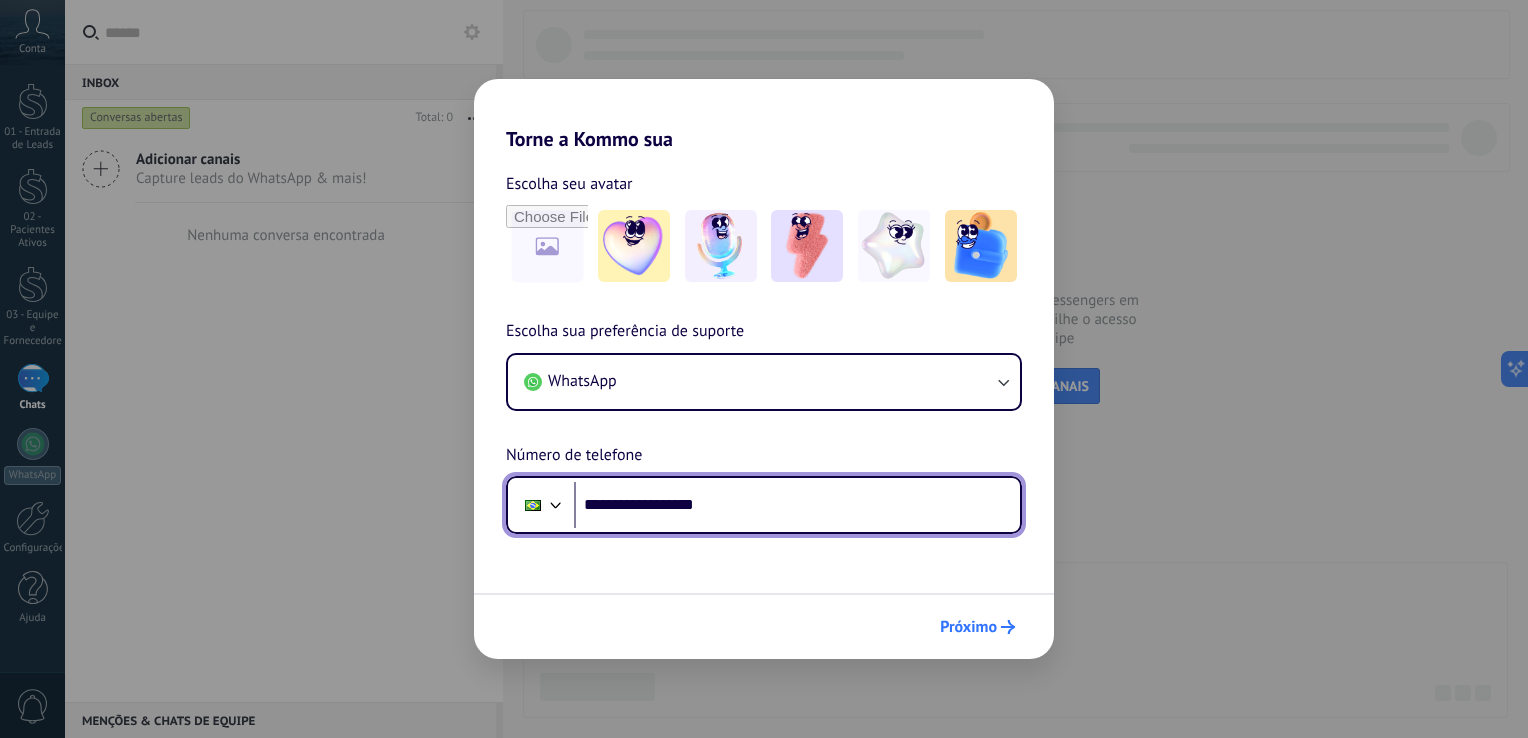 type on "**********" 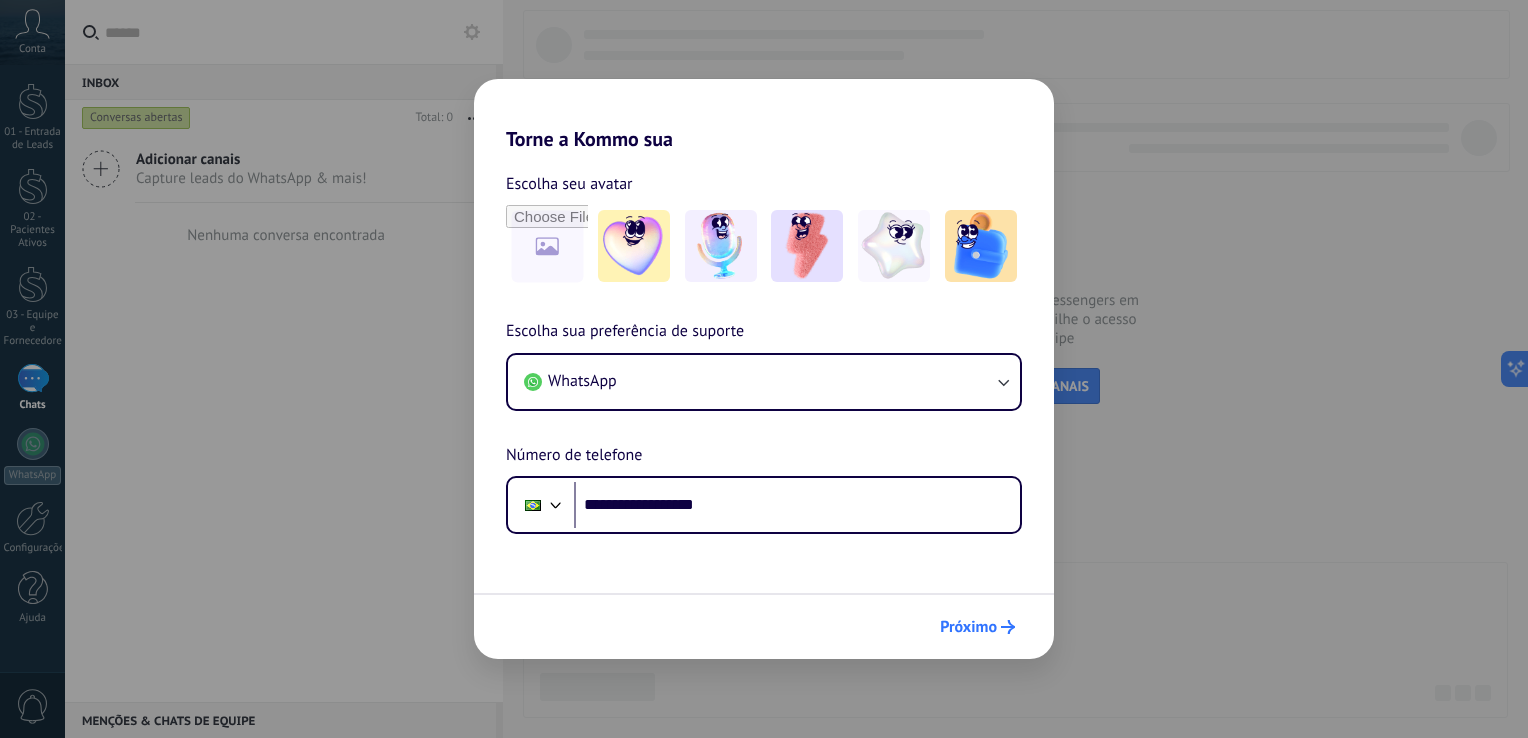 click on "Próximo" at bounding box center [968, 627] 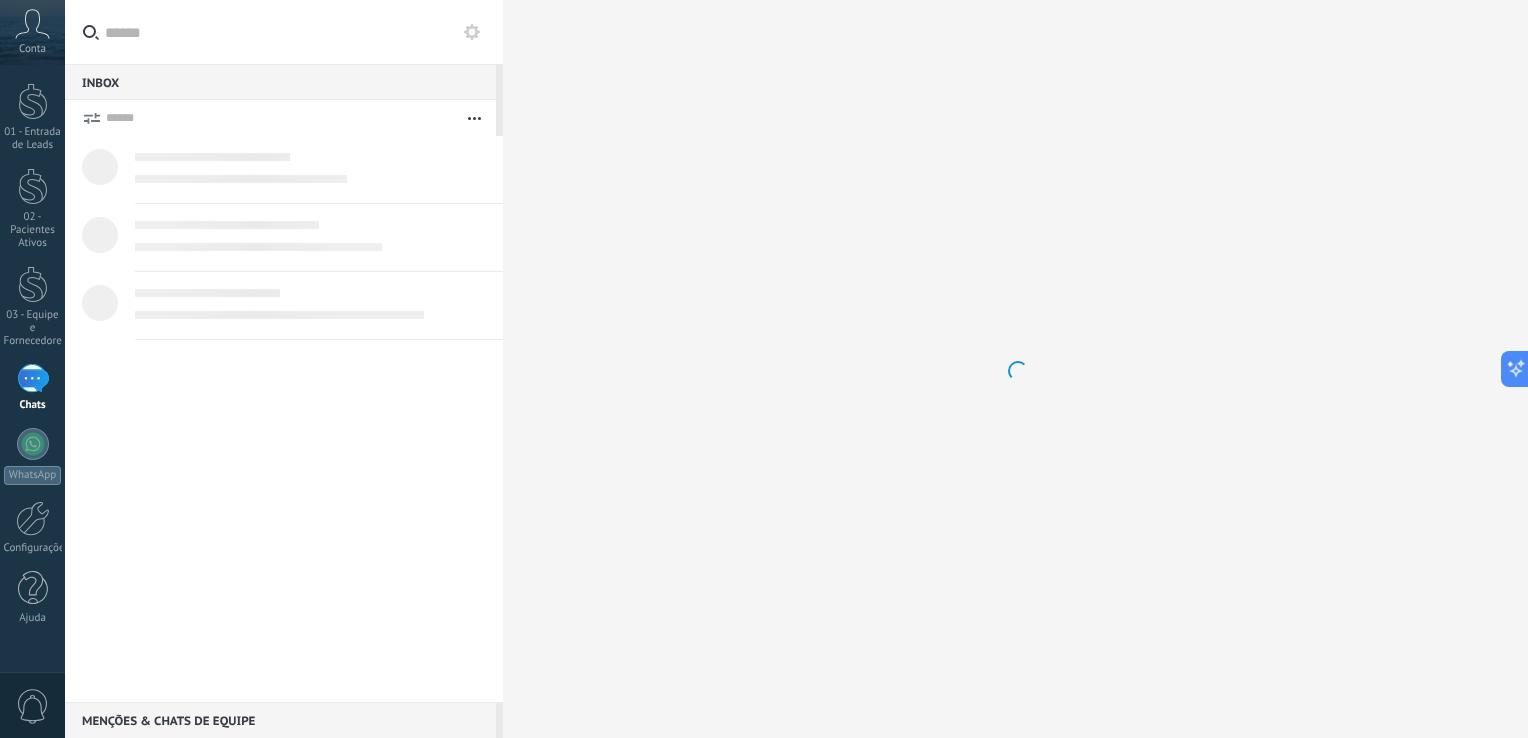 scroll, scrollTop: 0, scrollLeft: 0, axis: both 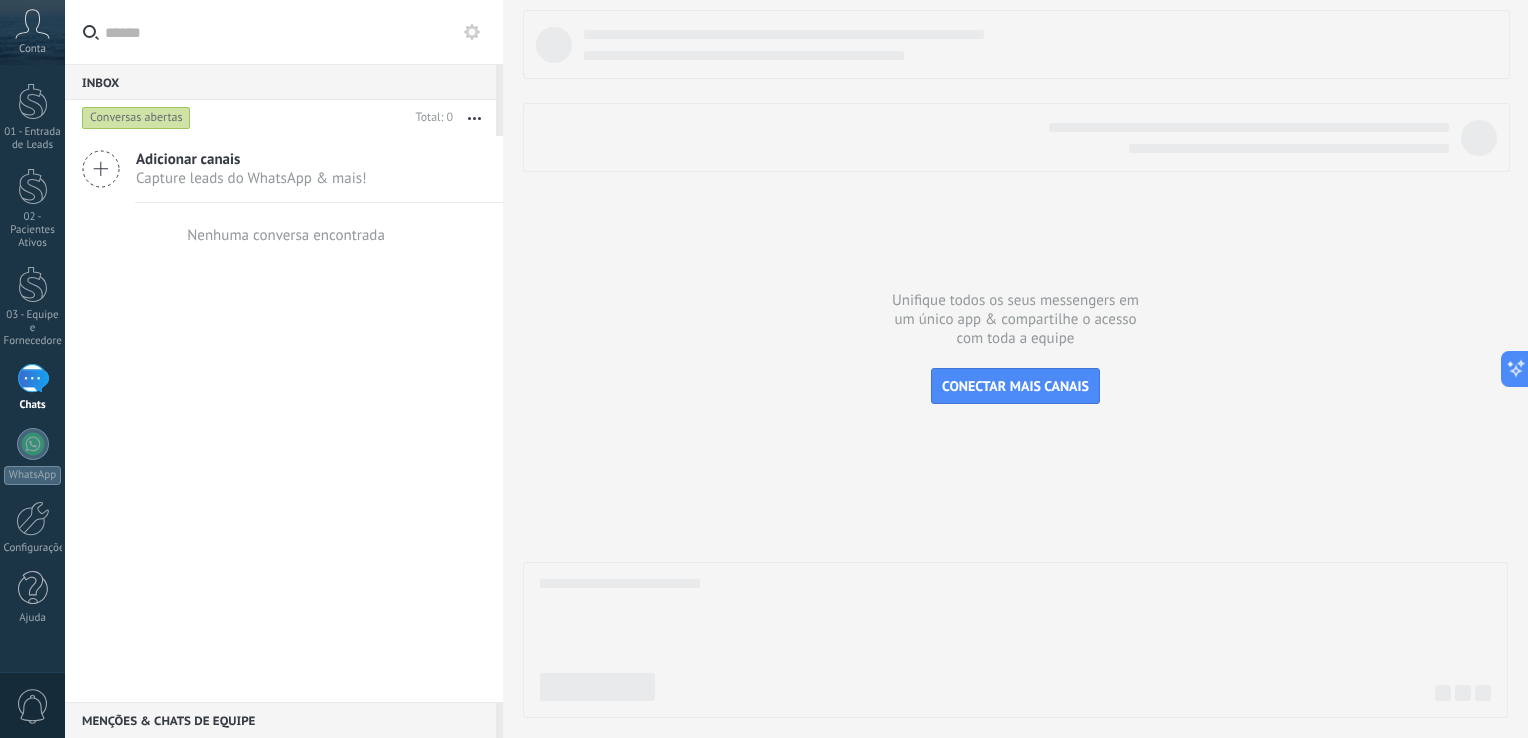 drag, startPoint x: 42, startPoint y: 520, endPoint x: 50, endPoint y: 498, distance: 23.409399 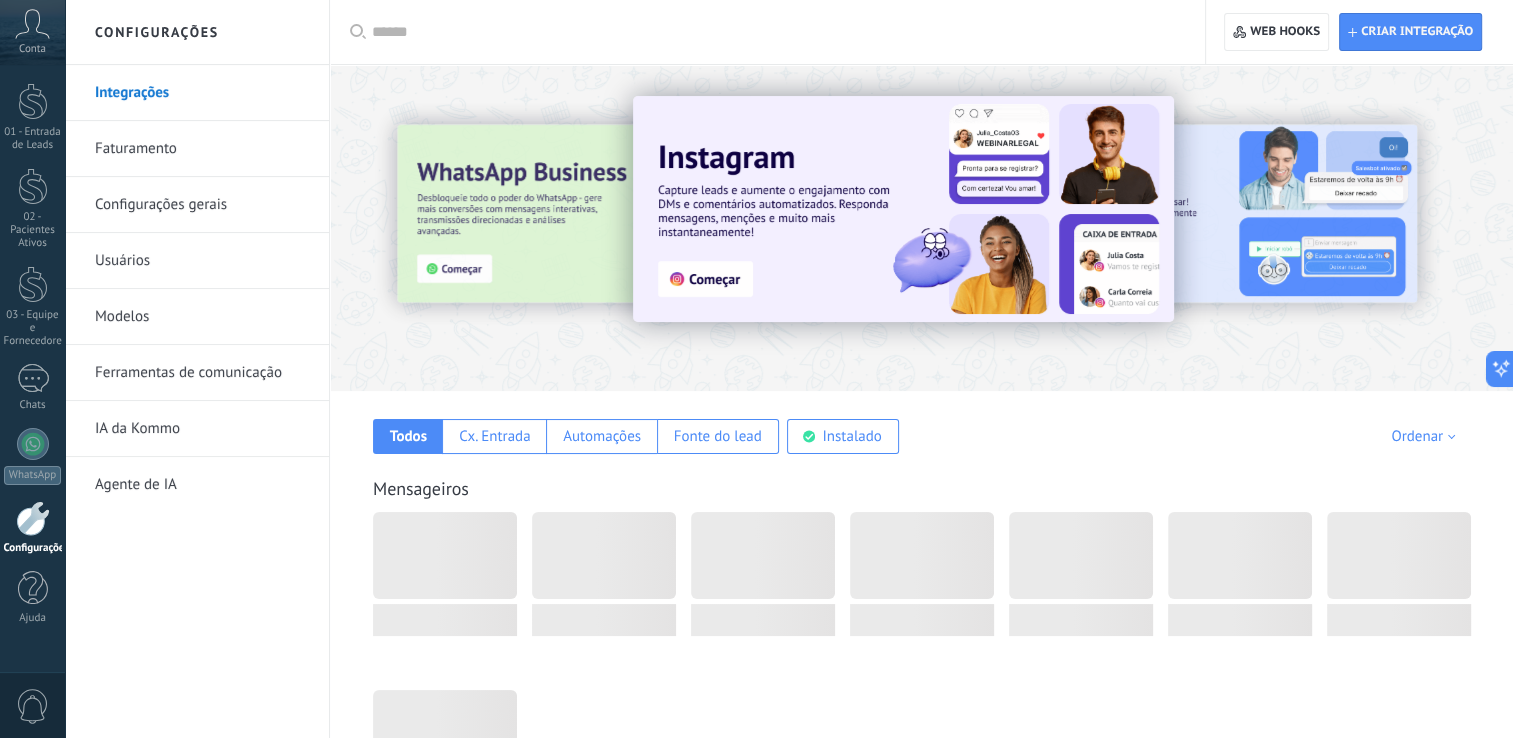 click on "Integrações" at bounding box center (202, 93) 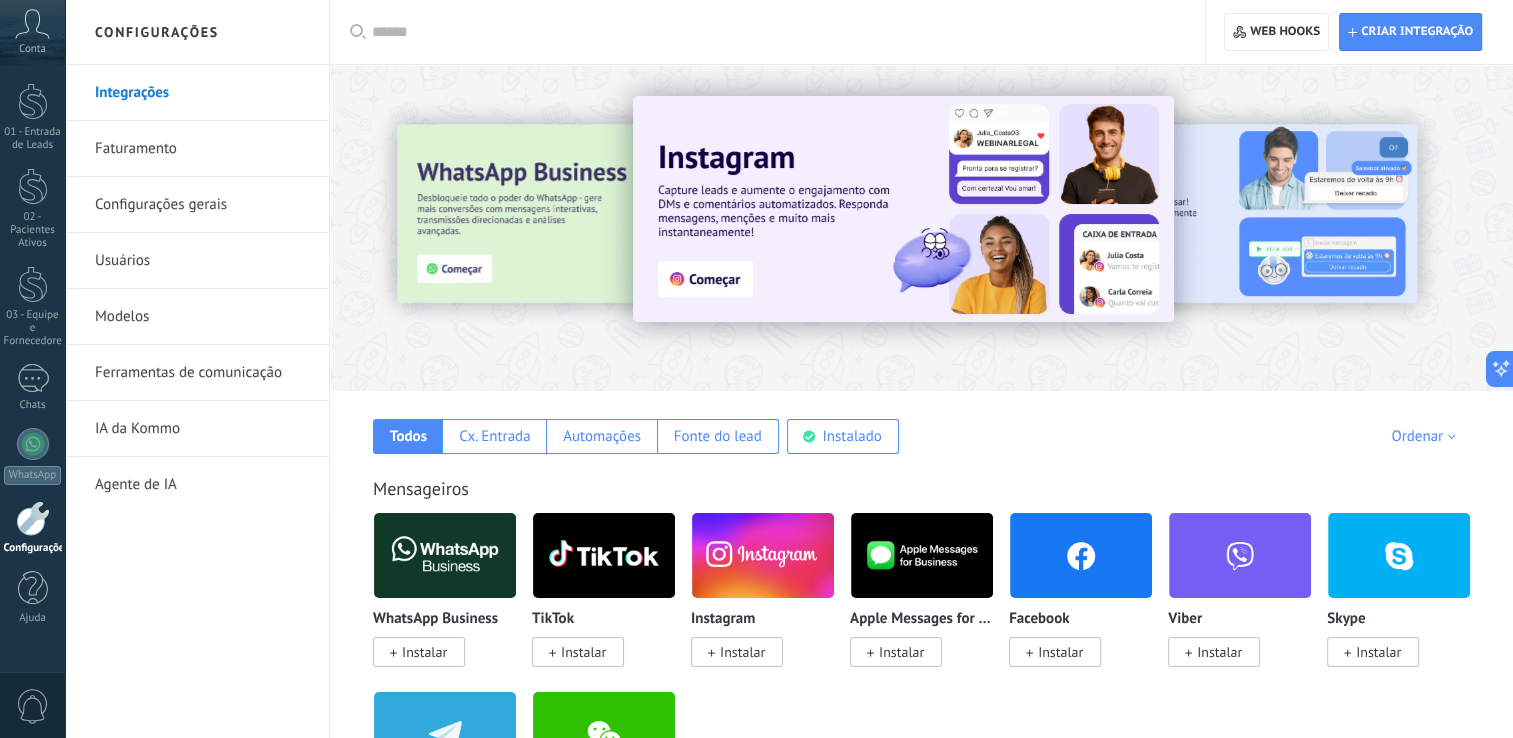 click on "Integrações" at bounding box center [202, 93] 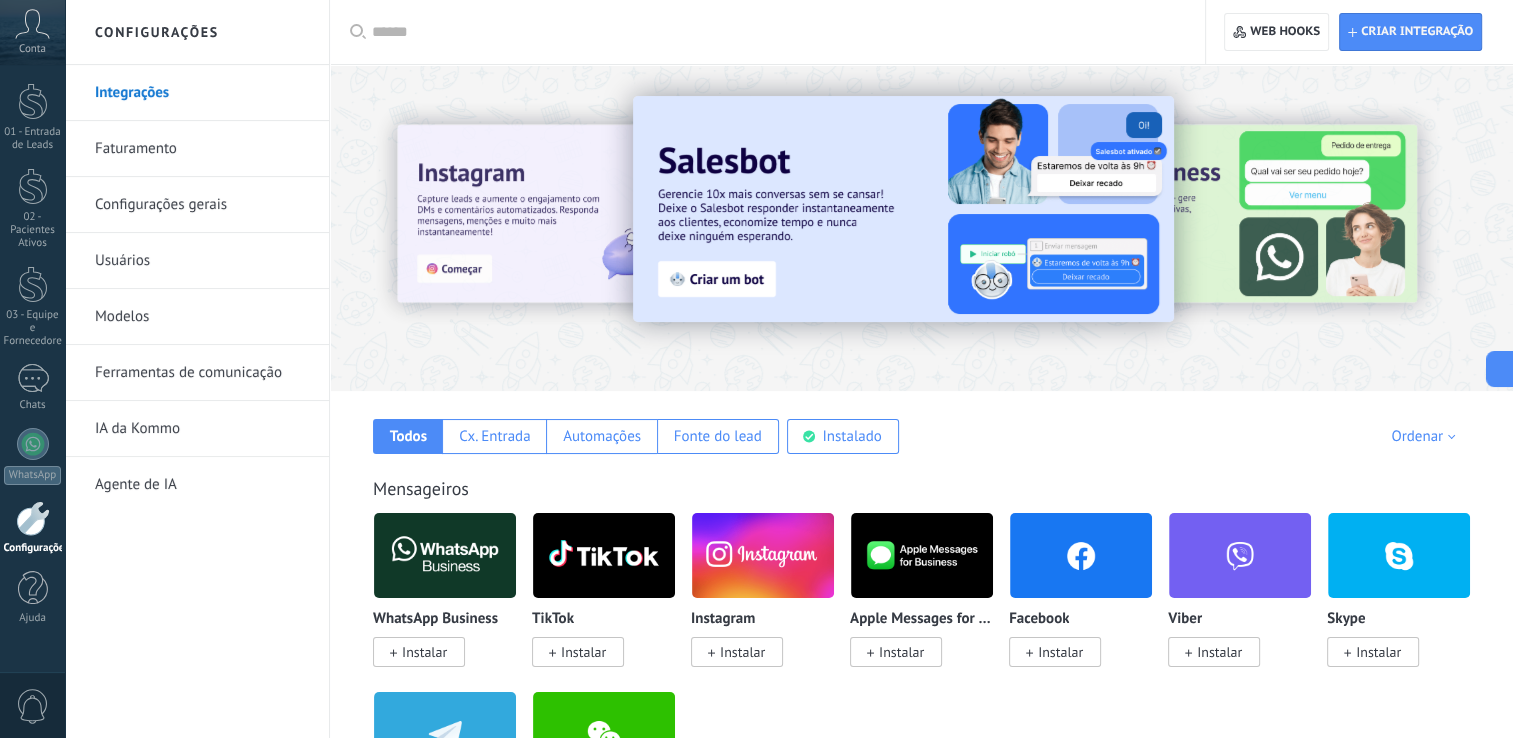 click at bounding box center [445, 555] 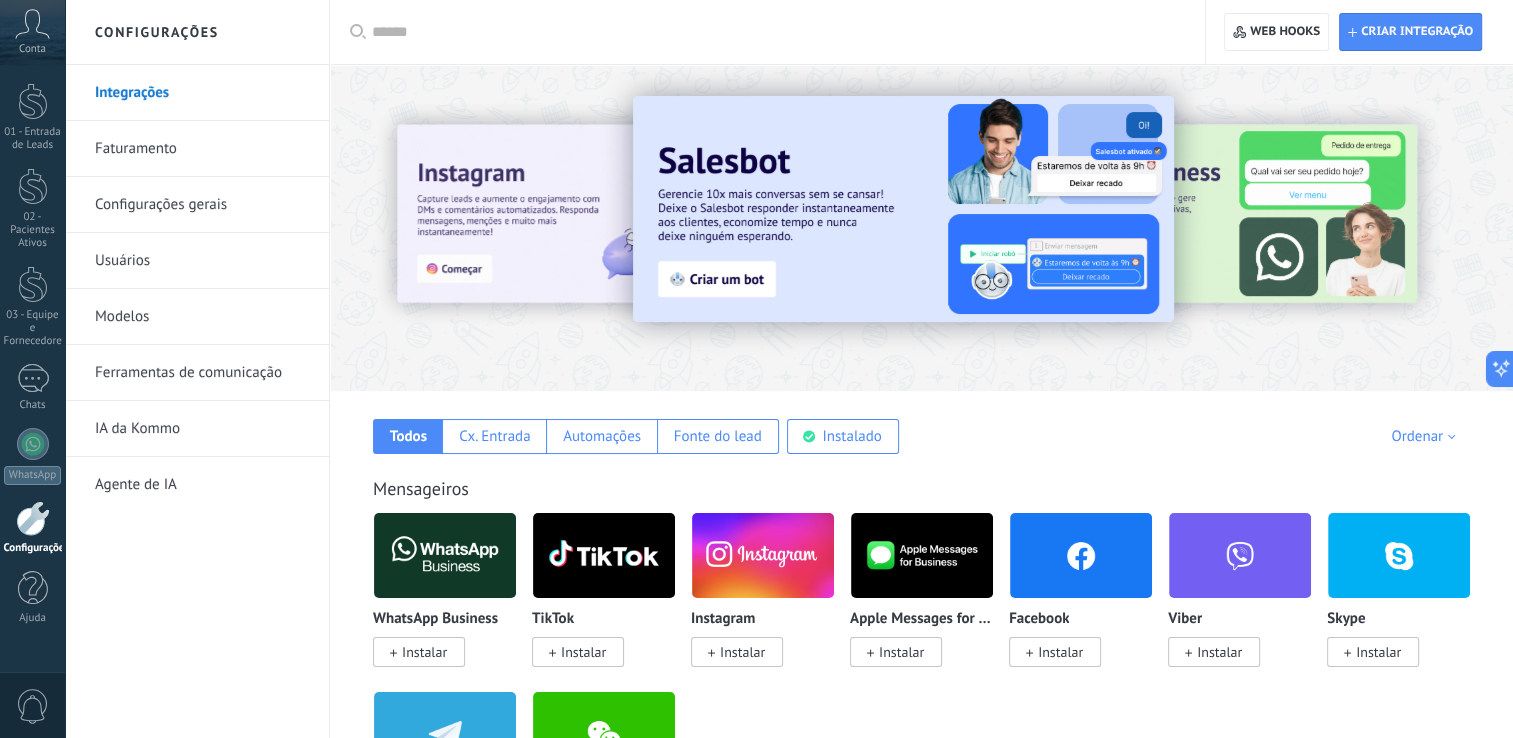 click at bounding box center (445, 555) 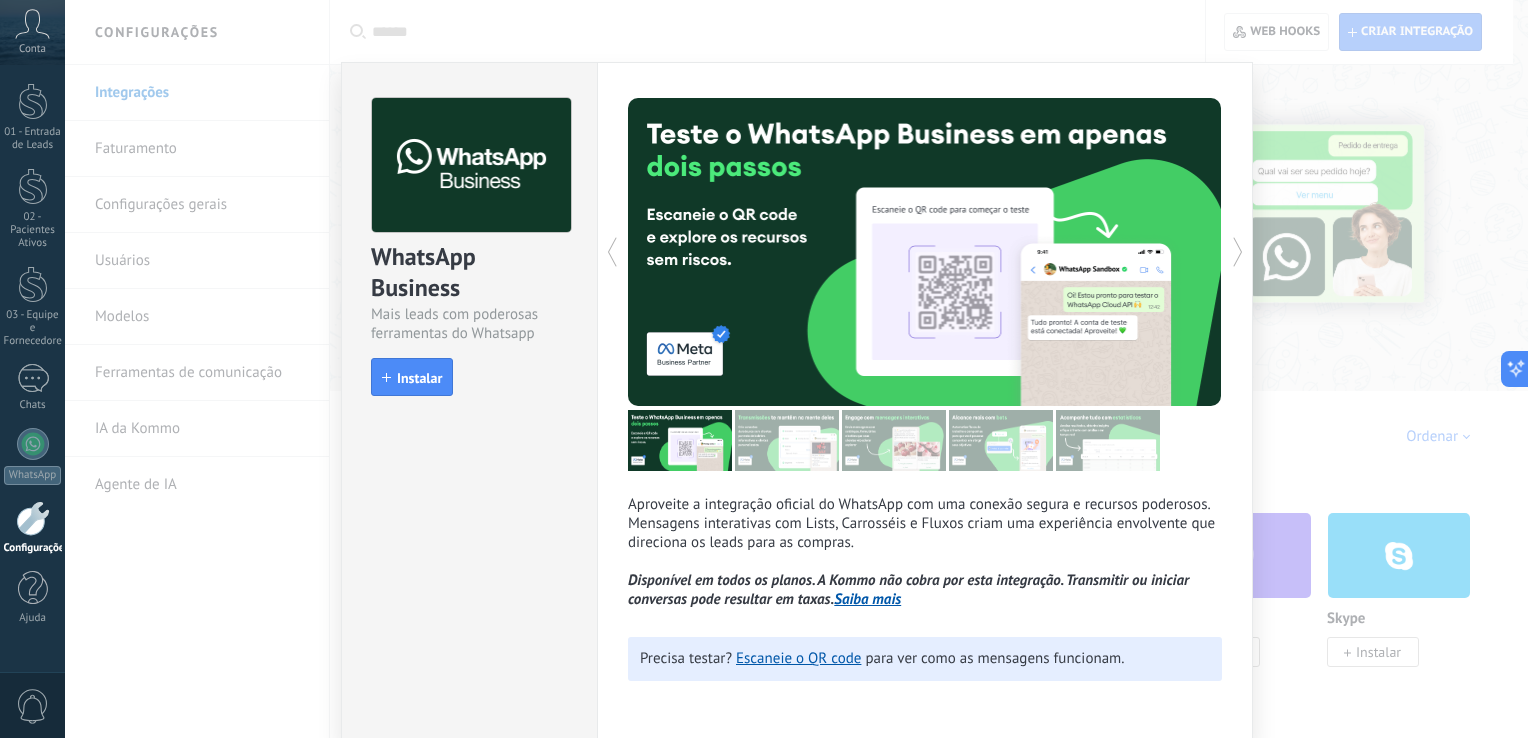 scroll, scrollTop: 6, scrollLeft: 0, axis: vertical 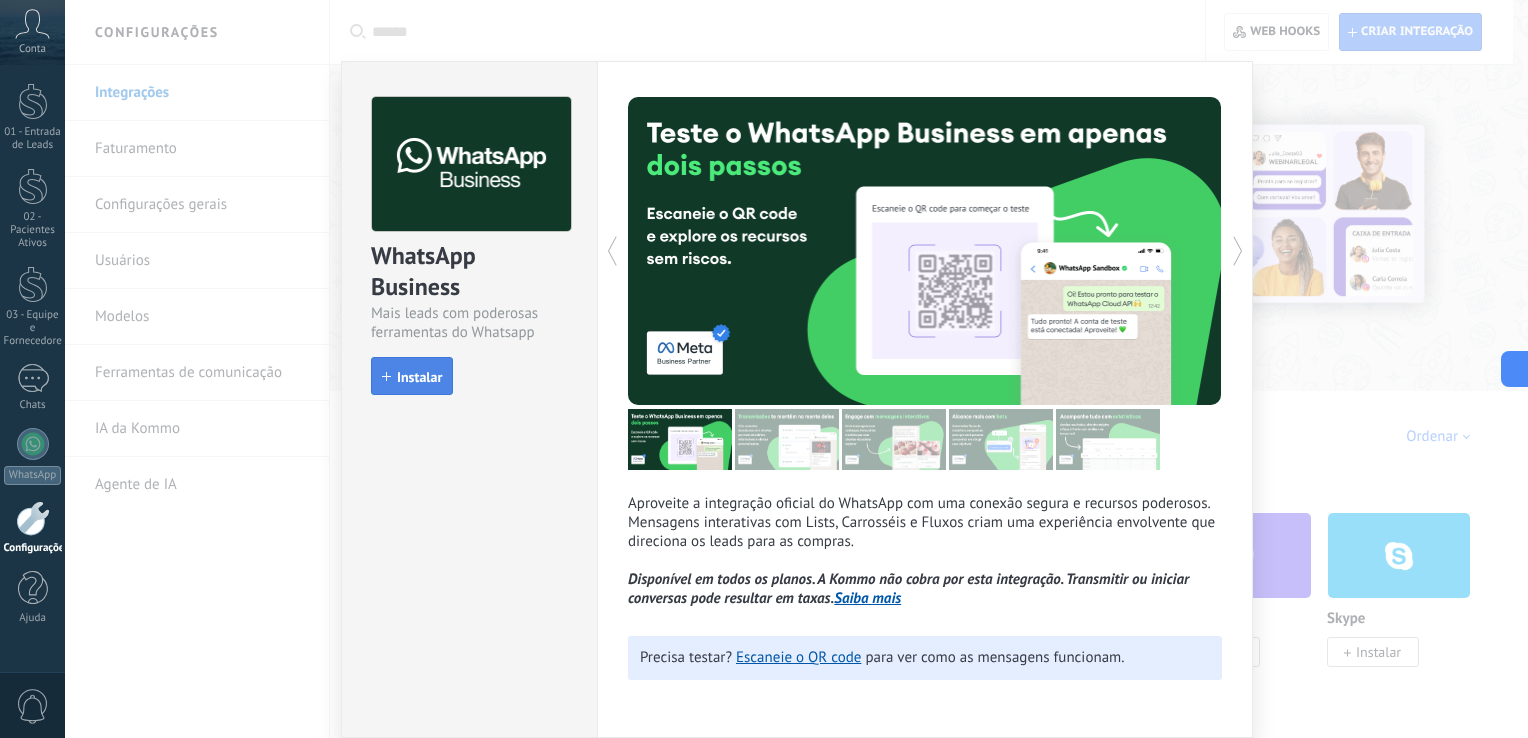 click on "Instalar" at bounding box center (419, 377) 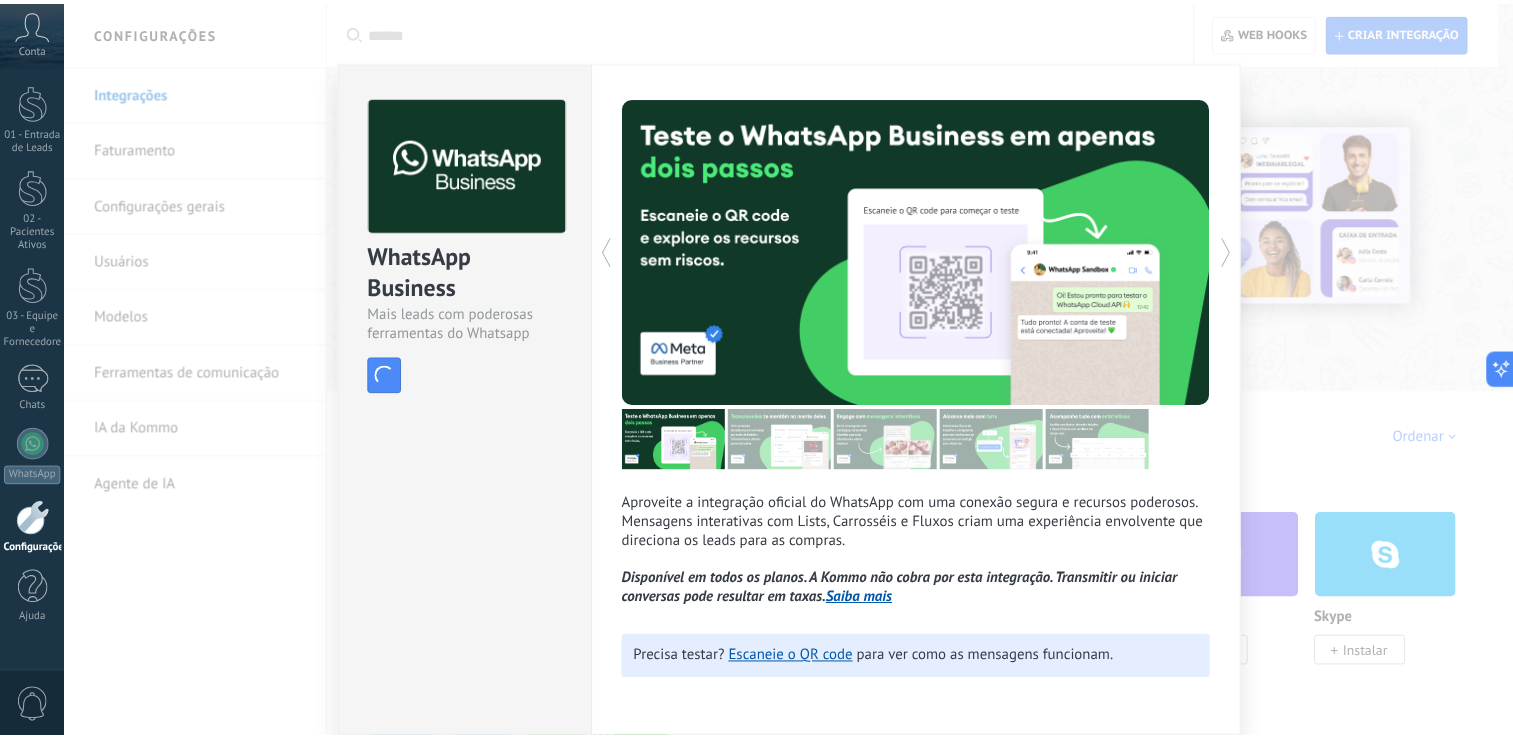 scroll, scrollTop: 0, scrollLeft: 0, axis: both 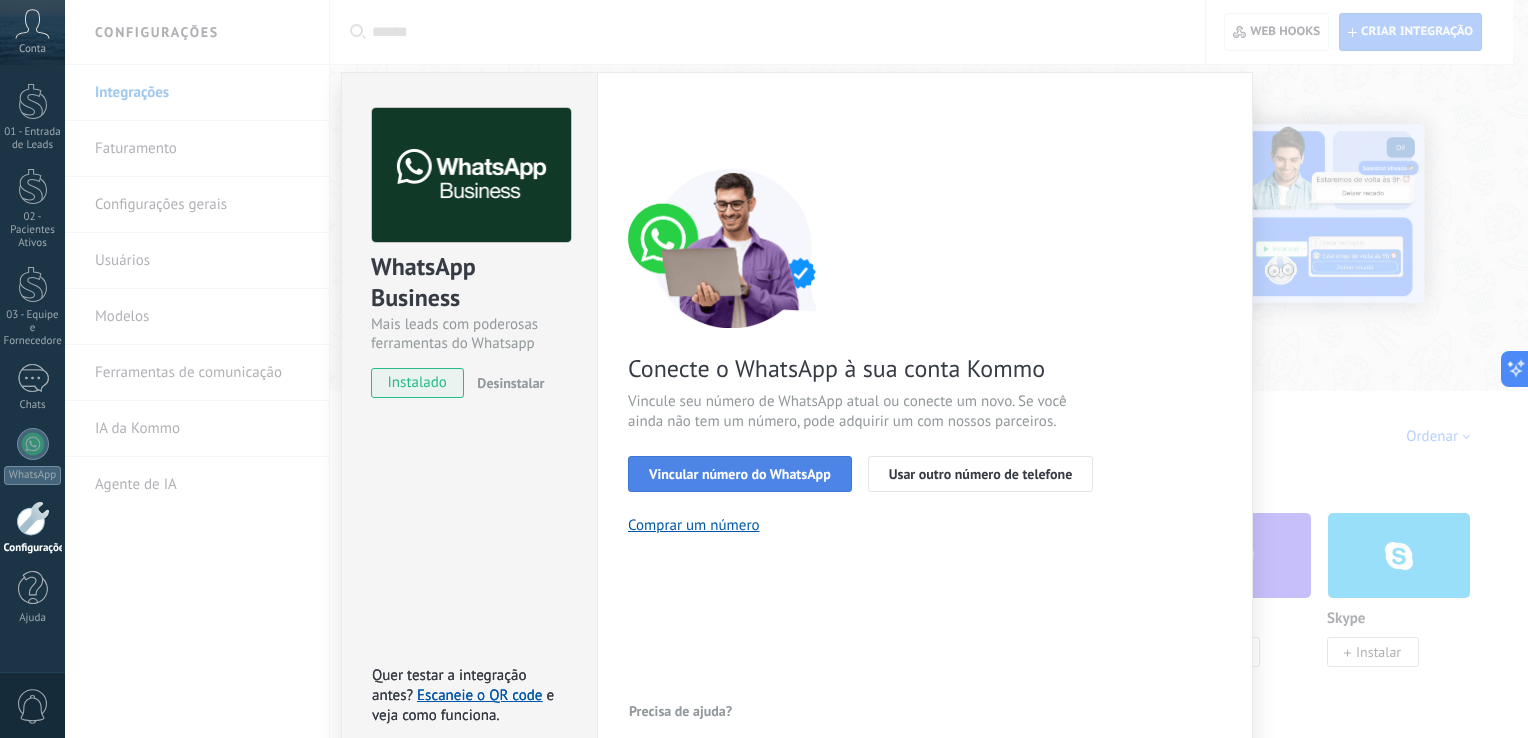 click on "Vincular número do WhatsApp" at bounding box center [740, 474] 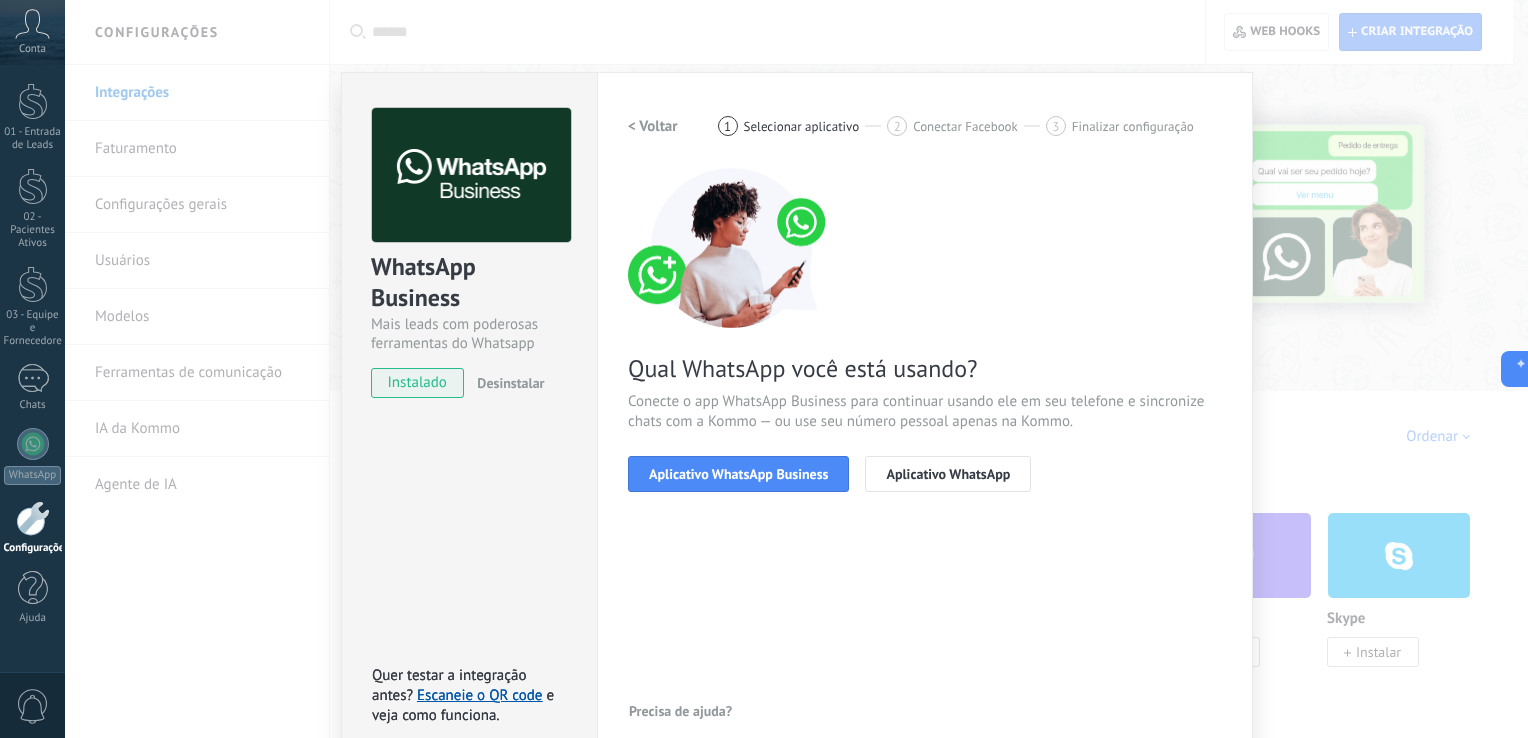 click on "WhatsApp Business Mais leads com poderosas ferramentas do Whatsapp instalado Desinstalar Quer testar a integração antes?   Escaneie o QR code   e veja como funciona. Quer testar a integração antes?   Escaneie o QR code   e veja como funciona. Configurações Autorização Esta aba registra os usuários que permitiram acesso à esta conta. Se você quiser remover a possibilidade de um usuário de enviar solicitações para a conta em relação a esta integração, você pode revogar o acesso. Se o acesso de todos os usuários for revogado, a integração parará de funcionar. Este app está instalado, mas ninguém concedeu acesso ainda. WhatsApp Cloud API Mais _:  Salvar < Voltar 1 Selecionar aplicativo 2 Conectar Facebook 3 Finalizar configuração Qual WhatsApp você está usando? Conecte o app WhatsApp Business para continuar usando ele em seu telefone e sincronize chats com a Kommo — ou use seu número pessoal apenas na Kommo. Aplicativo WhatsApp Business Aplicativo WhatsApp Precisa de ajuda?" at bounding box center (796, 369) 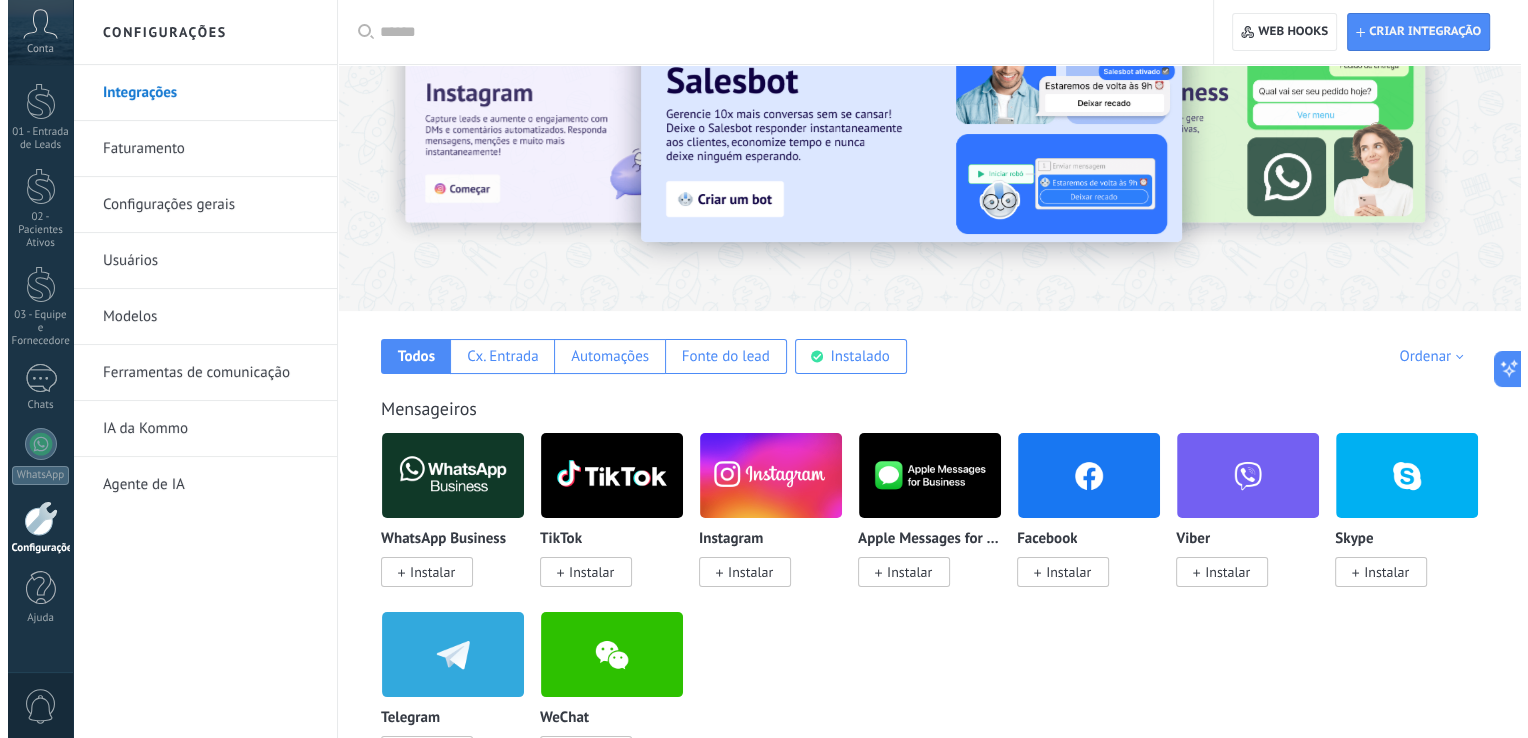 scroll, scrollTop: 200, scrollLeft: 0, axis: vertical 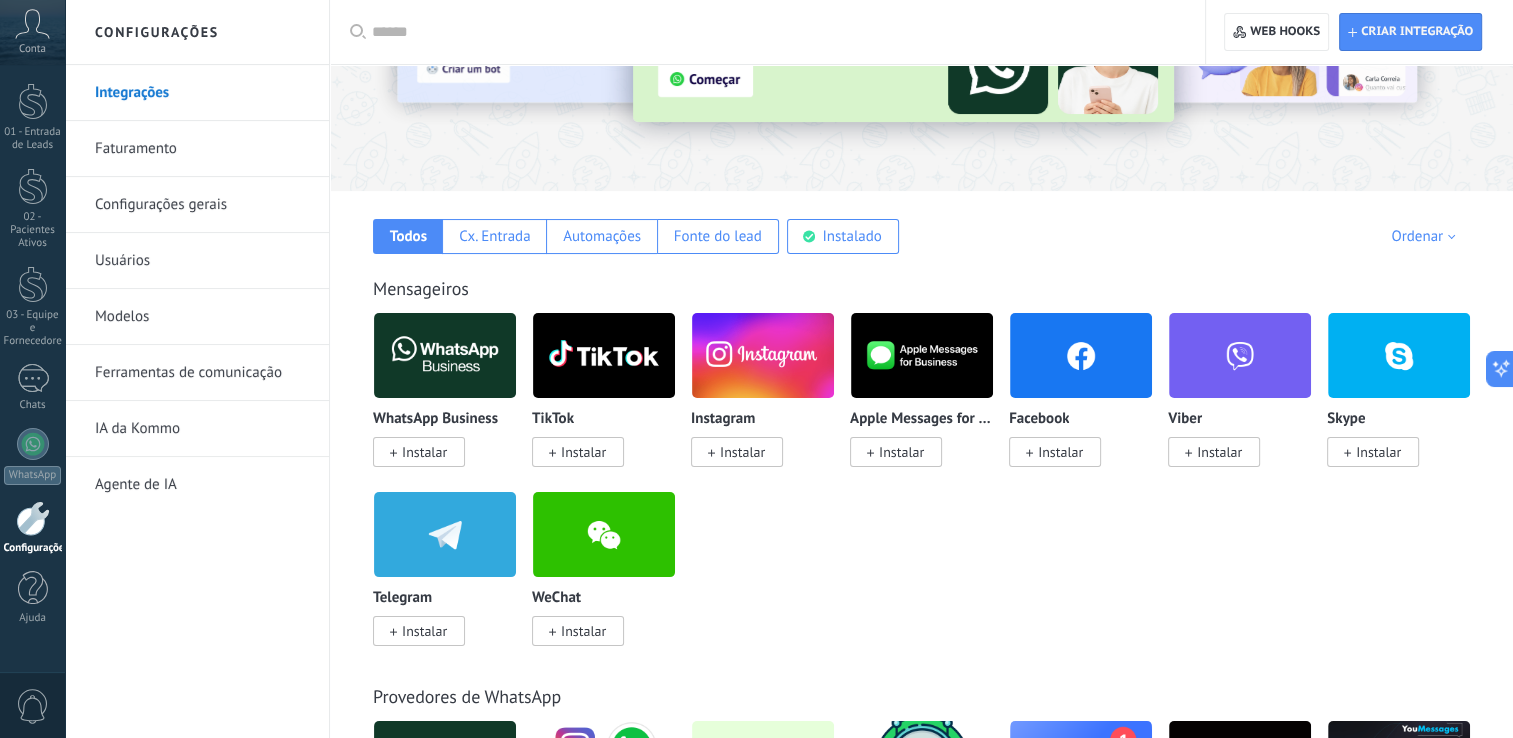 click at bounding box center [445, 355] 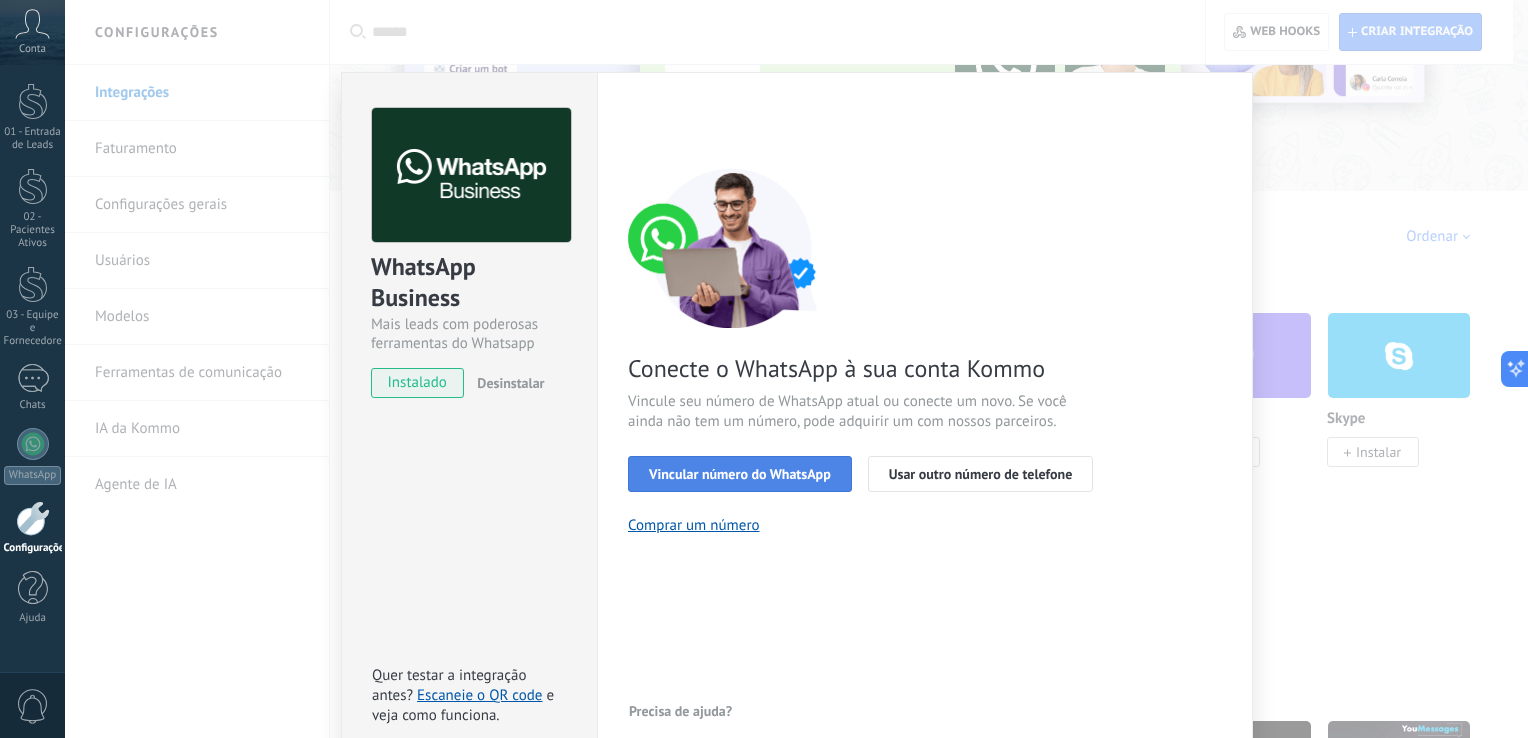 click on "Vincular número do WhatsApp" at bounding box center (740, 474) 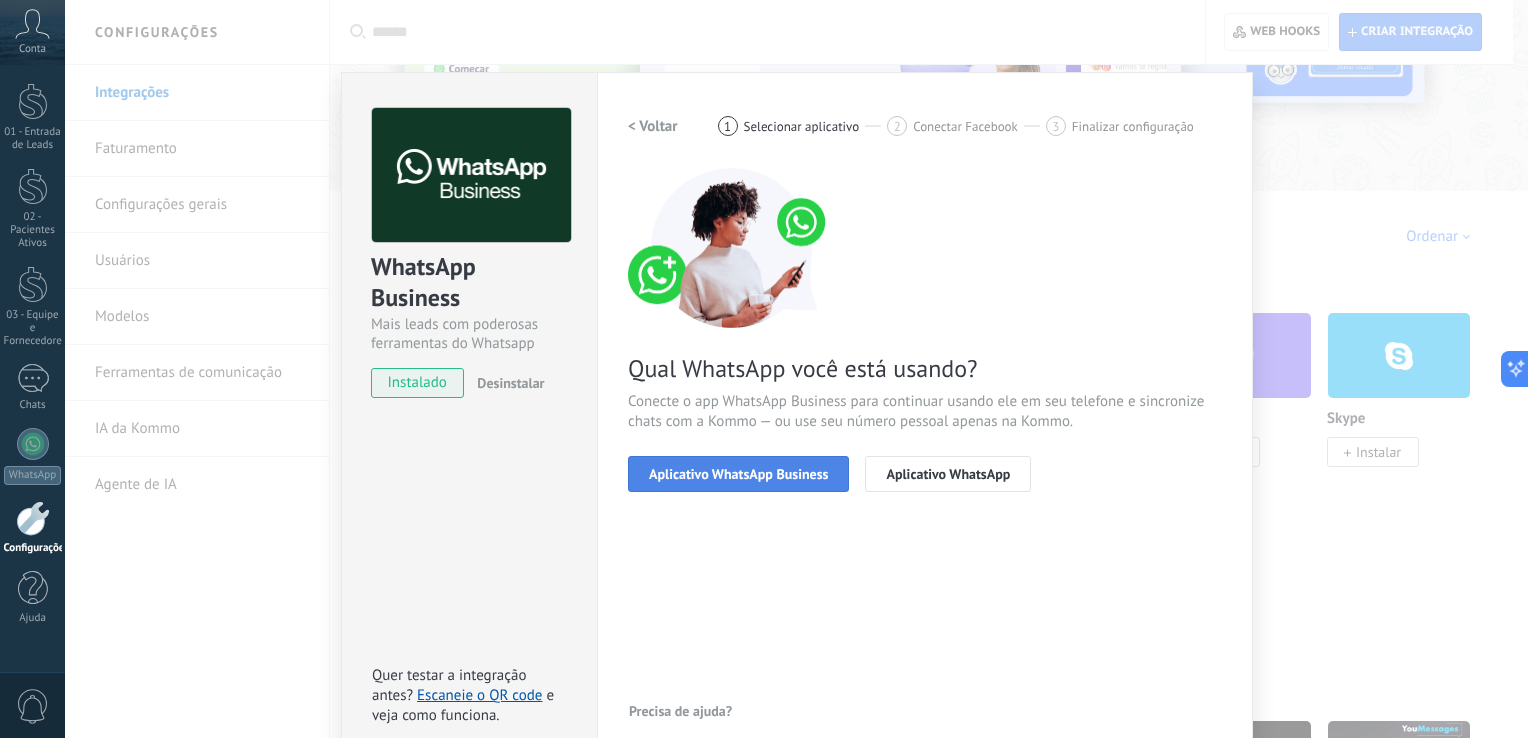 click on "Aplicativo WhatsApp Business" at bounding box center [738, 474] 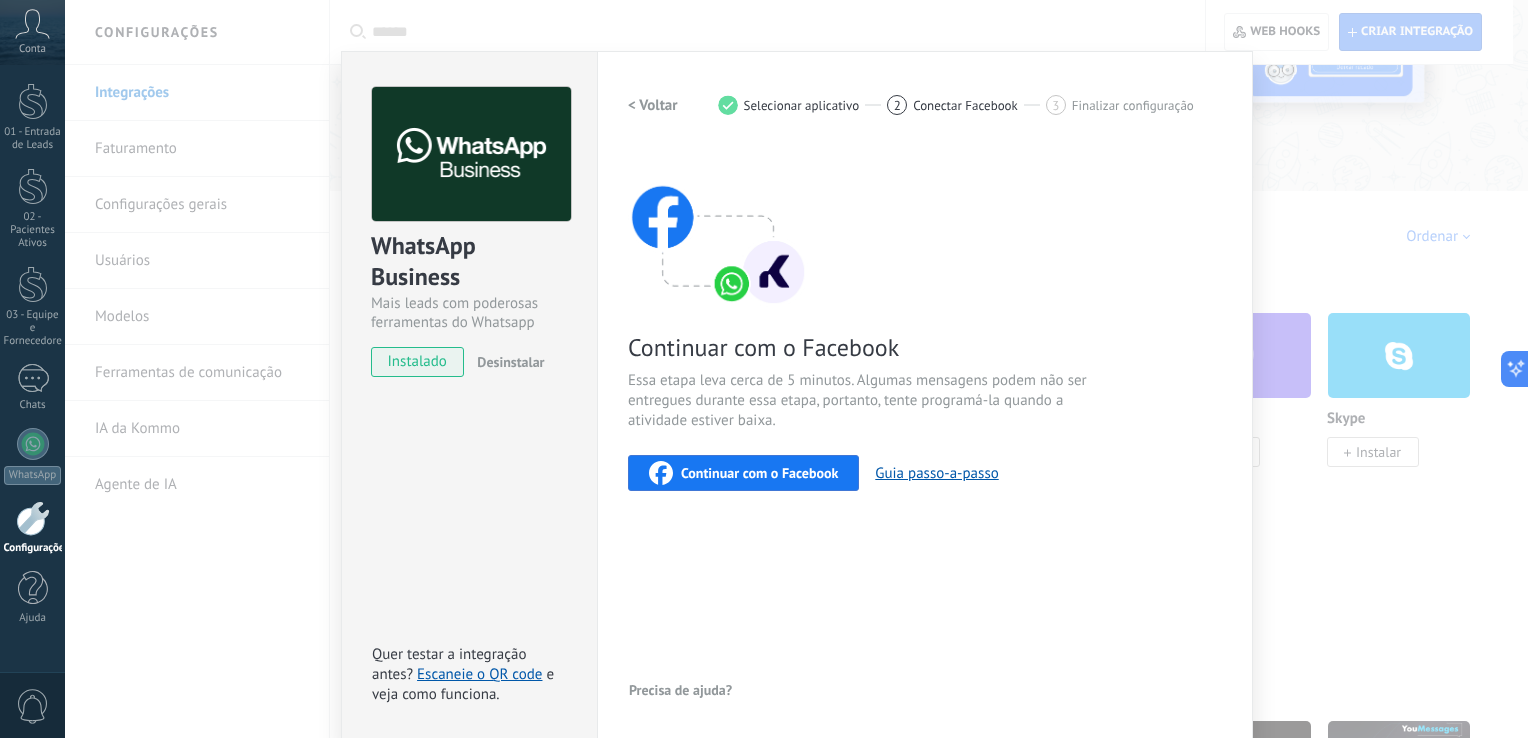 scroll, scrollTop: 24, scrollLeft: 0, axis: vertical 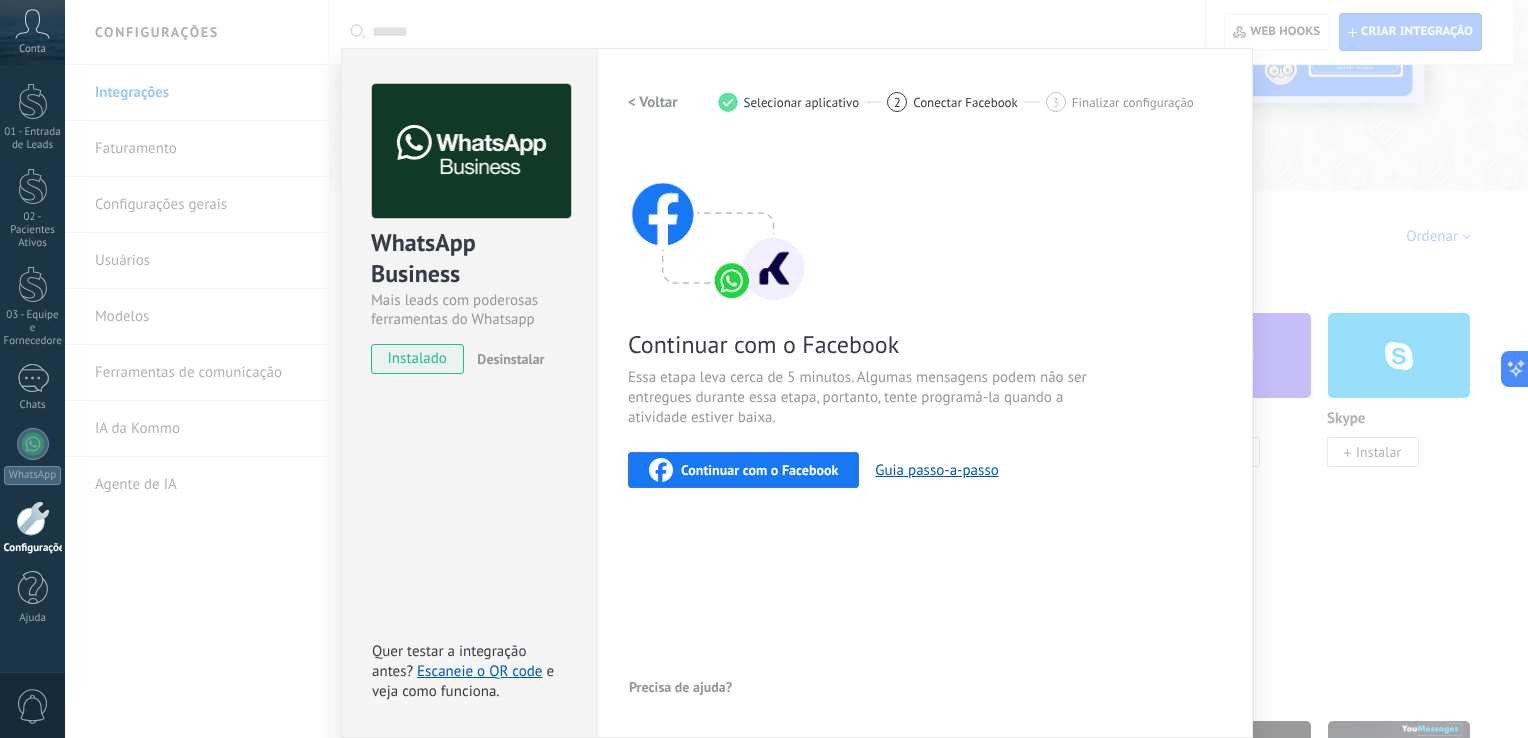 click on "Continuar com o Facebook" at bounding box center (759, 470) 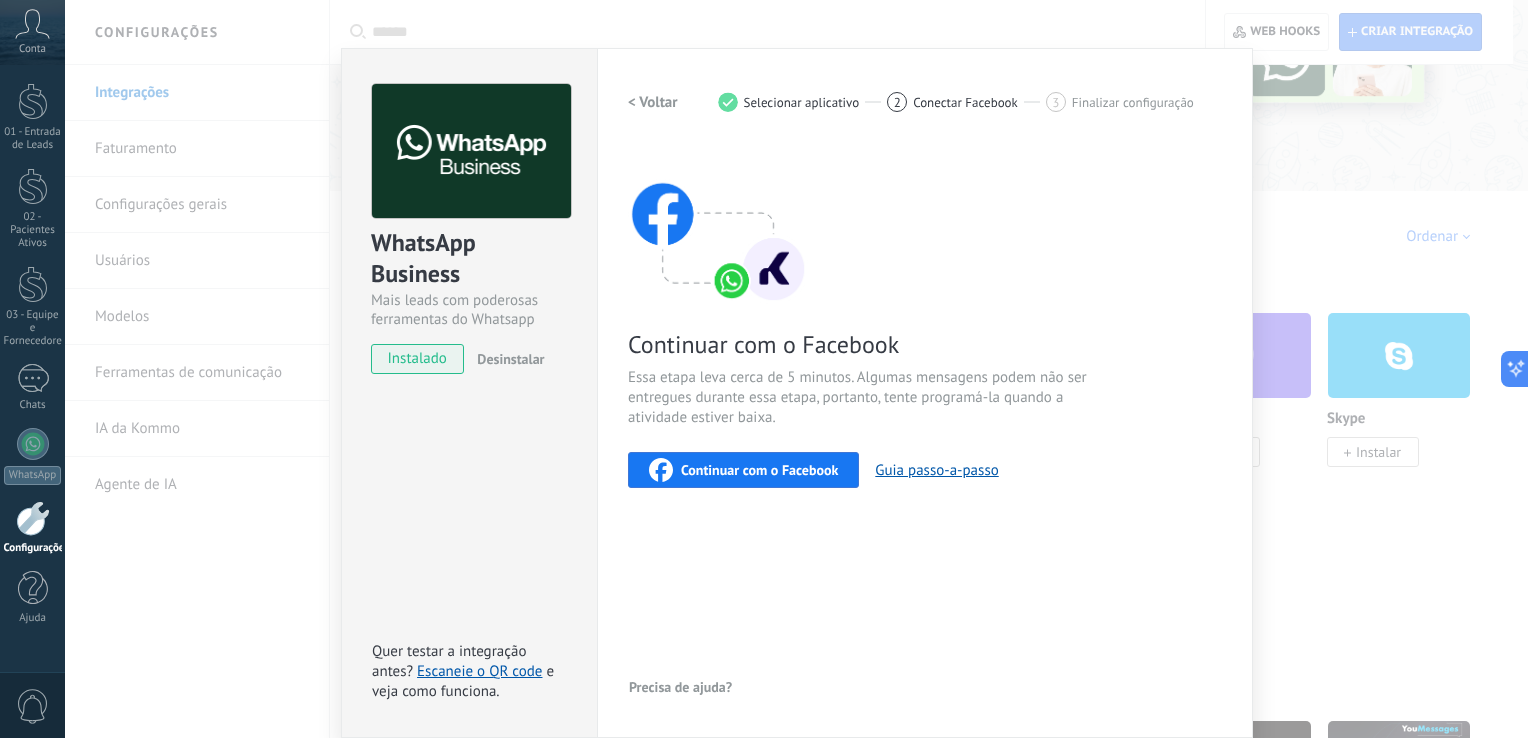 type 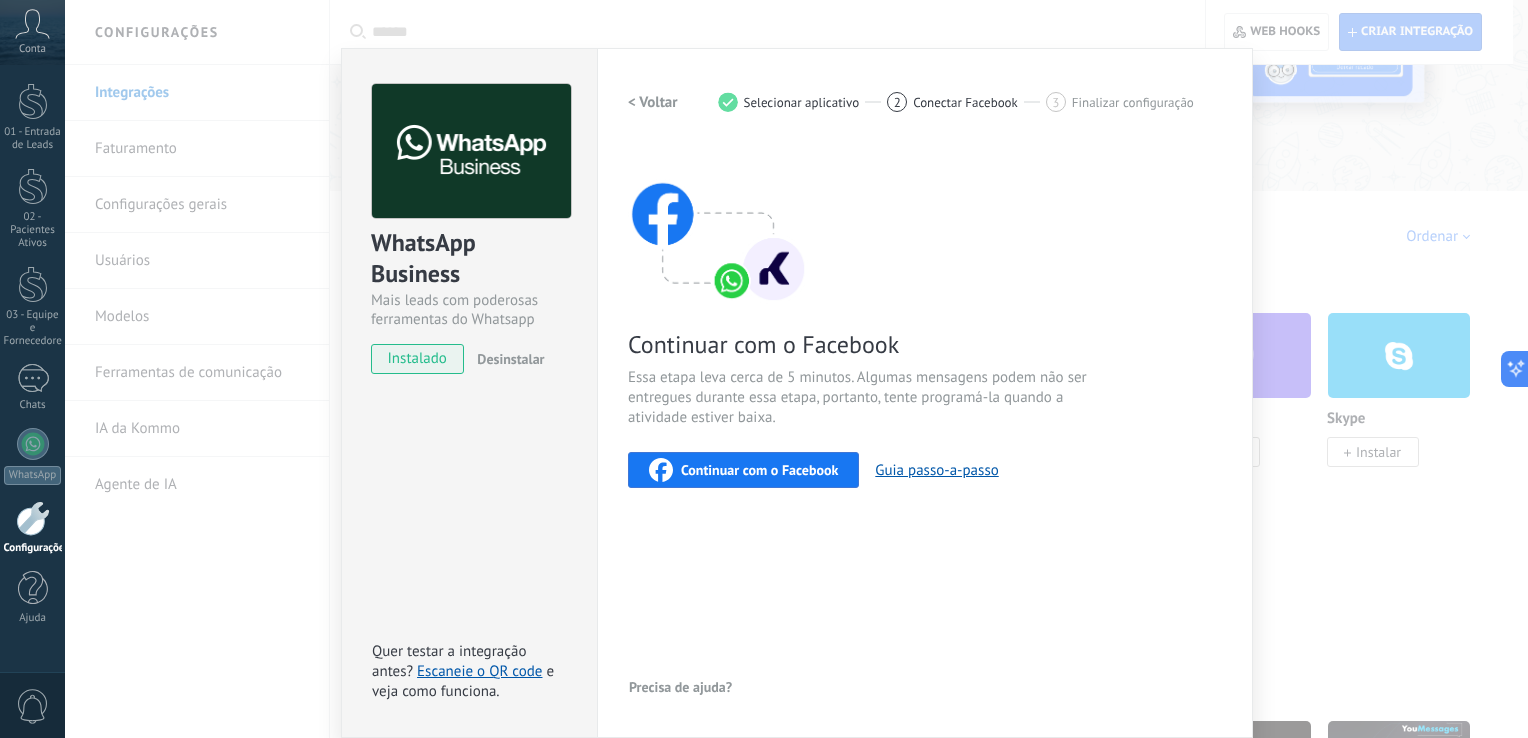 click on "WhatsApp Business Mais leads com poderosas ferramentas do Whatsapp instalado Desinstalar Quer testar a integração antes?   Escaneie o QR code   e veja como funciona. Configurações Autorização Esta aba registra os usuários que permitiram acesso à esta conta. Se você quiser remover a possibilidade de um usuário de enviar solicitações para a conta em relação a esta integração, você pode revogar o acesso. Se o acesso de todos os usuários for revogado, a integração parará de funcionar. Este app está instalado, mas ninguém concedeu acesso ainda. WhatsApp Cloud API Mais _:  Salvar < Voltar 1 Selecionar aplicativo 2 Conectar Facebook 3 Finalizar configuração Continuar com o Facebook Essa etapa leva cerca de 5 minutos. Algumas mensagens podem não ser entregues durante essa etapa, portanto, tente programá-la quando a atividade estiver baixa. Continuar com o Facebook Guia passo-a-passo Precisa de ajuda?" at bounding box center [796, 369] 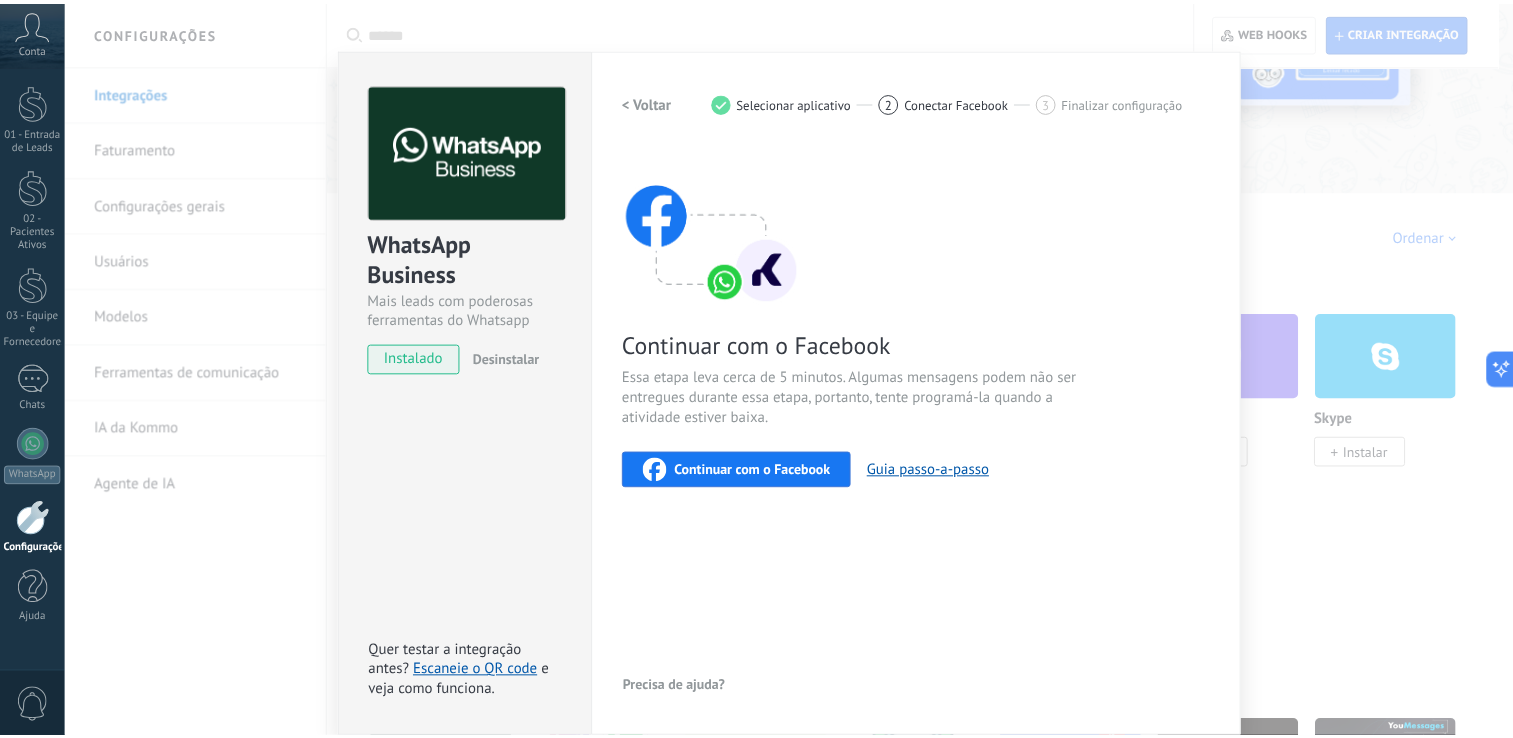 scroll, scrollTop: 0, scrollLeft: 0, axis: both 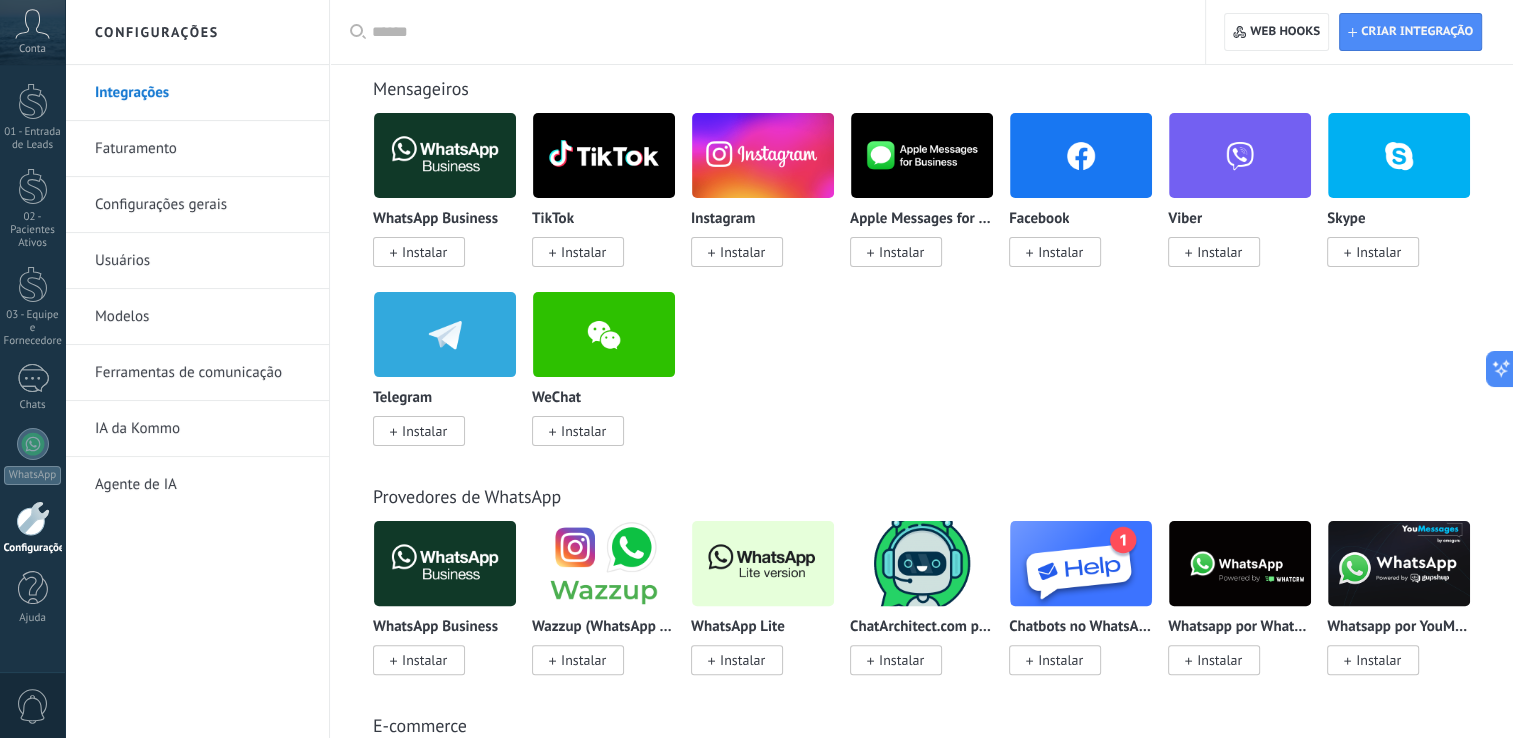 click on "Instalar" at bounding box center [742, 660] 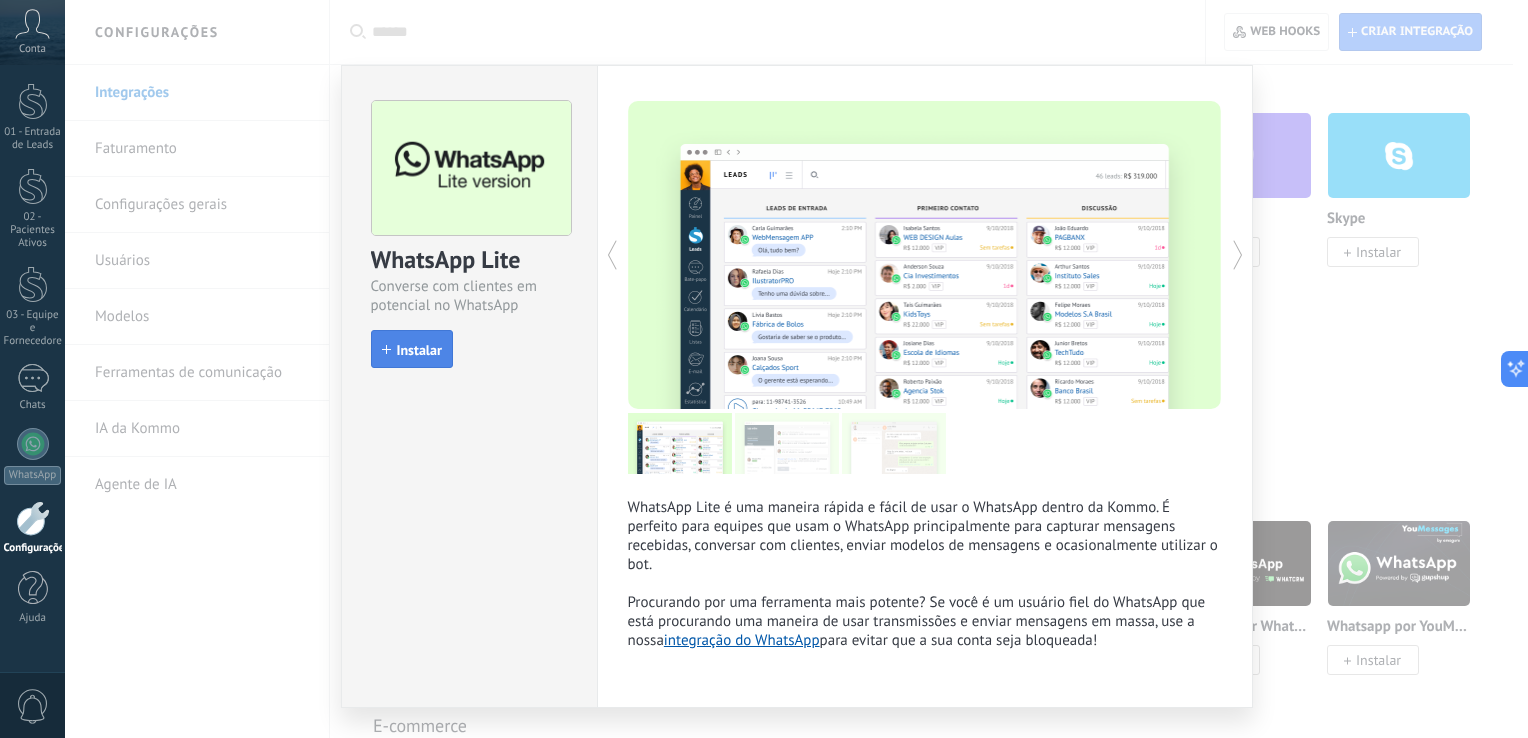 click on "Instalar" at bounding box center (412, 349) 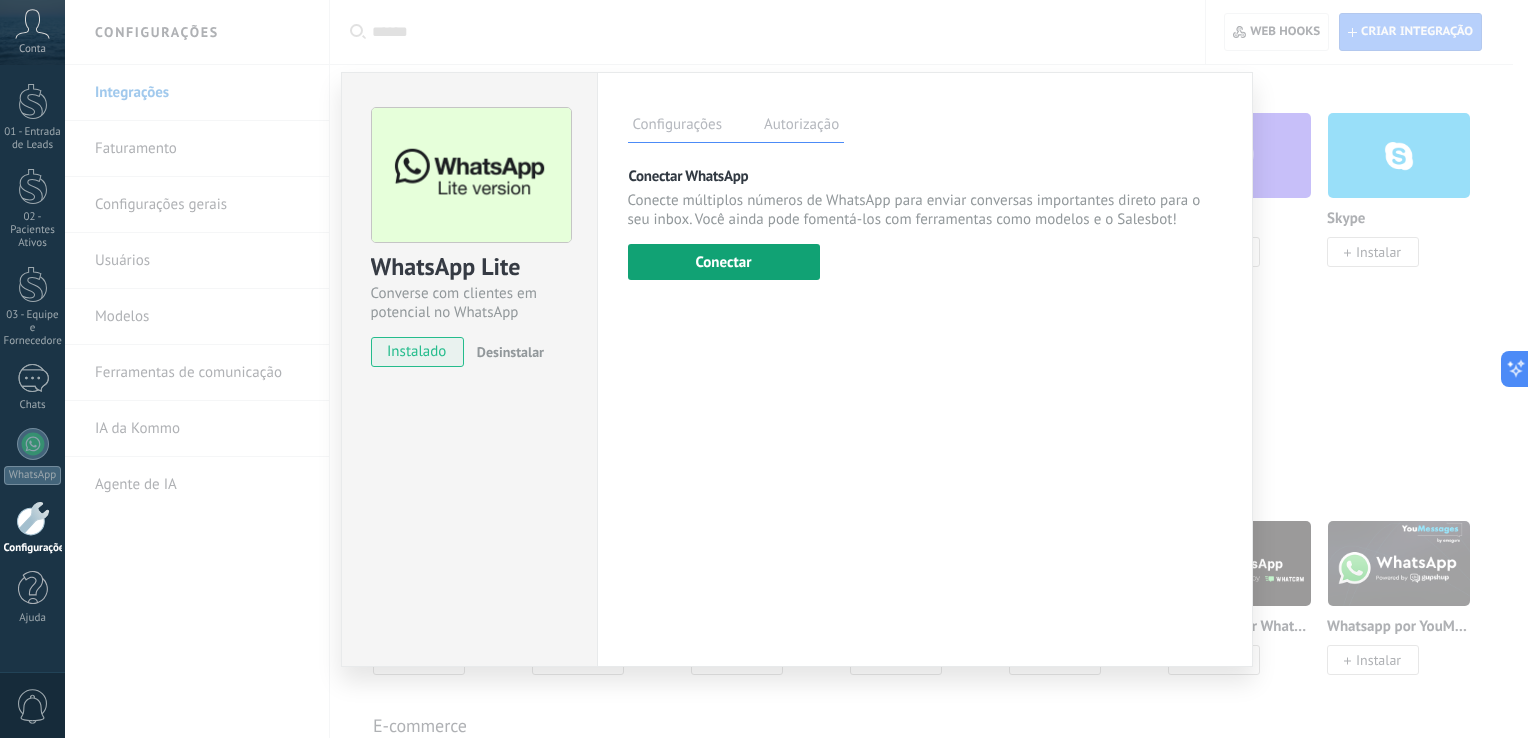 click on "Conectar" at bounding box center (724, 262) 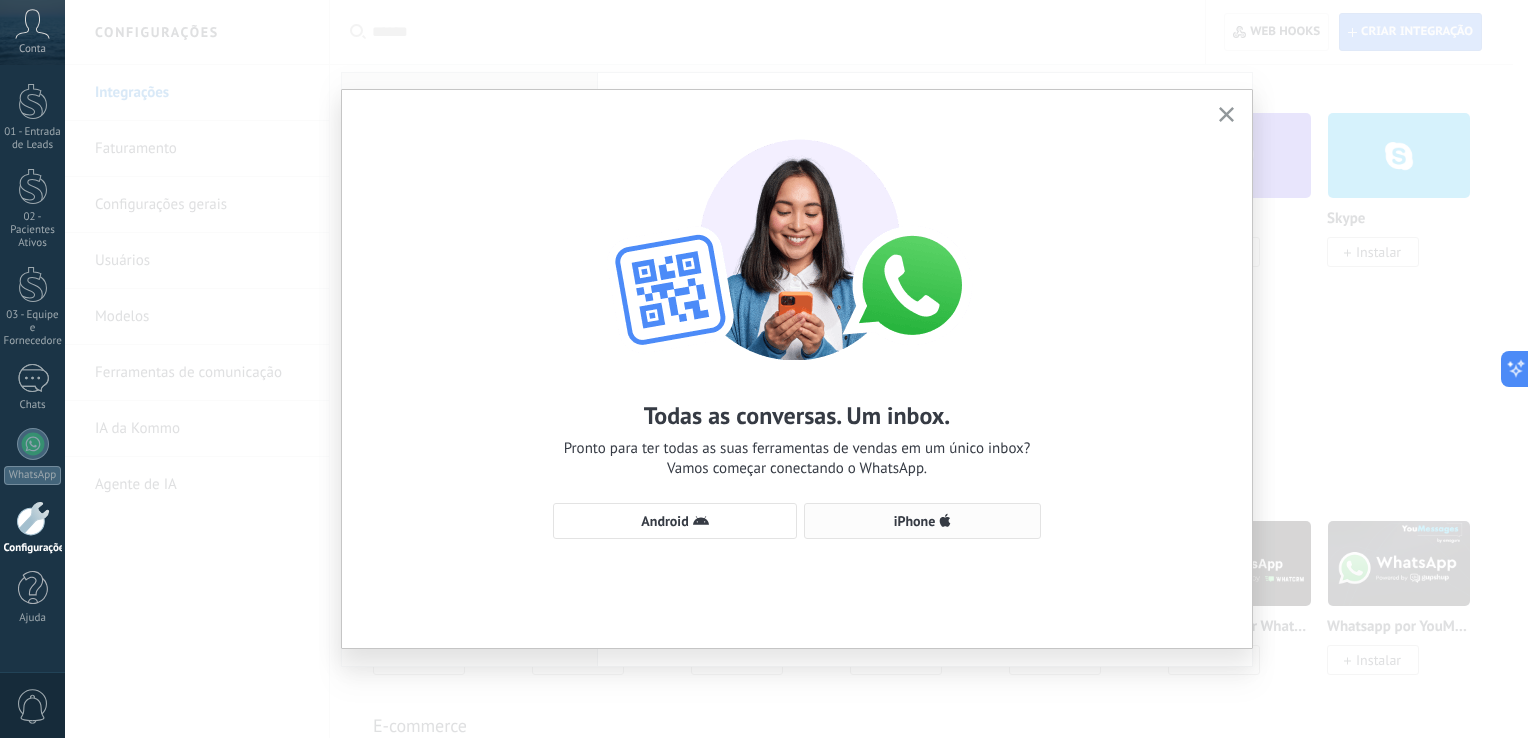 click on "iPhone" at bounding box center (915, 521) 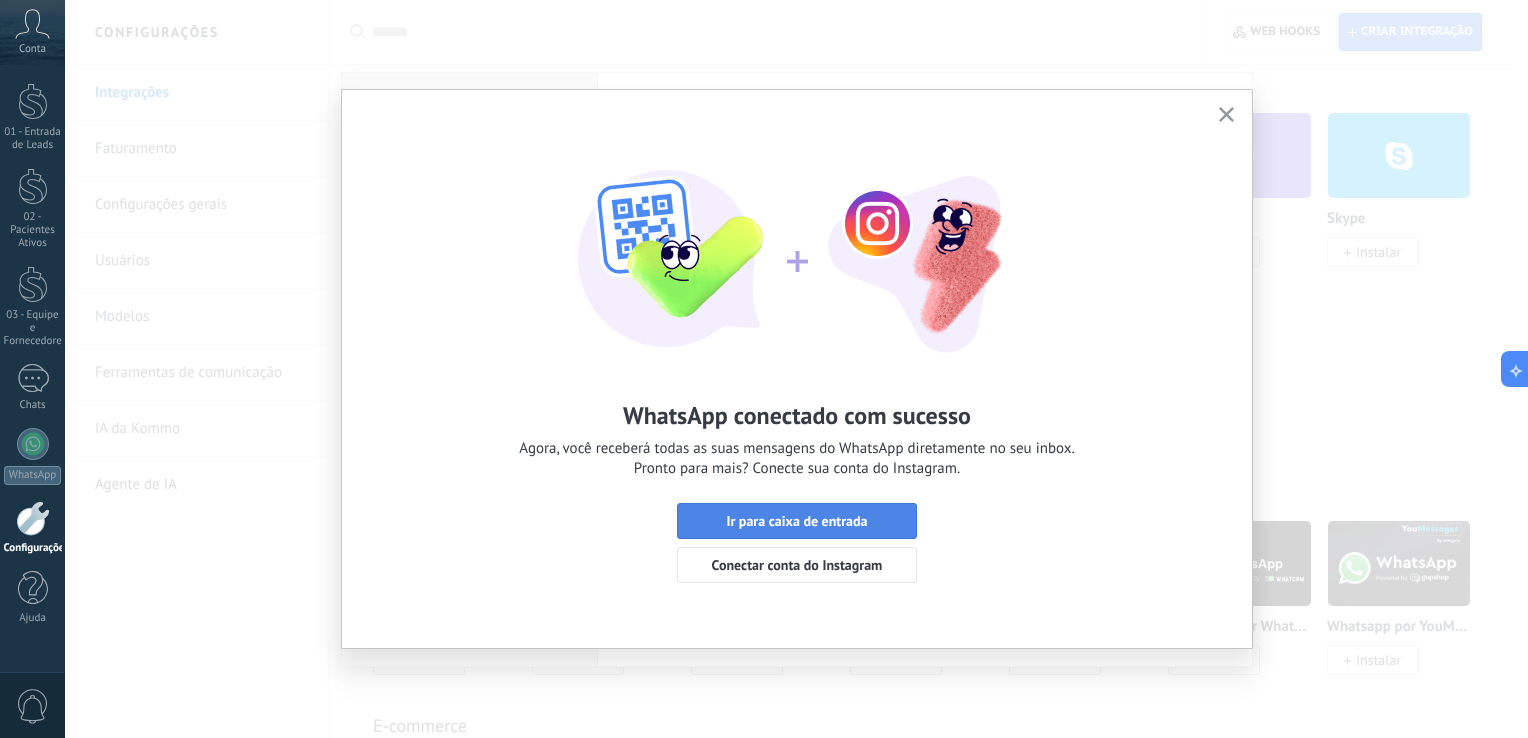 click on "Ir para caixa de entrada" at bounding box center (796, 521) 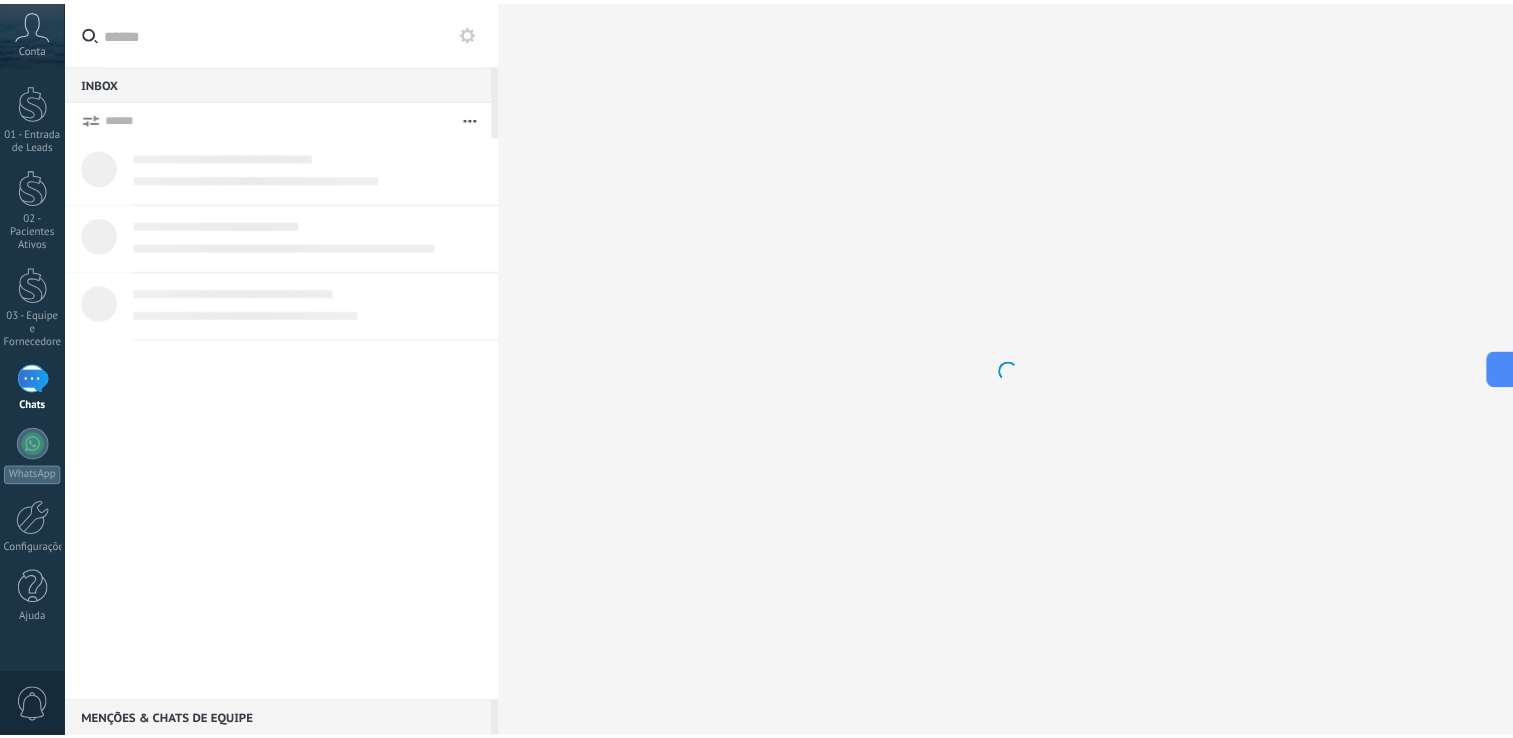 scroll, scrollTop: 0, scrollLeft: 0, axis: both 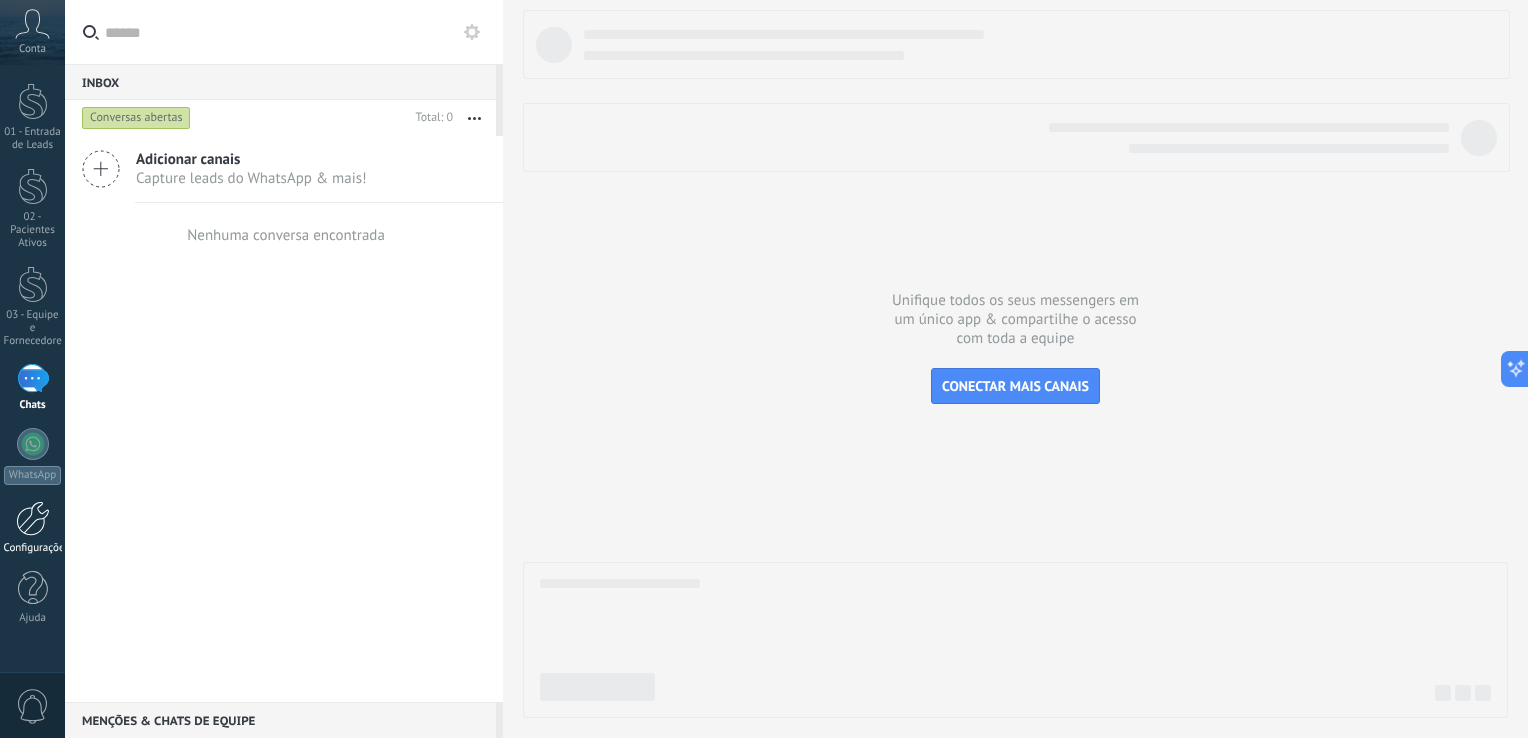 click on "Configurações" at bounding box center (33, 548) 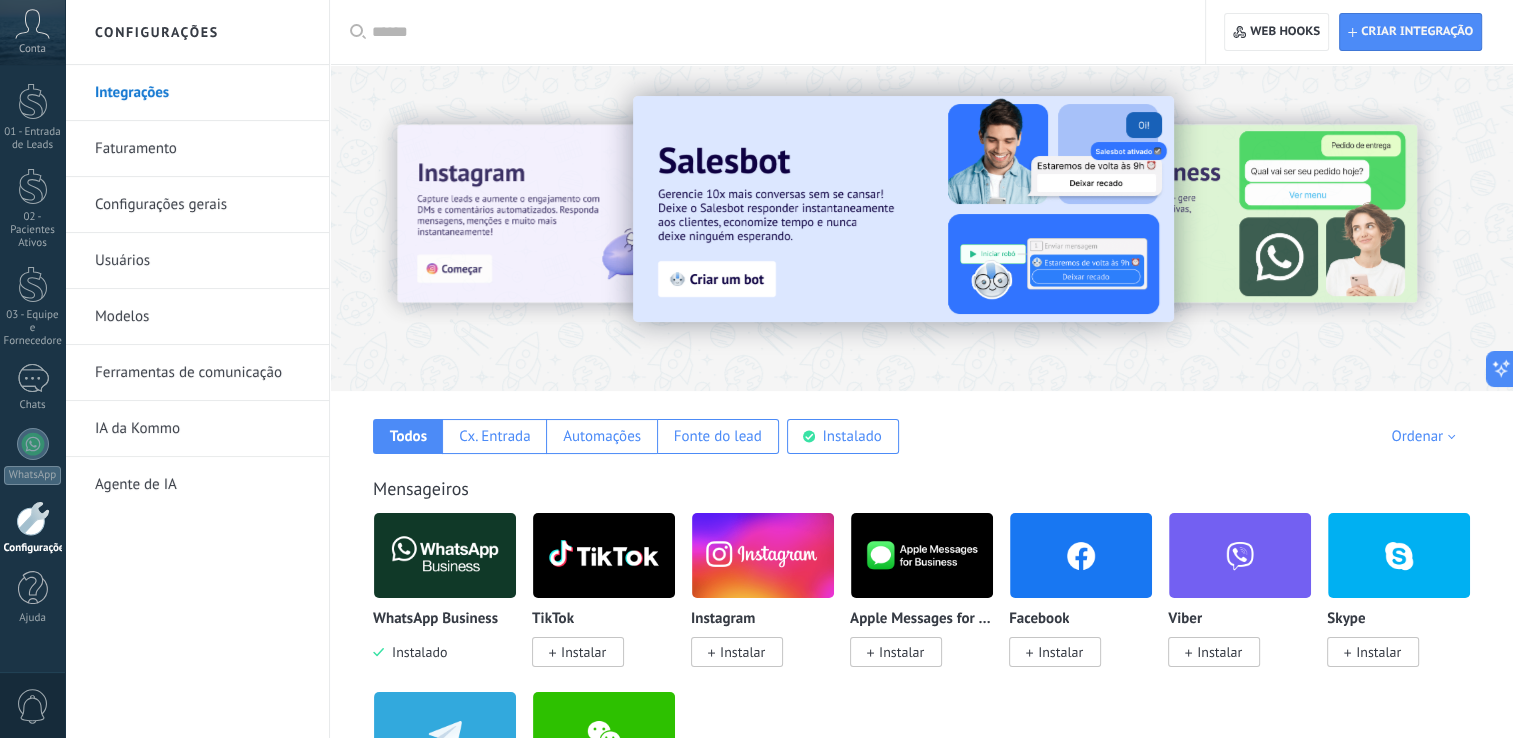 click on "Integrações" at bounding box center (202, 93) 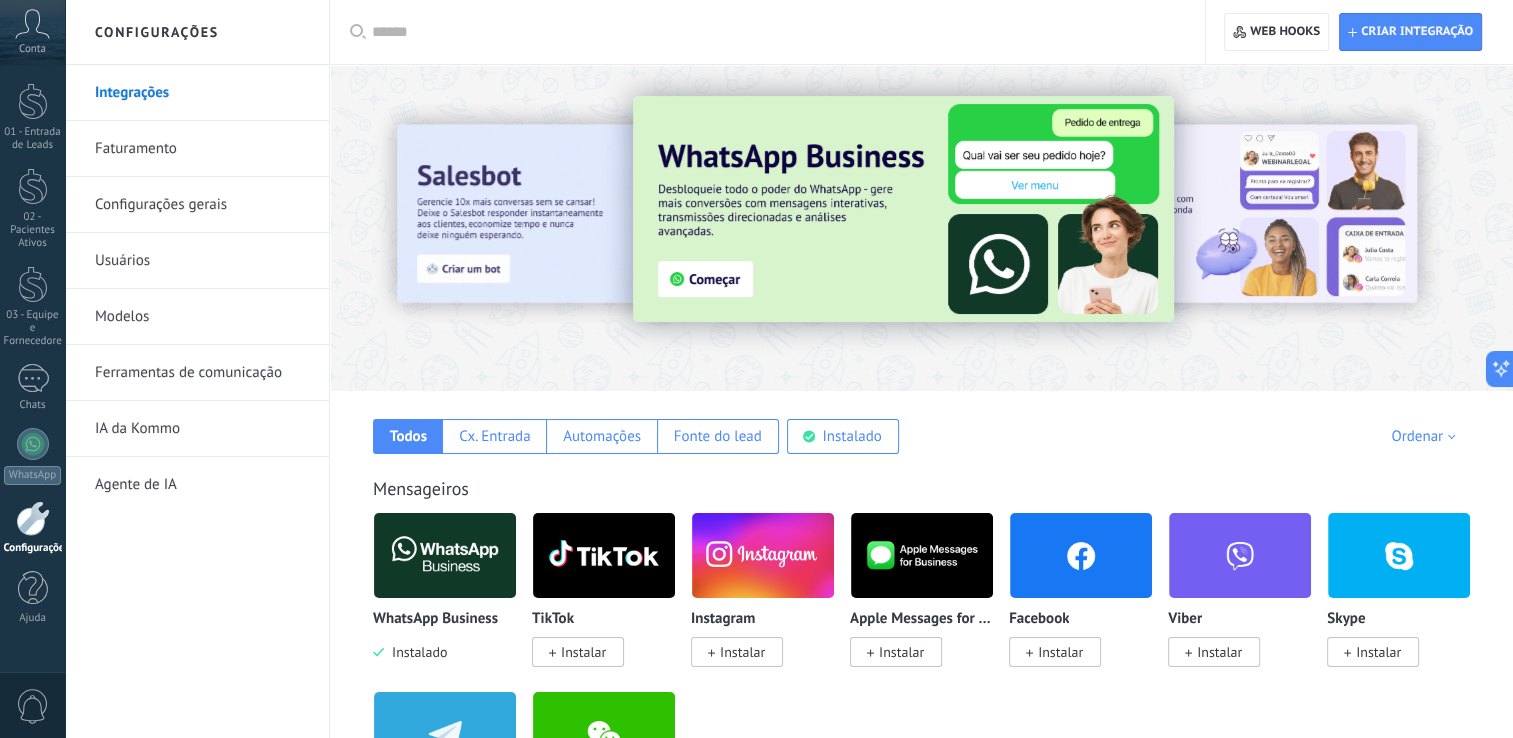 click on "Integrações" at bounding box center [202, 93] 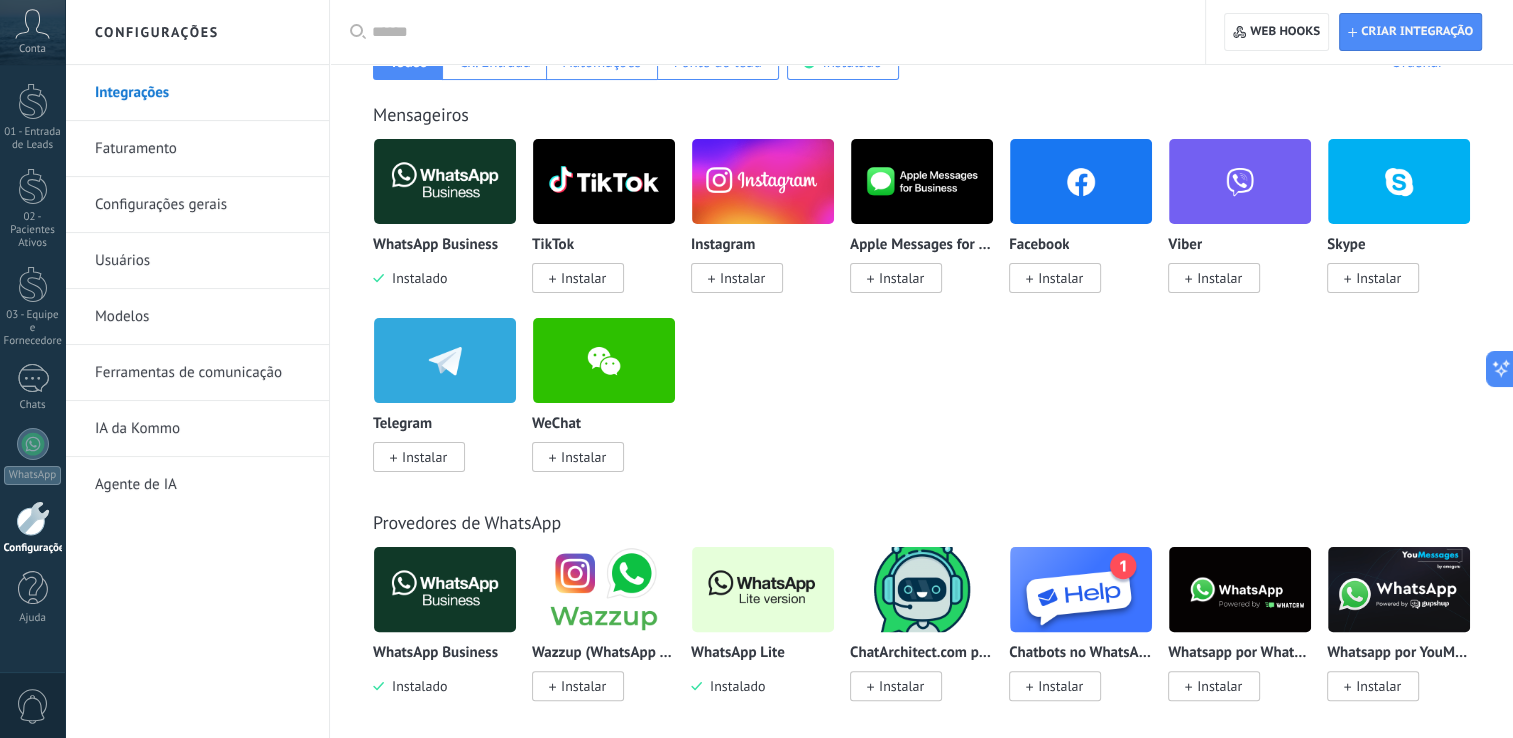 scroll, scrollTop: 400, scrollLeft: 0, axis: vertical 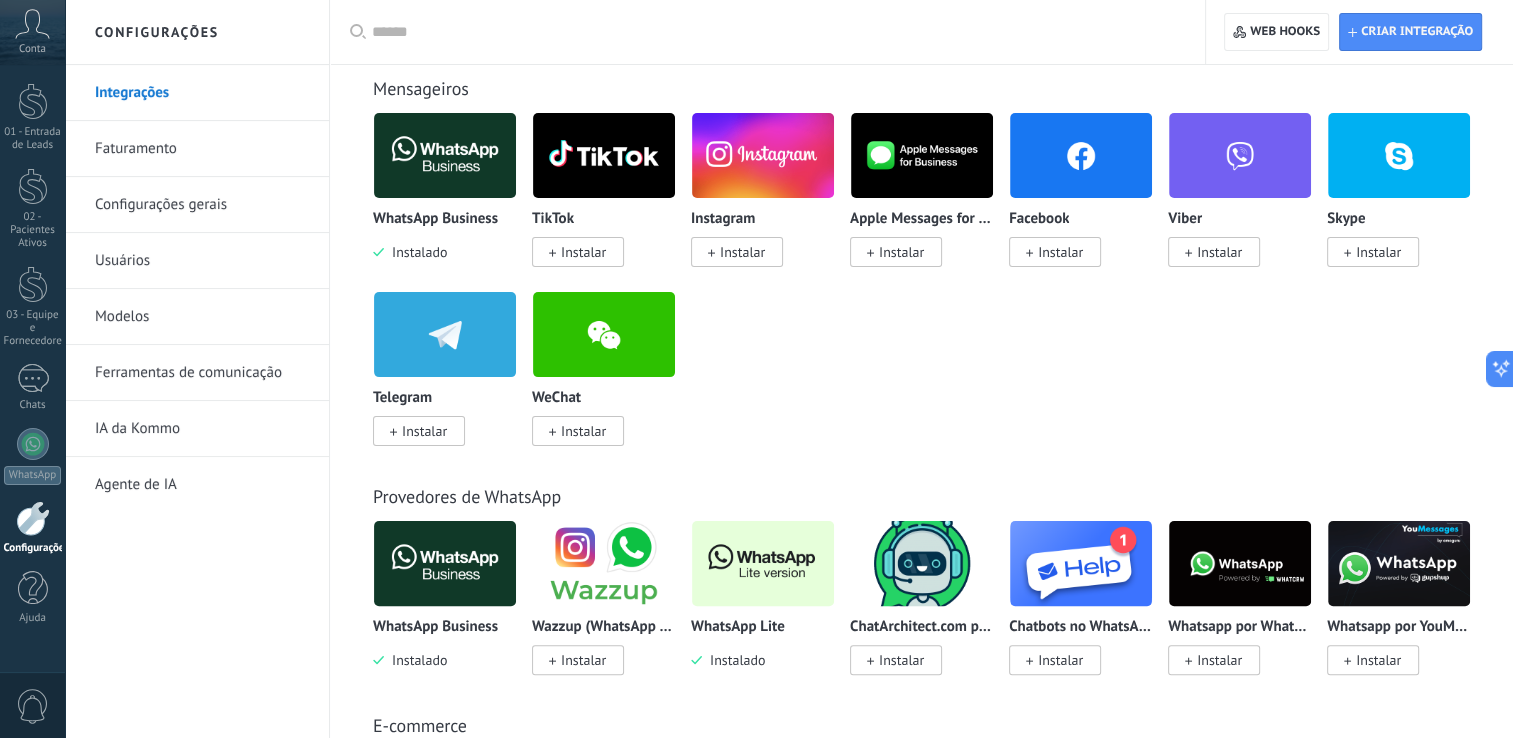 click at bounding box center (763, 563) 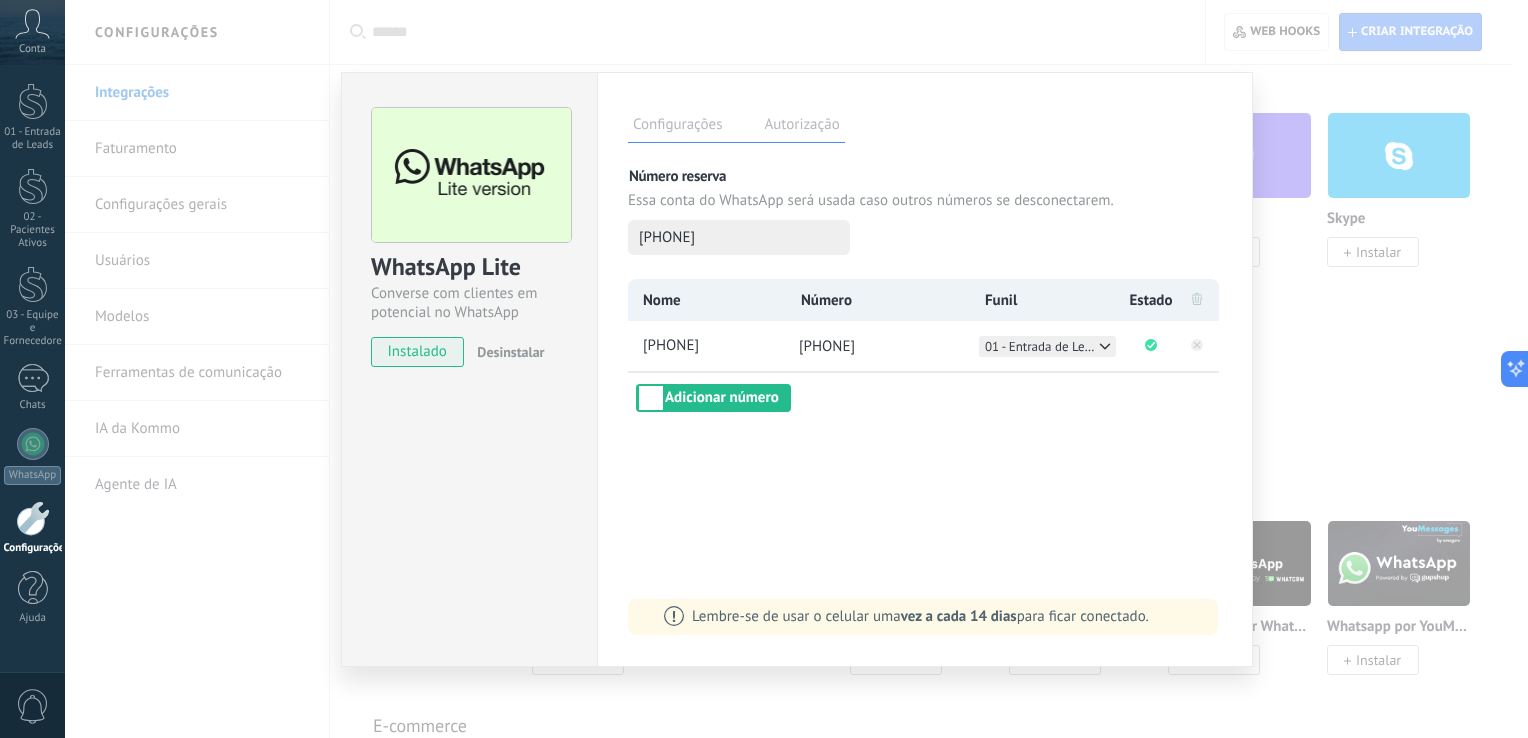 click on "WhatsApp Lite Converse com clientes em potencial no WhatsApp instalado Desinstalar Configurações Autorização Esta aba registra os usuários que permitiram acesso à esta conta. Se você quiser remover a possibilidade de um usuário de enviar solicitações para a conta em relação a esta integração, você pode revogar o acesso. Se o acesso de todos os usuários for revogado, a integração parará de funcionar. Este app está instalado, mas ninguém concedeu acesso ainda. Mais de 2 bilhões de pessoas usam ativamente o WhatsApp para se conectar com amigos, familiares e empresas. Essa integração adiciona o app de mensagem mais popular ao seu arsenal de comunicação: capture automaticamente leads em mensagens recebidas, compartilhe o acesso de bate-papo com toda a equipe e aprimore tudo isso com as ferramentas integradas da Kommo, como o botão de engajamento e o Robô de vendas. Mais _:  Salvar Número reserva Essa conta do WhatsApp será usada caso outros números se desconectarem.   Nome Número" at bounding box center [796, 369] 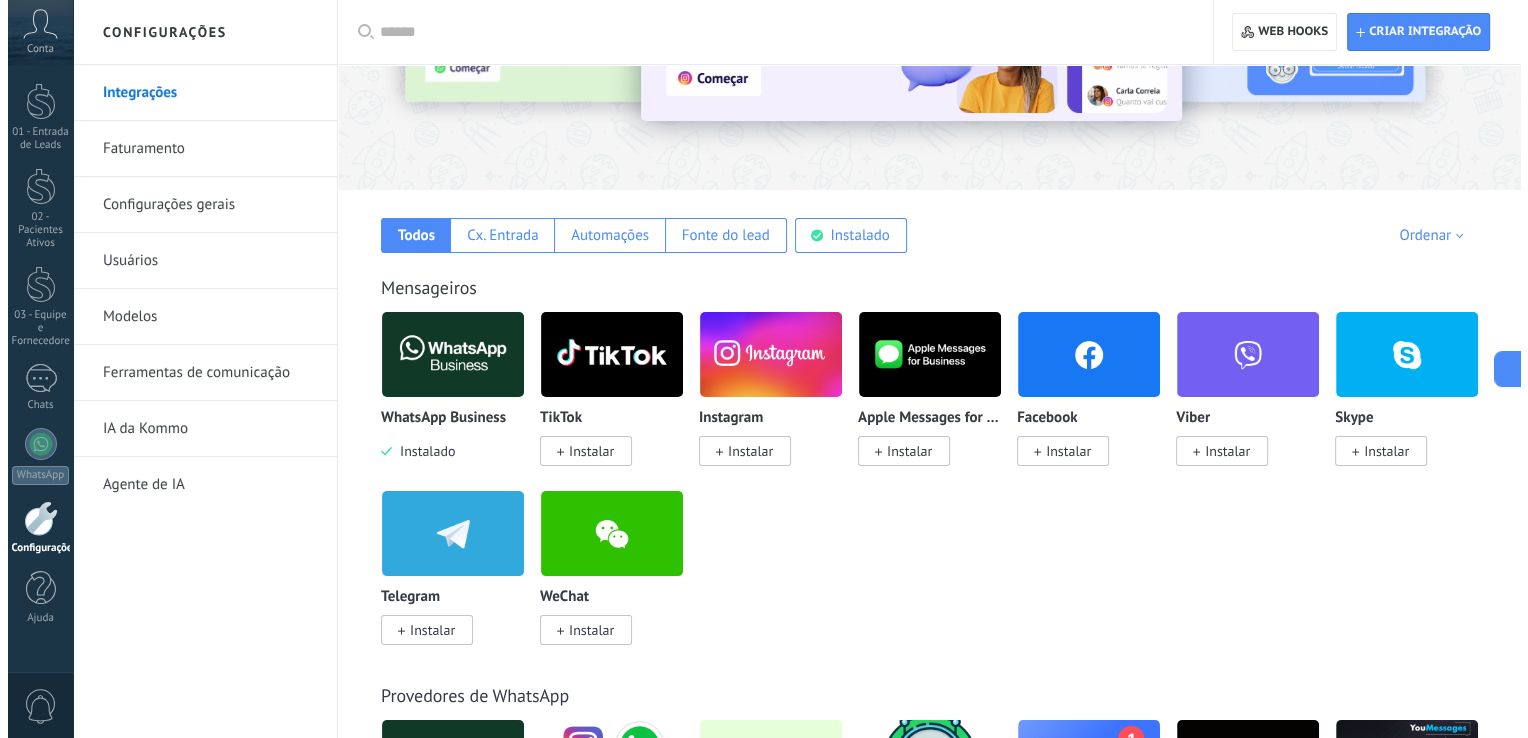 scroll, scrollTop: 0, scrollLeft: 0, axis: both 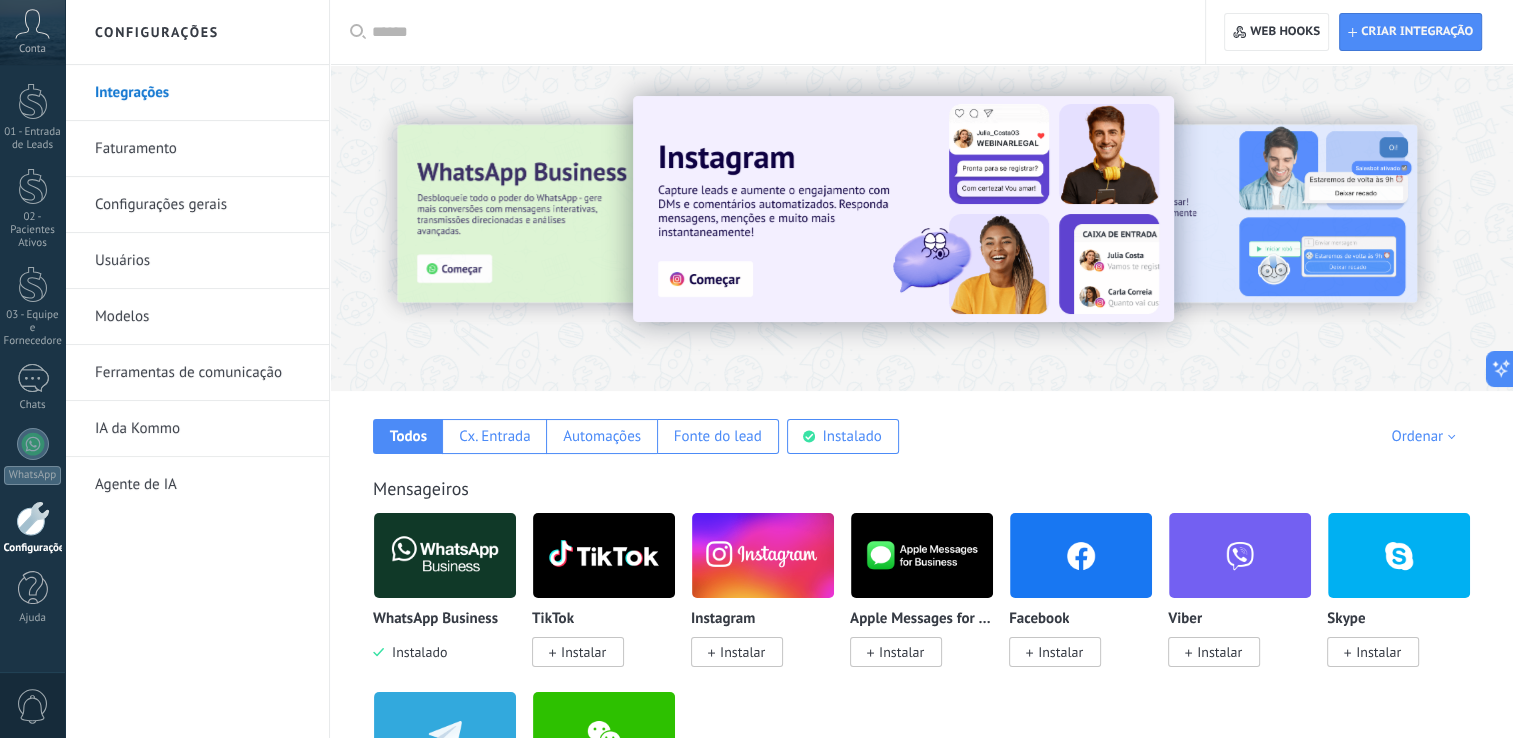 click on "Conta" at bounding box center [32, 49] 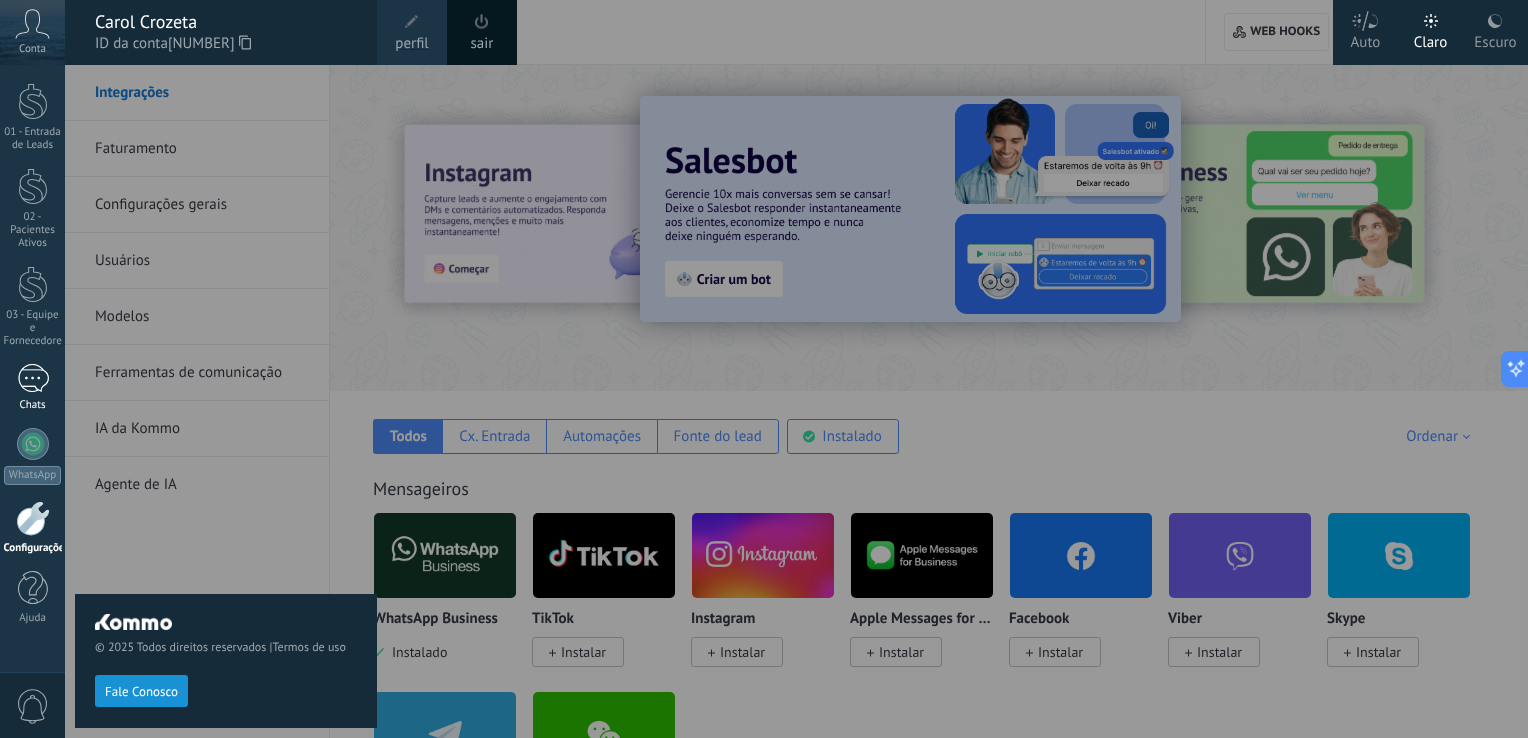 click at bounding box center (33, 378) 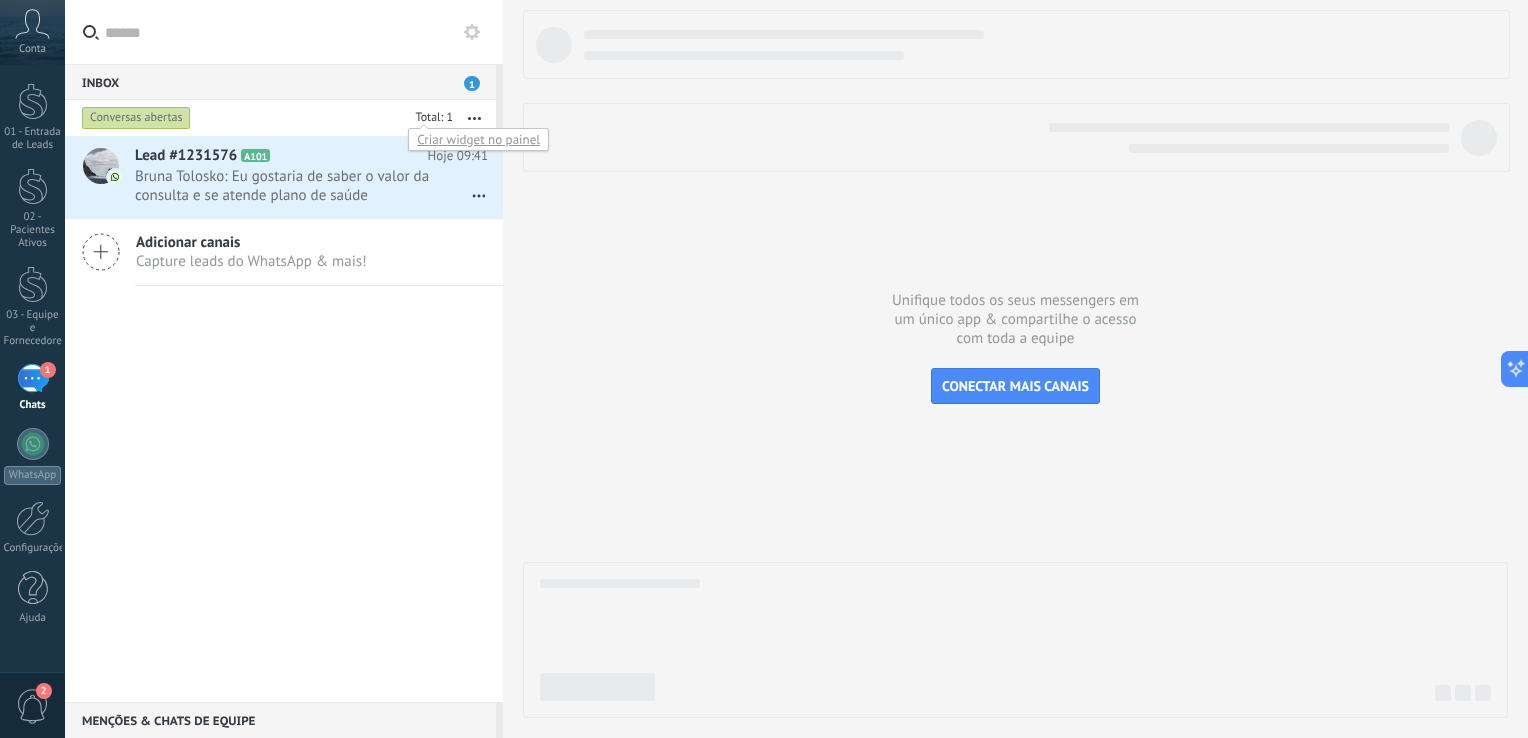 click at bounding box center (431, 119) 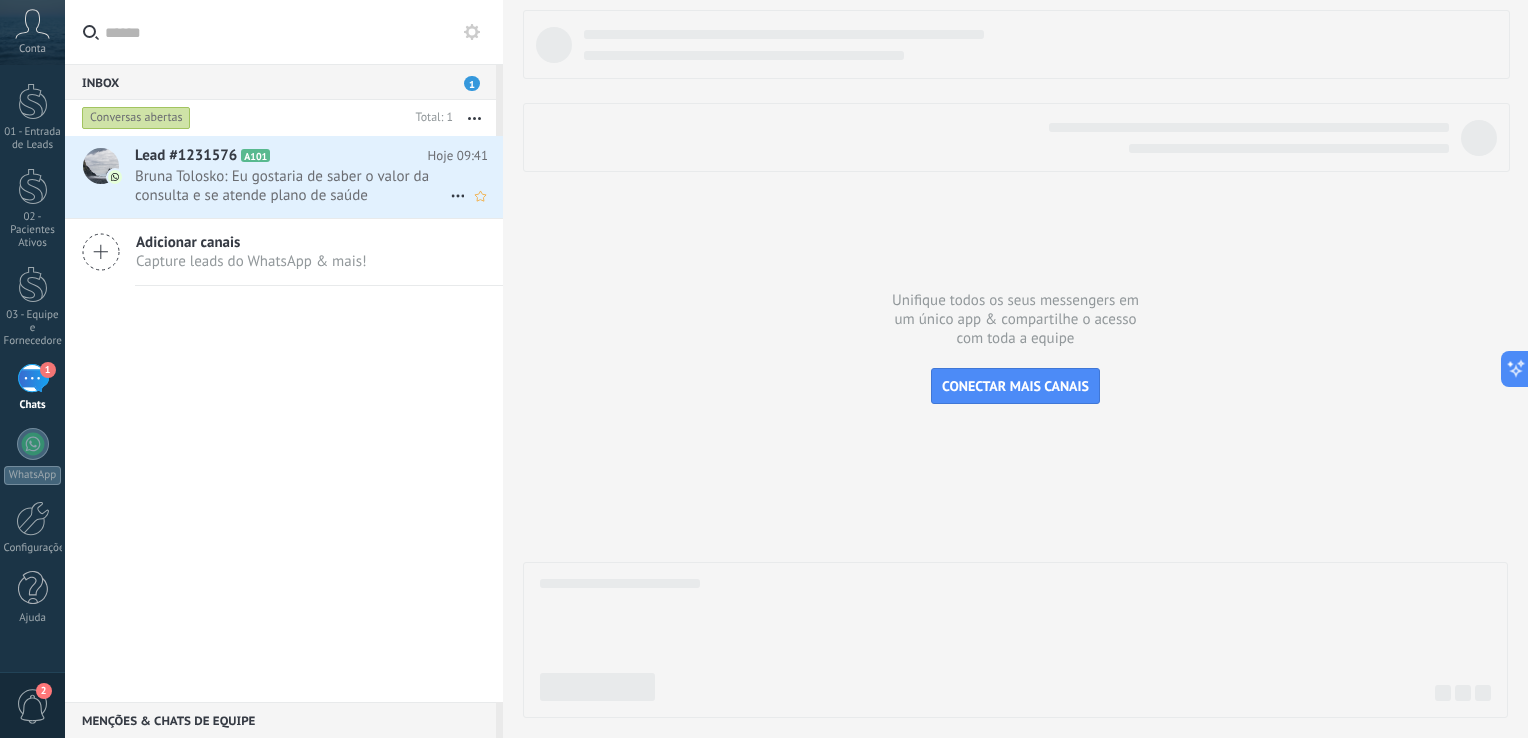 click on "Lead #1231576
A101" at bounding box center [281, 156] 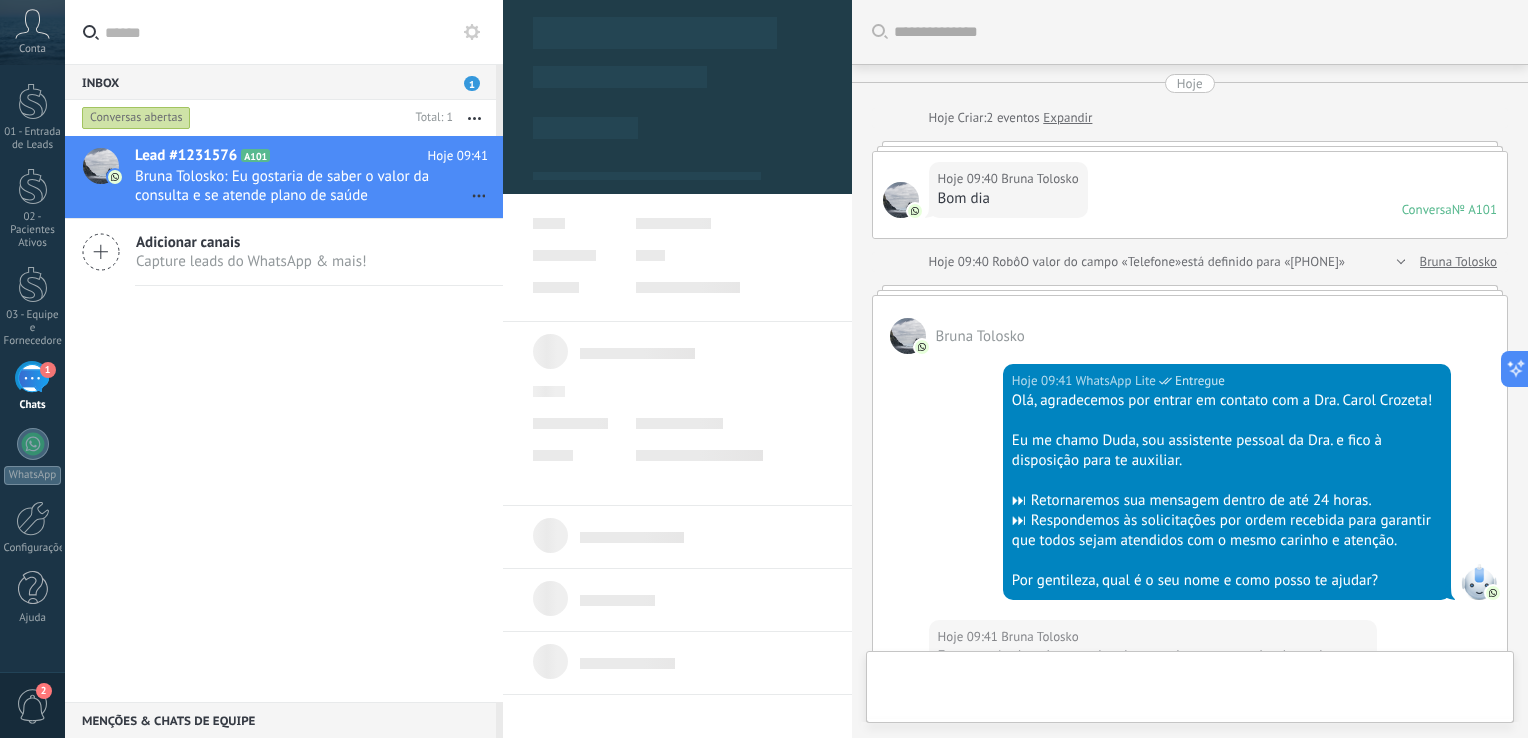 scroll, scrollTop: 369, scrollLeft: 0, axis: vertical 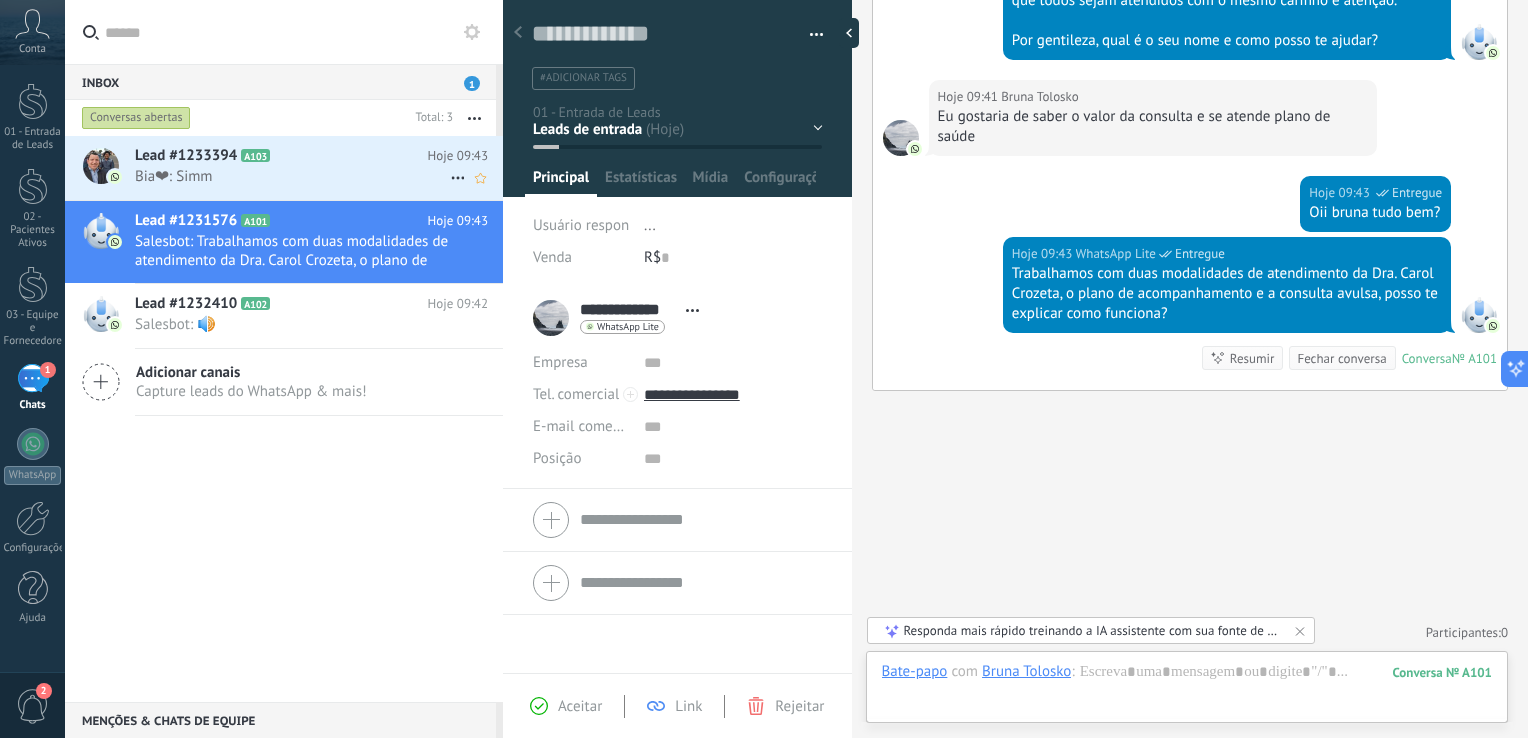 click on "Bia❤: Simm" at bounding box center (292, 176) 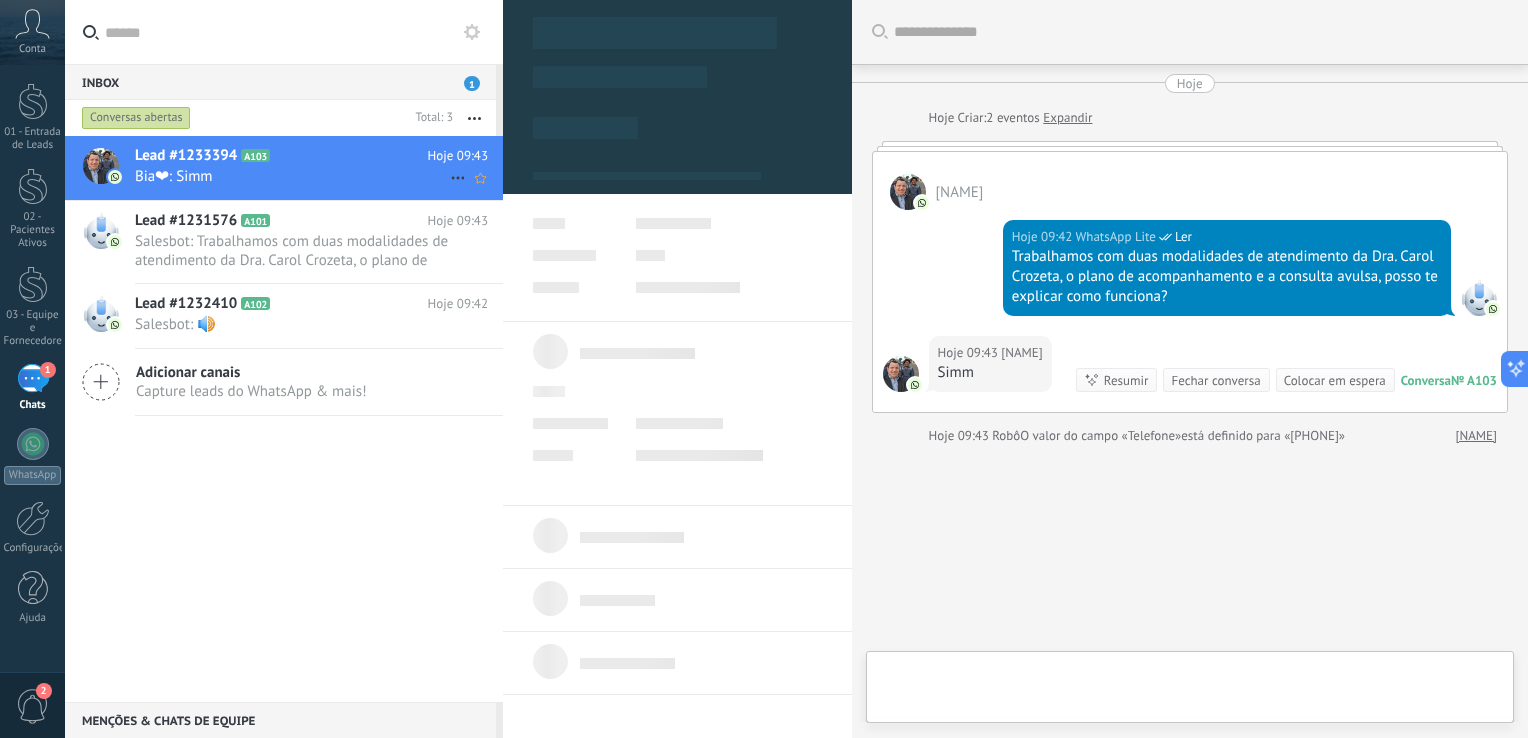 type on "**********" 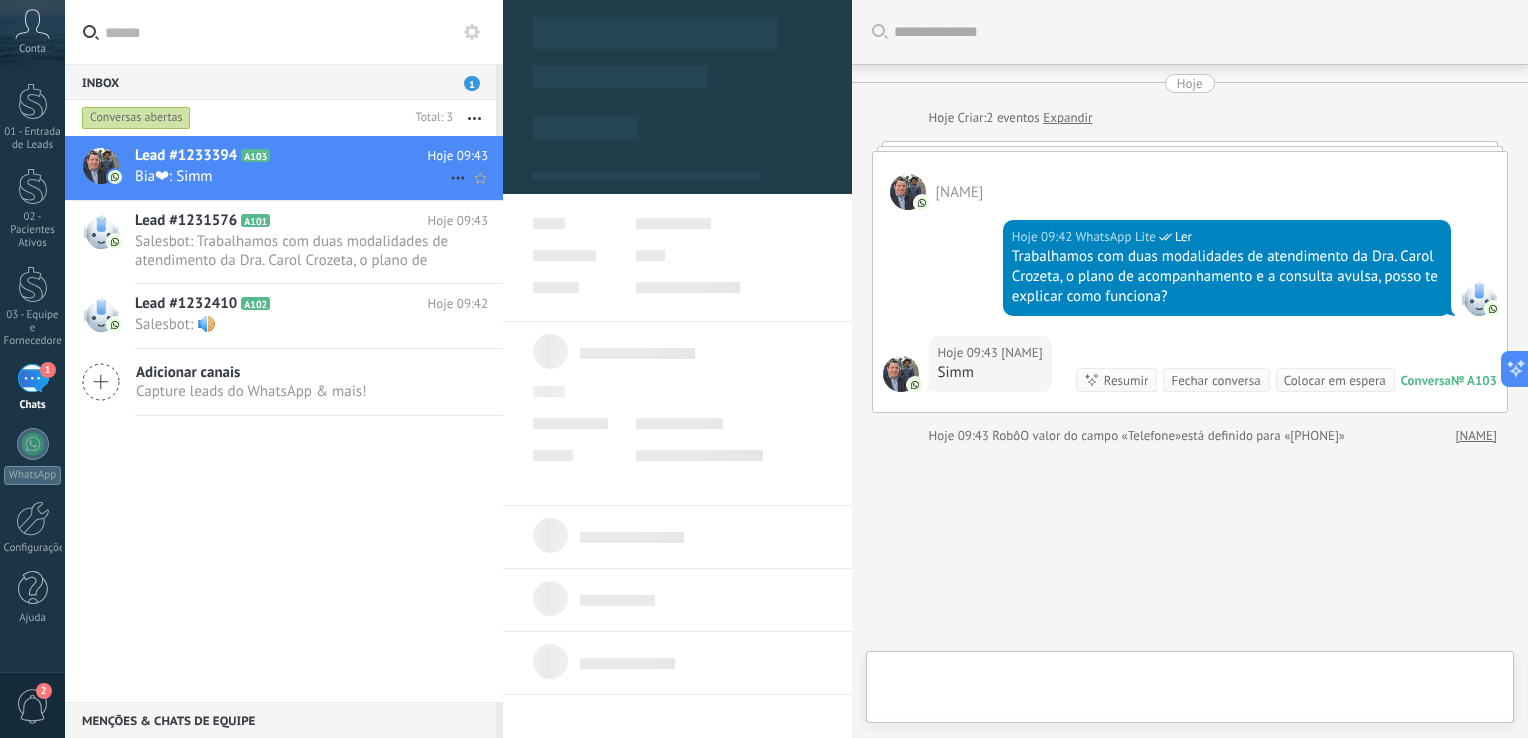 scroll, scrollTop: 56, scrollLeft: 0, axis: vertical 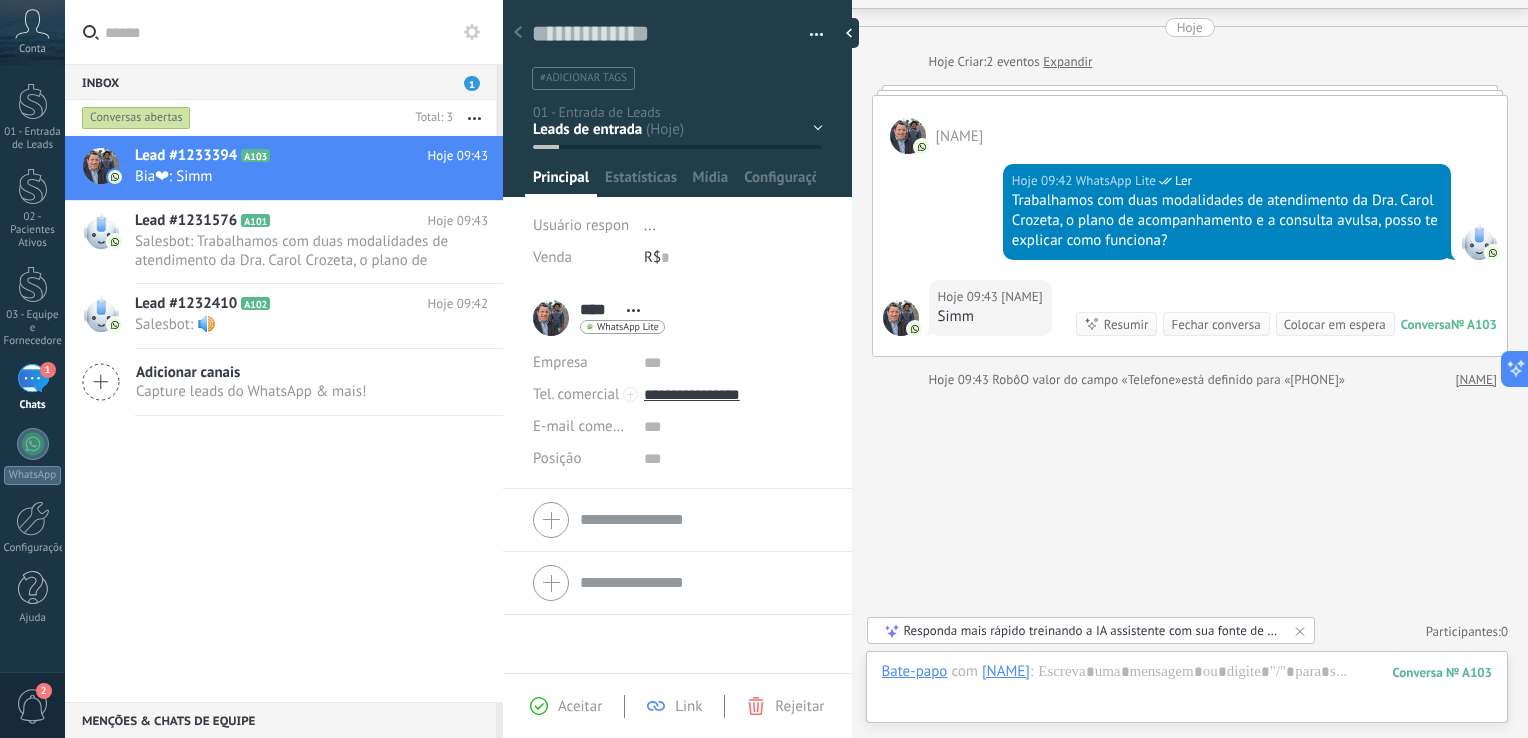 click on "**** Bia❤
**** Bia❤
Sobrenome
Abrir detalhes
Copiar nome
Desvincular" at bounding box center (677, 318) 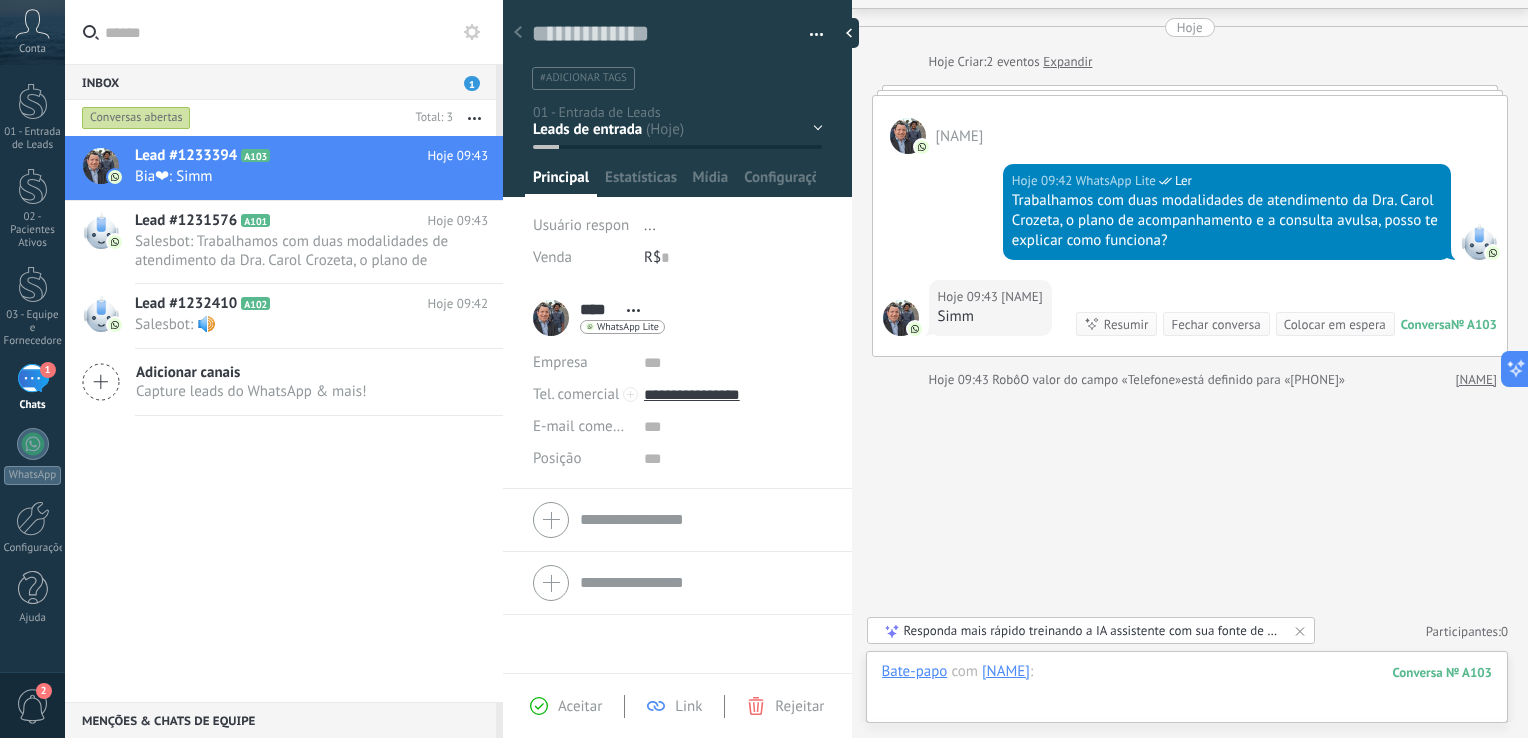 click at bounding box center (1187, 692) 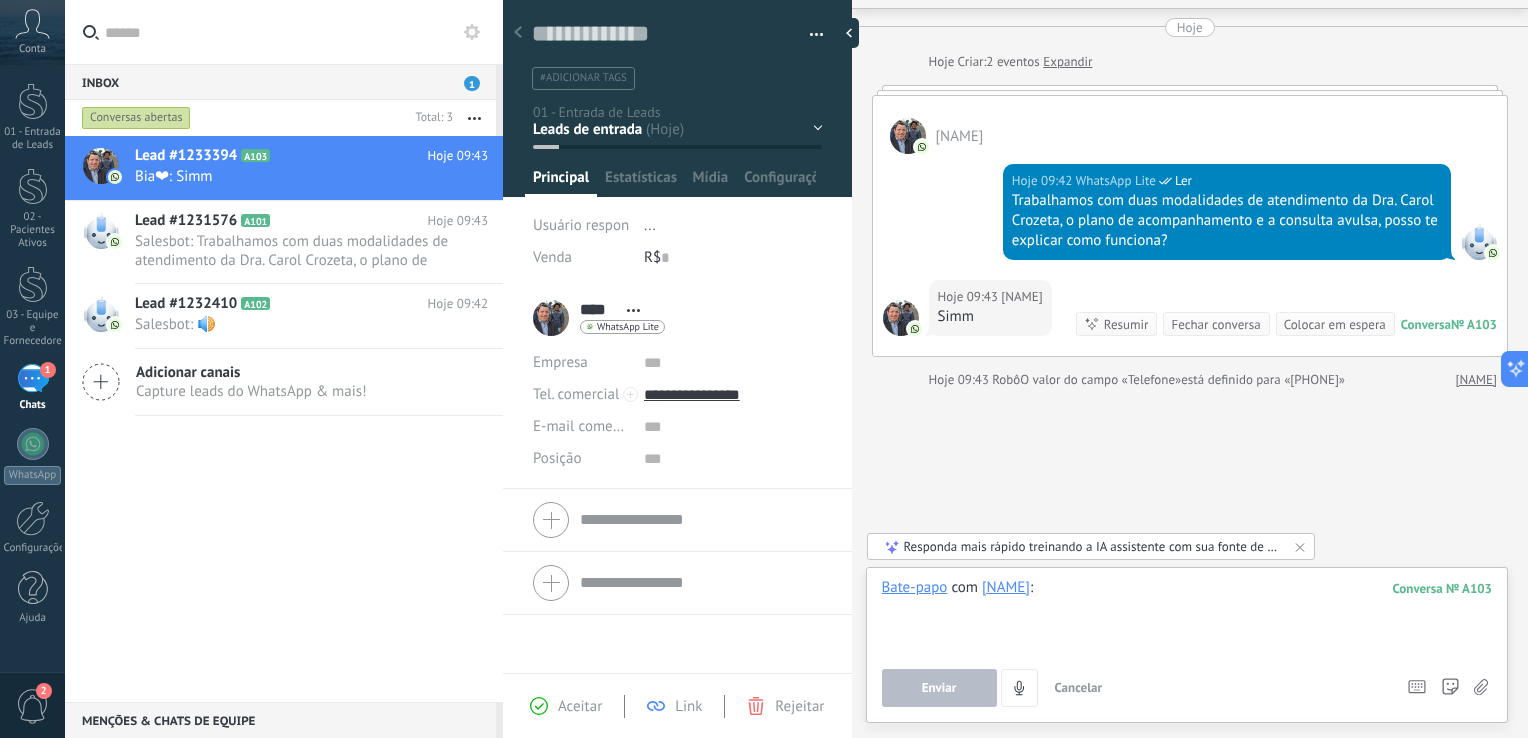 paste 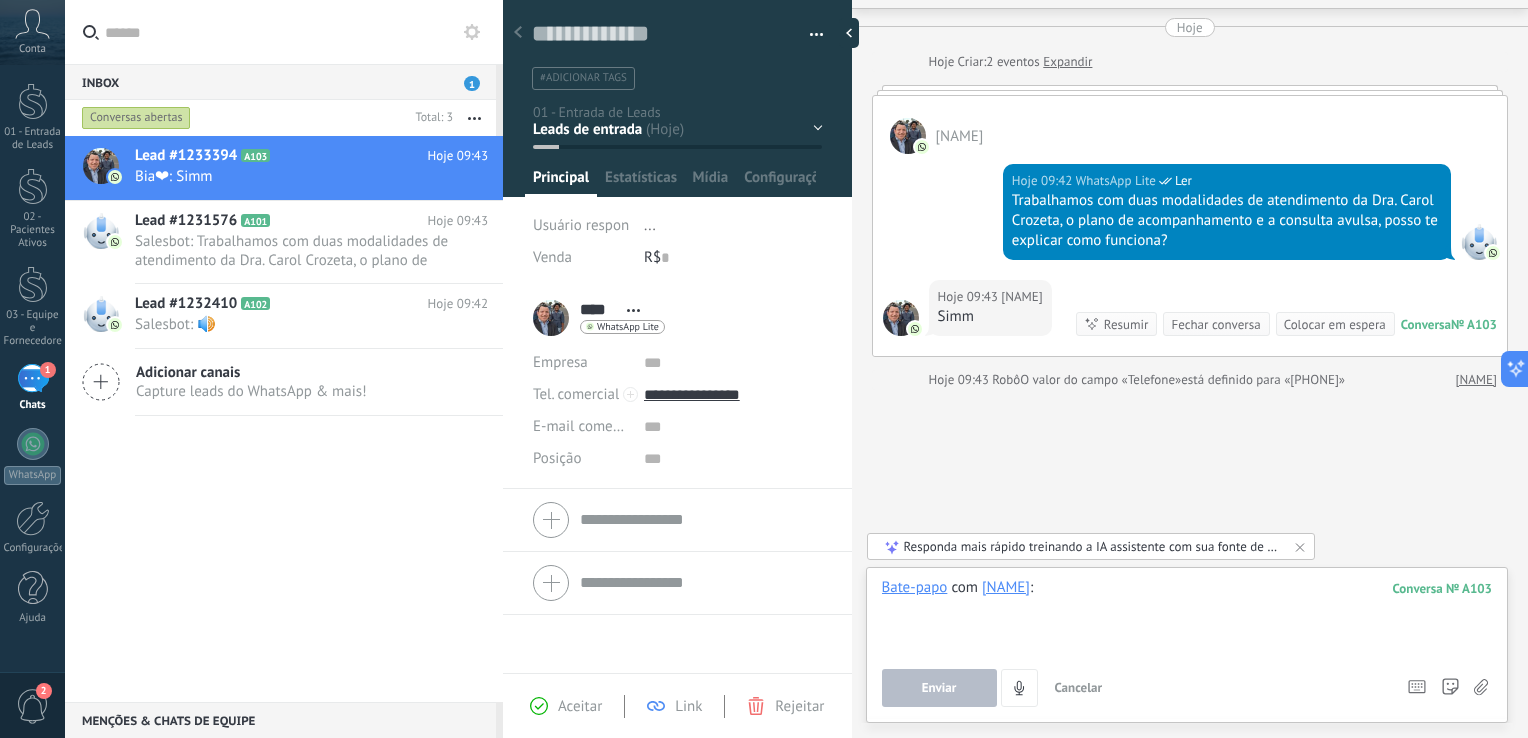 type 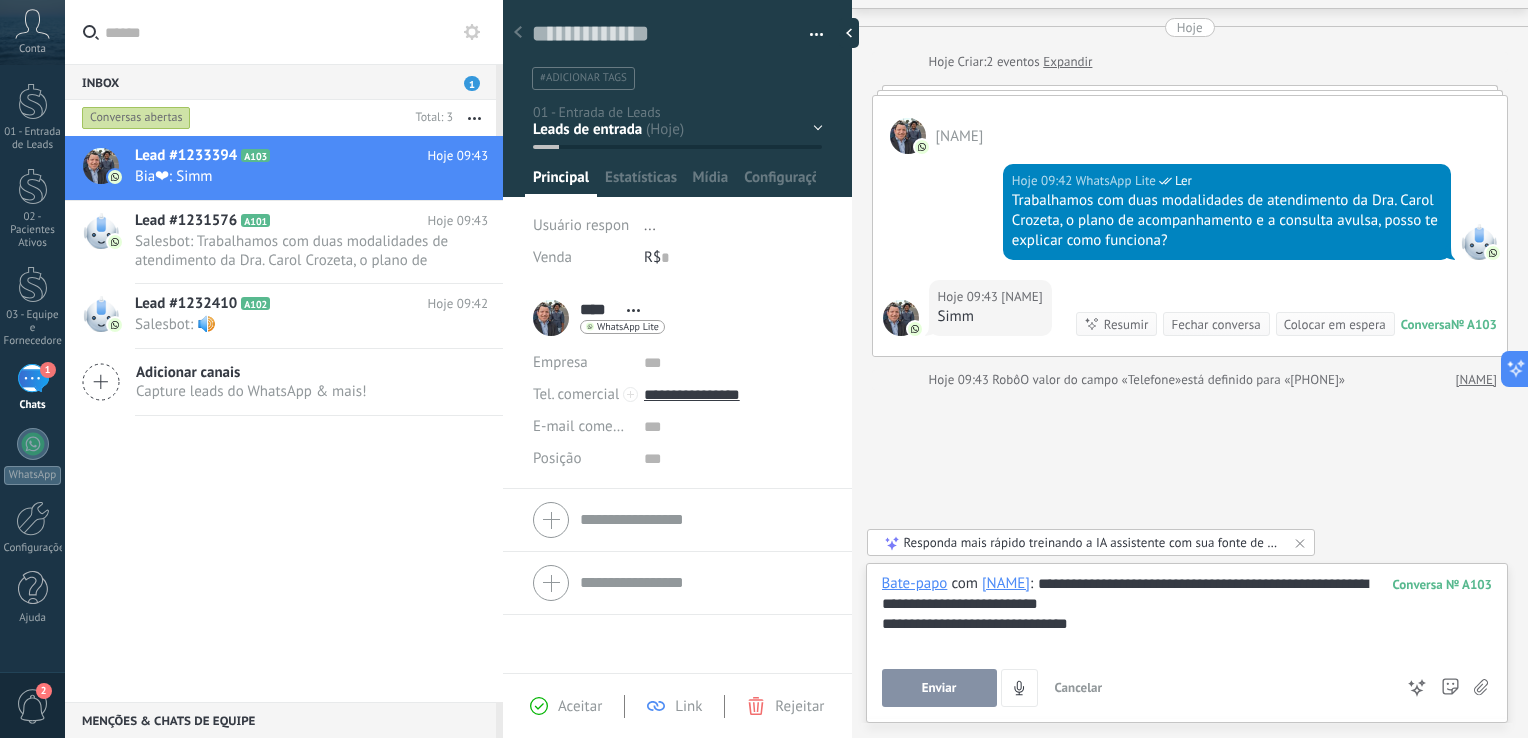 click on "Enviar" at bounding box center [939, 688] 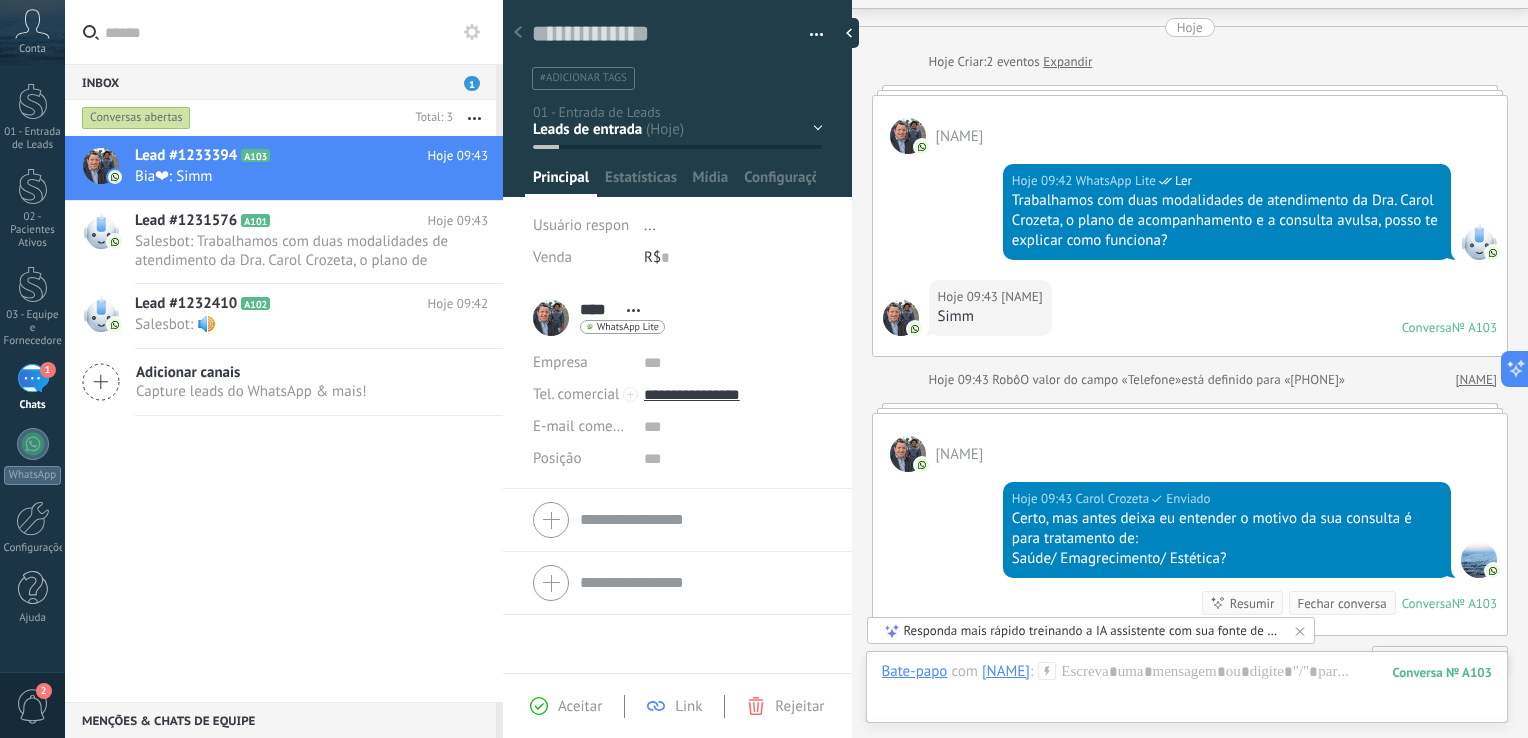 scroll, scrollTop: 42, scrollLeft: 0, axis: vertical 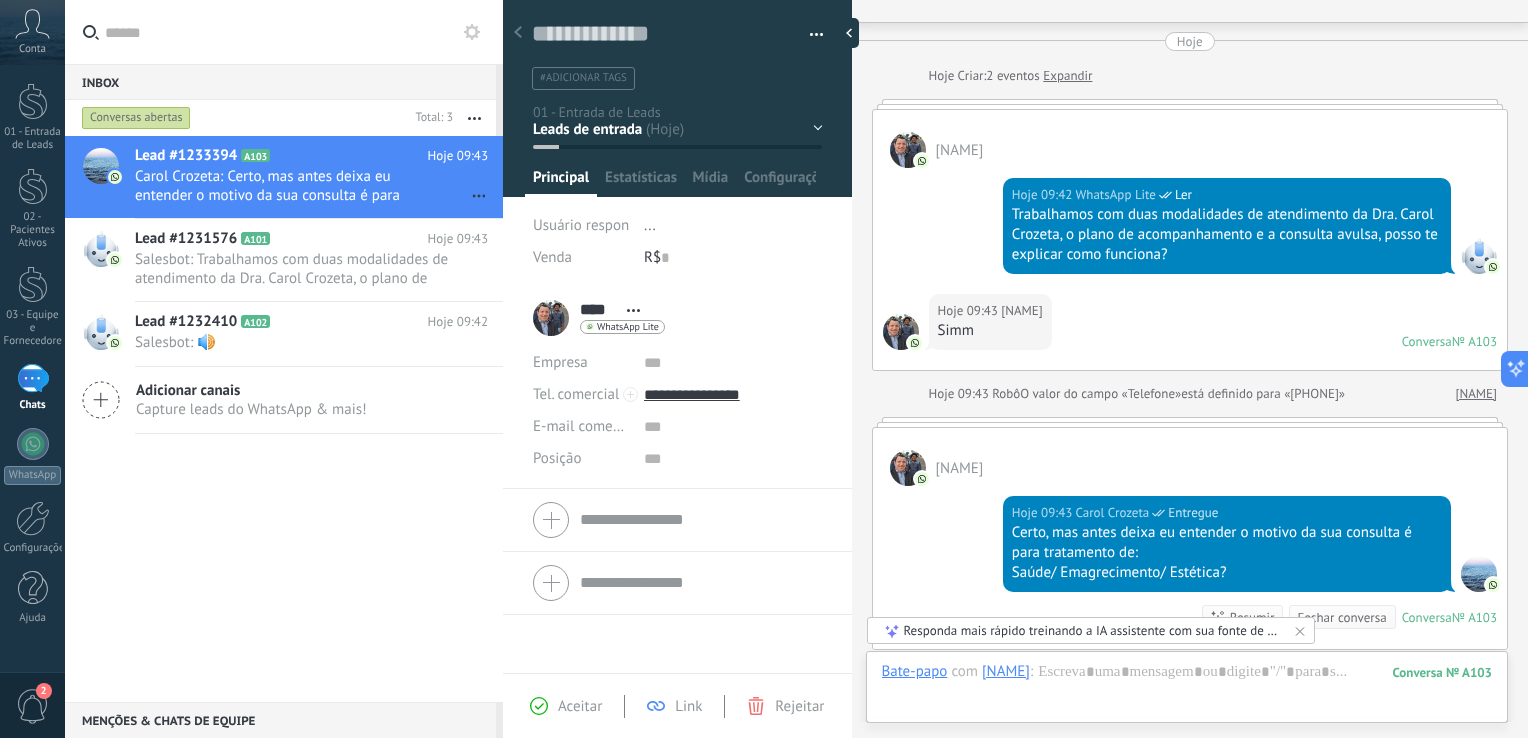 click 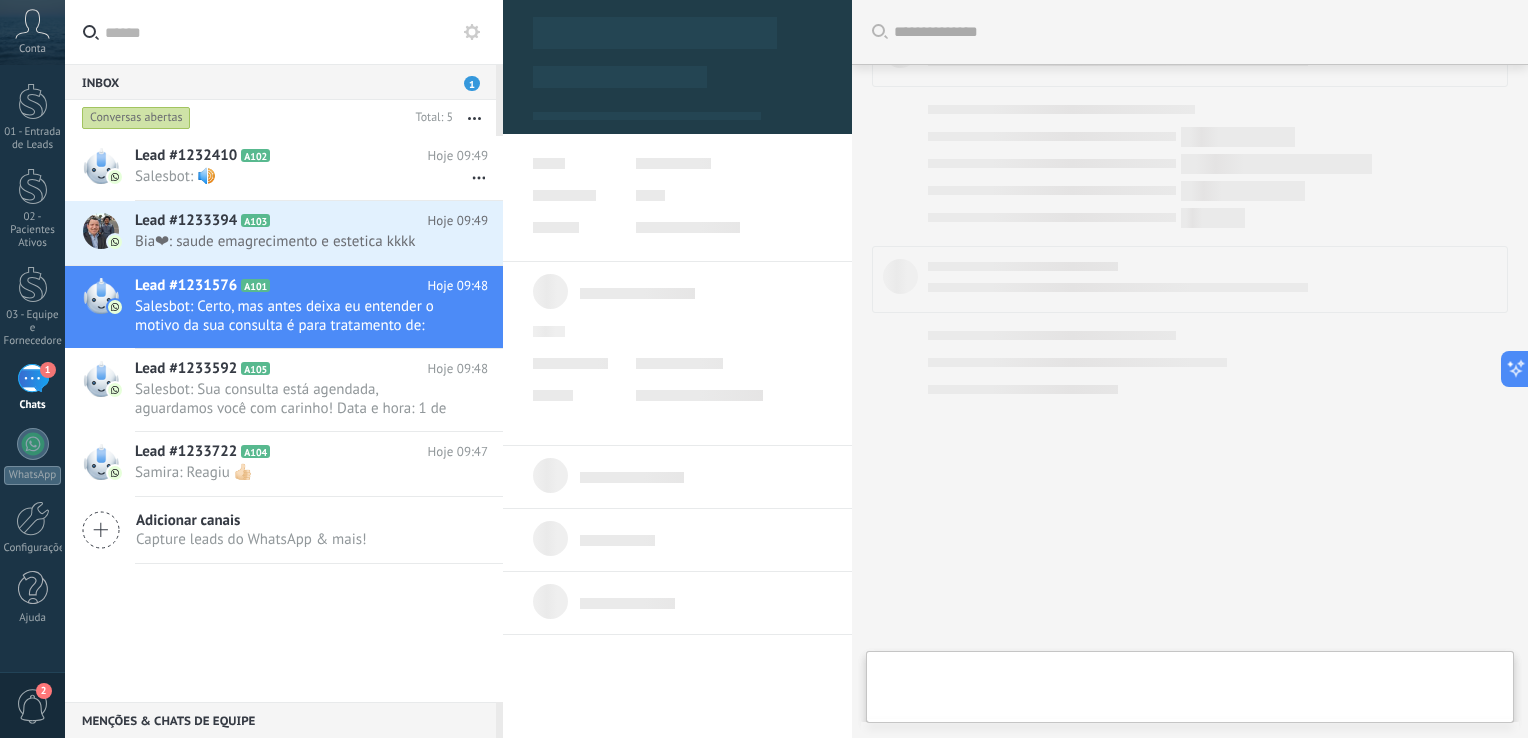 click at bounding box center (1190, 279) 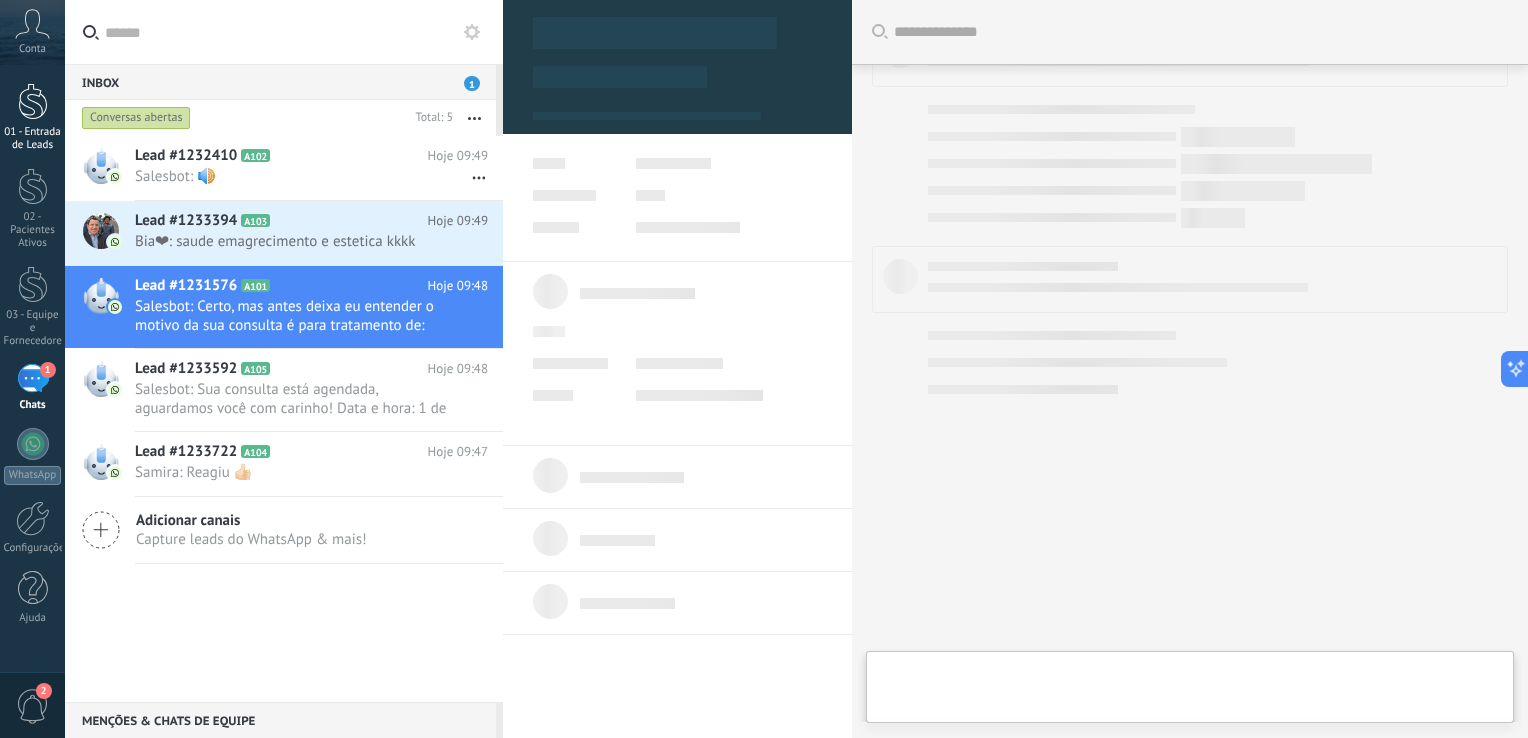 click at bounding box center [33, 101] 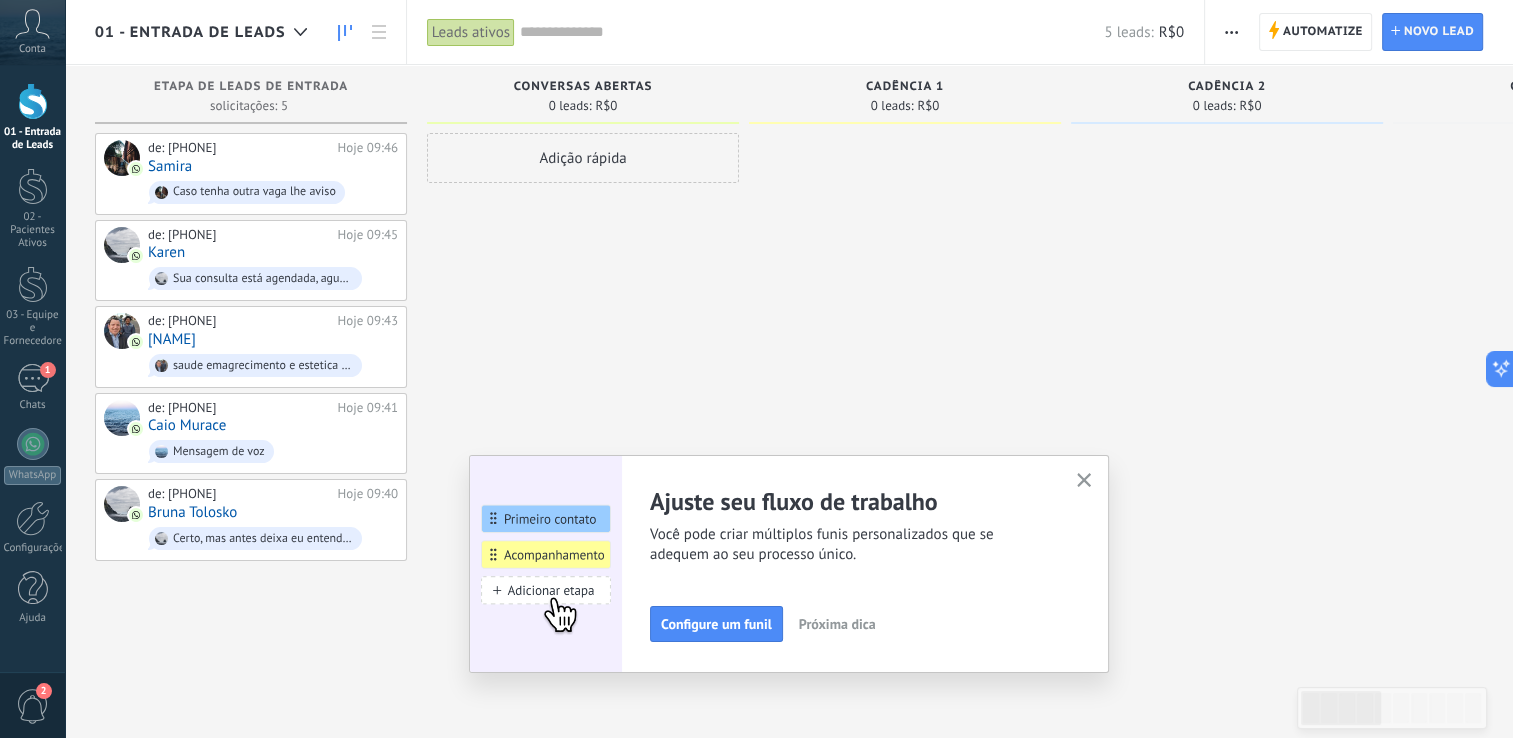 click at bounding box center (1084, 481) 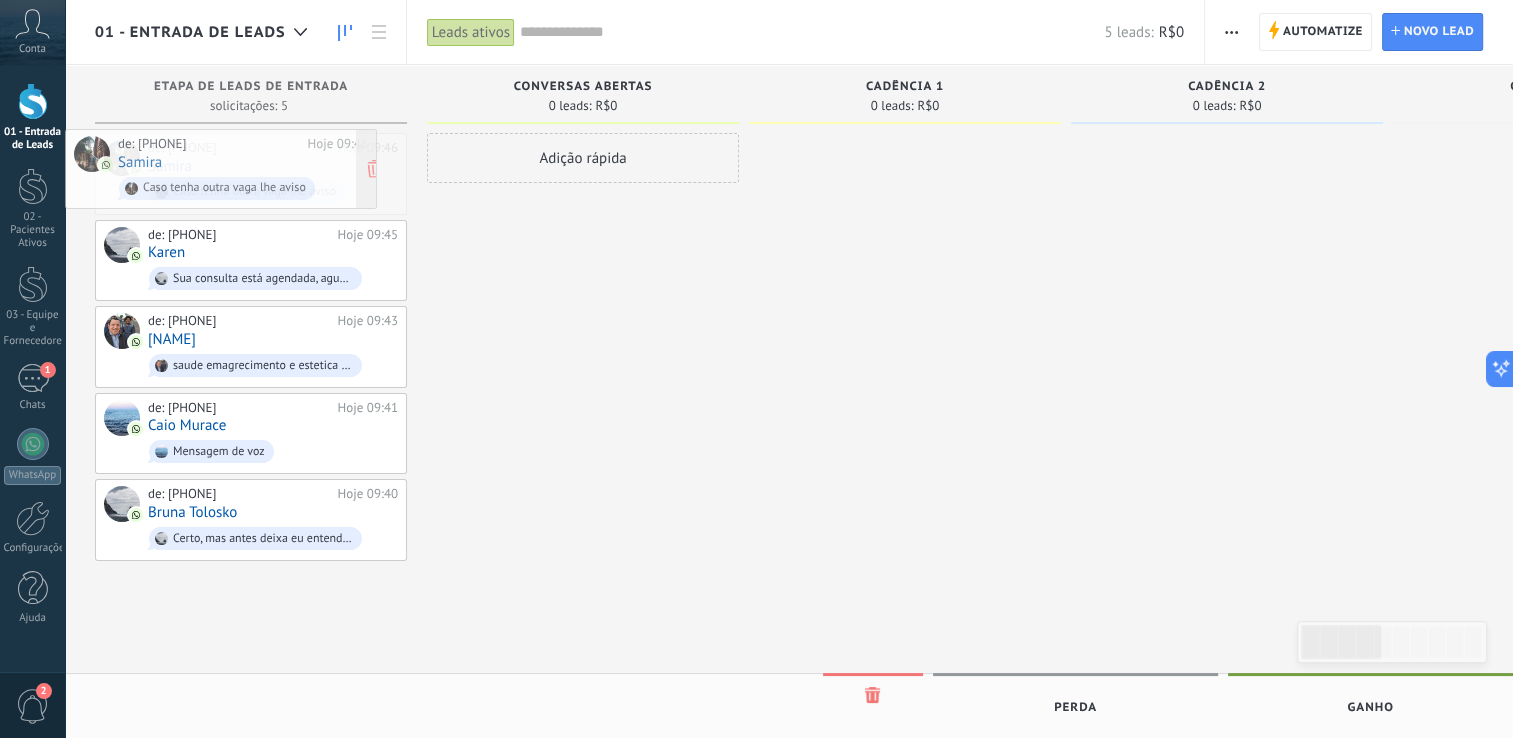 drag, startPoint x: 295, startPoint y: 167, endPoint x: 205, endPoint y: 163, distance: 90.088844 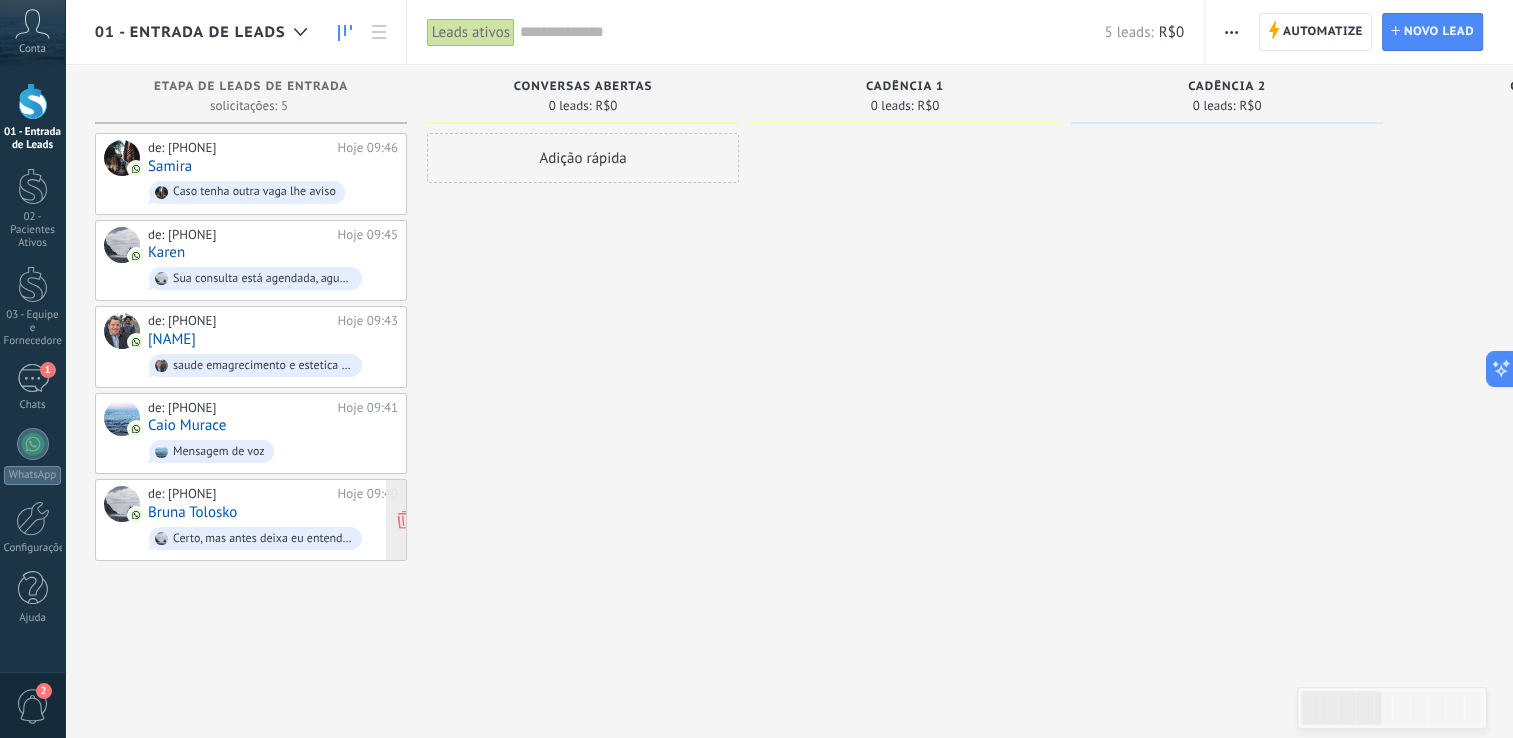 click on "de: [PHONE] Hoje 09:40 [NAME] Certo, mas antes deixa eu entender o motivo da sua consulta é para tratamento de:
Saúde/ Emagrecimento/ Estética?" at bounding box center (273, 520) 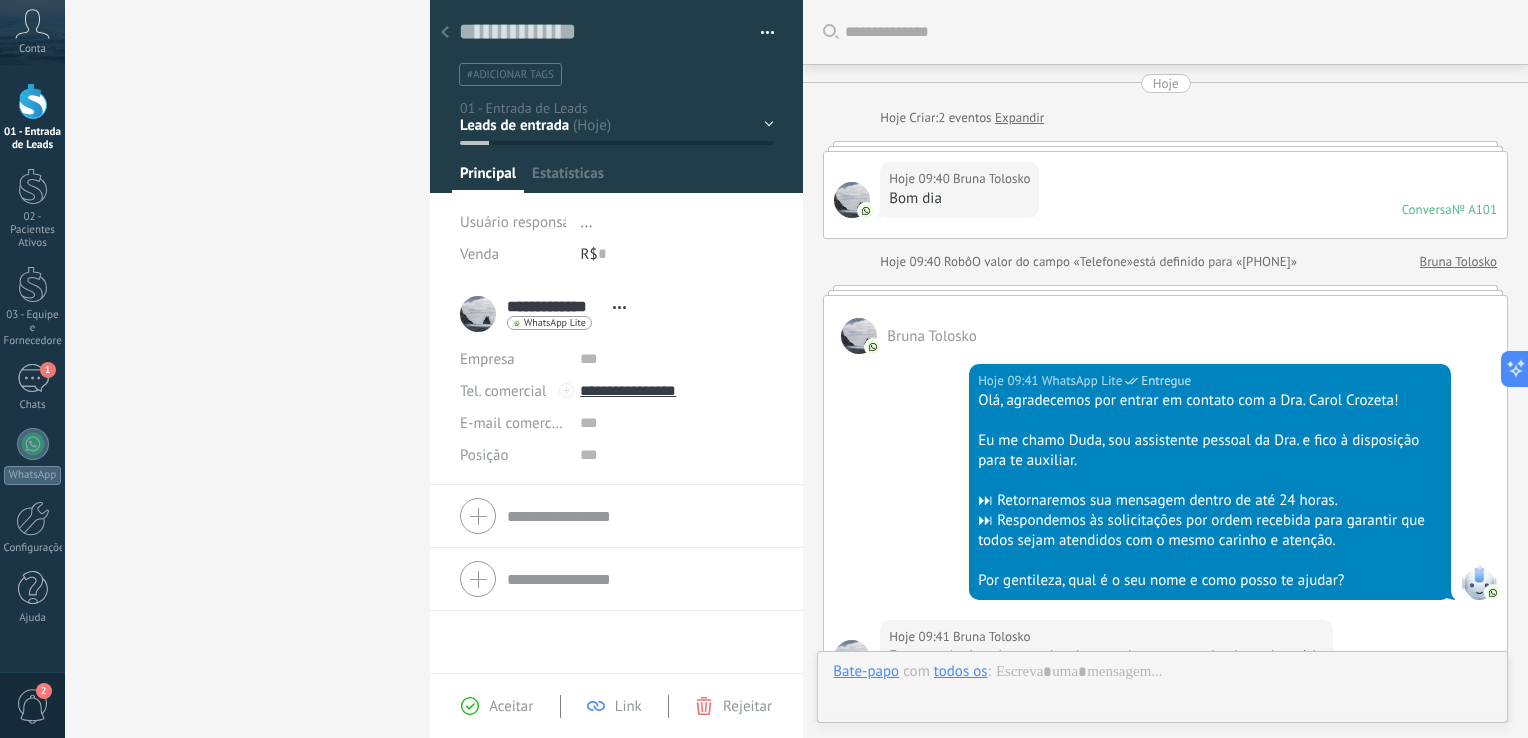 scroll, scrollTop: 712, scrollLeft: 0, axis: vertical 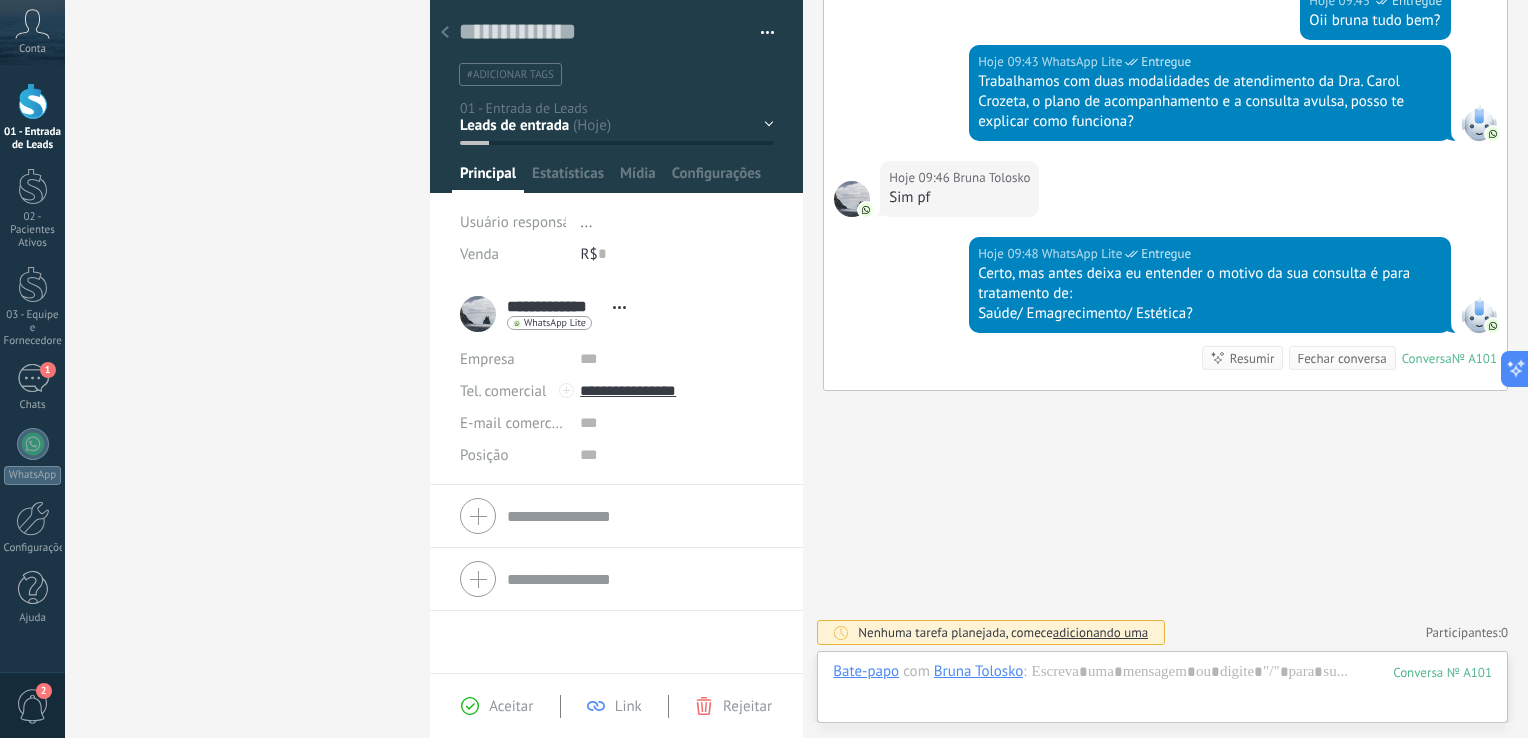 click on "01 - Entrada de Leads" at bounding box center [32, 117] 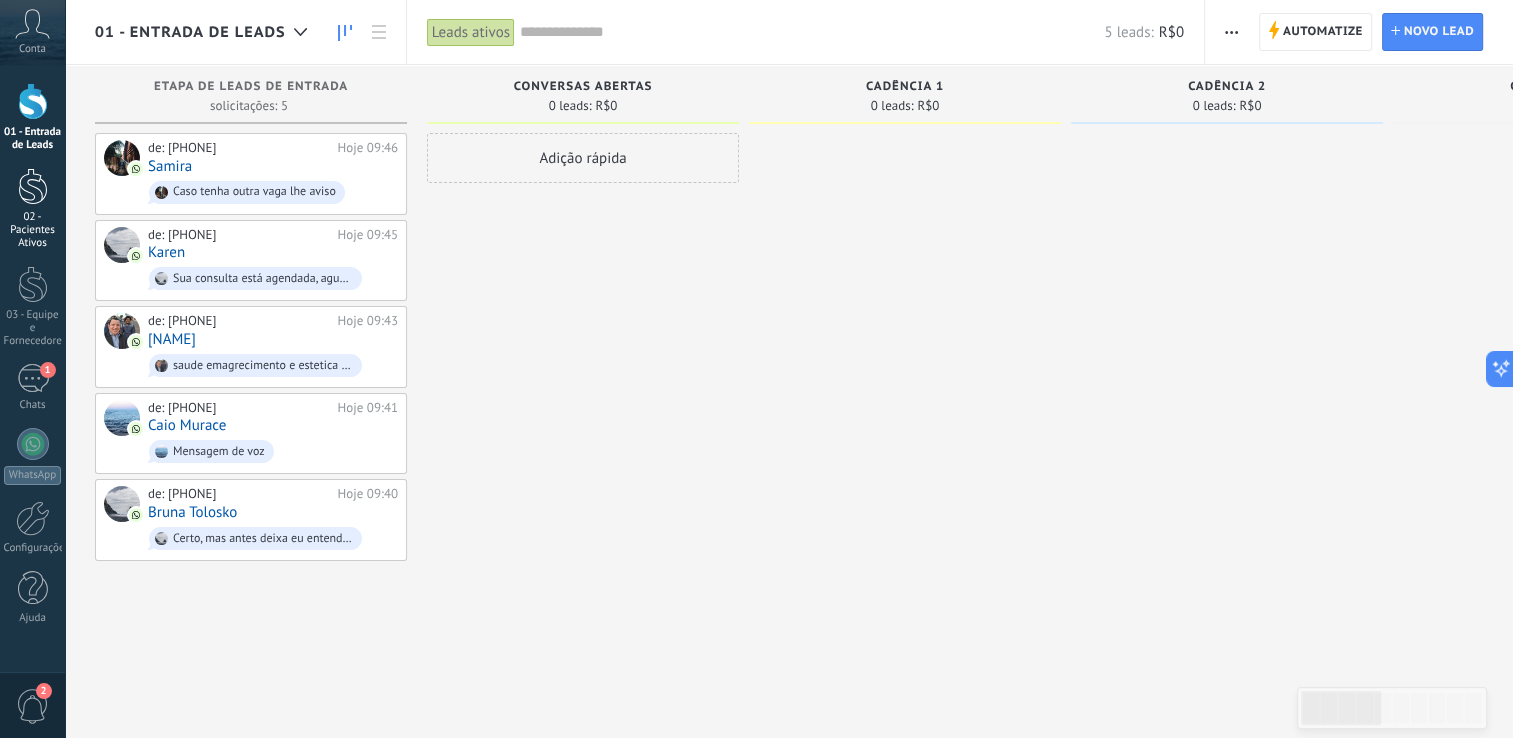 click at bounding box center (33, 186) 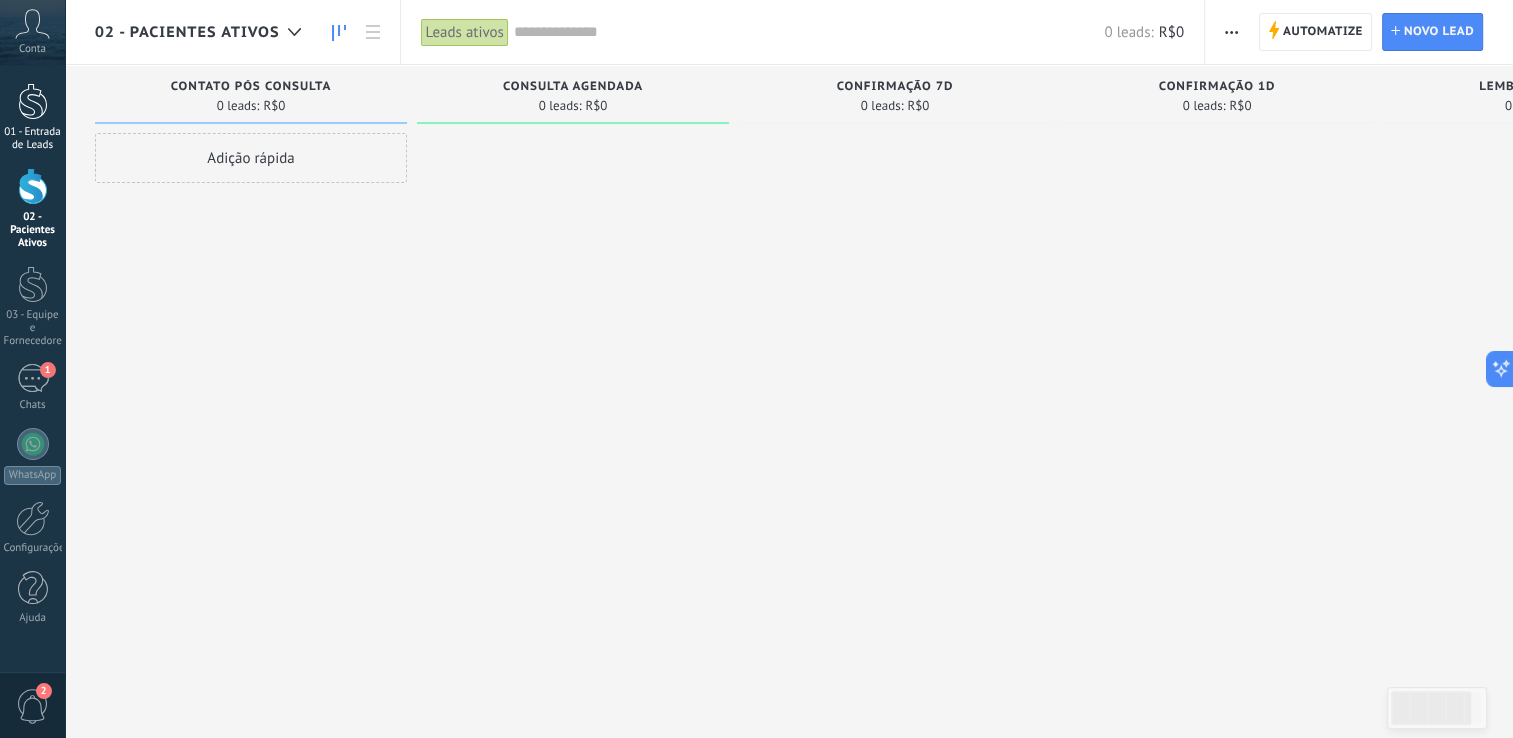 click at bounding box center (33, 101) 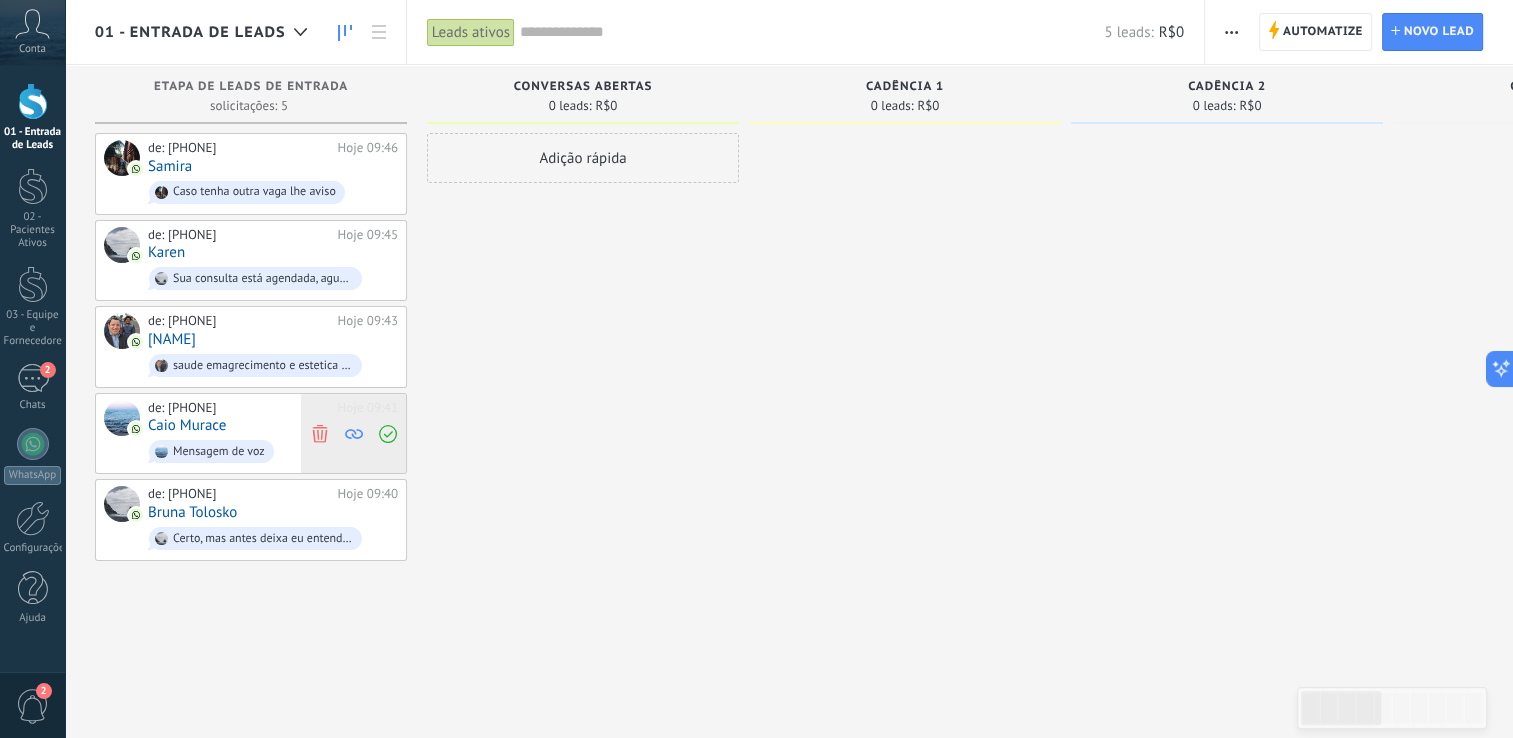 click 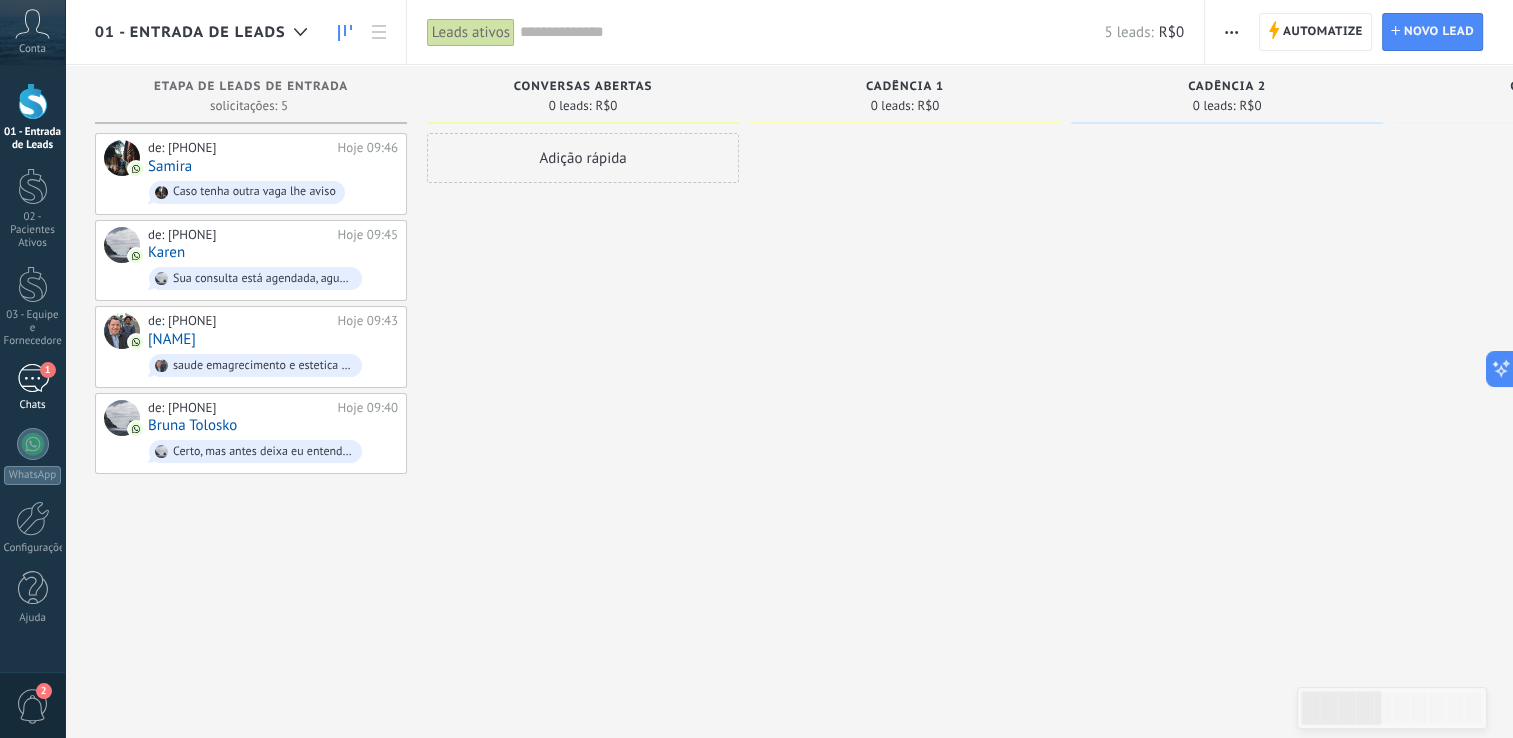 click on "1" at bounding box center [33, 378] 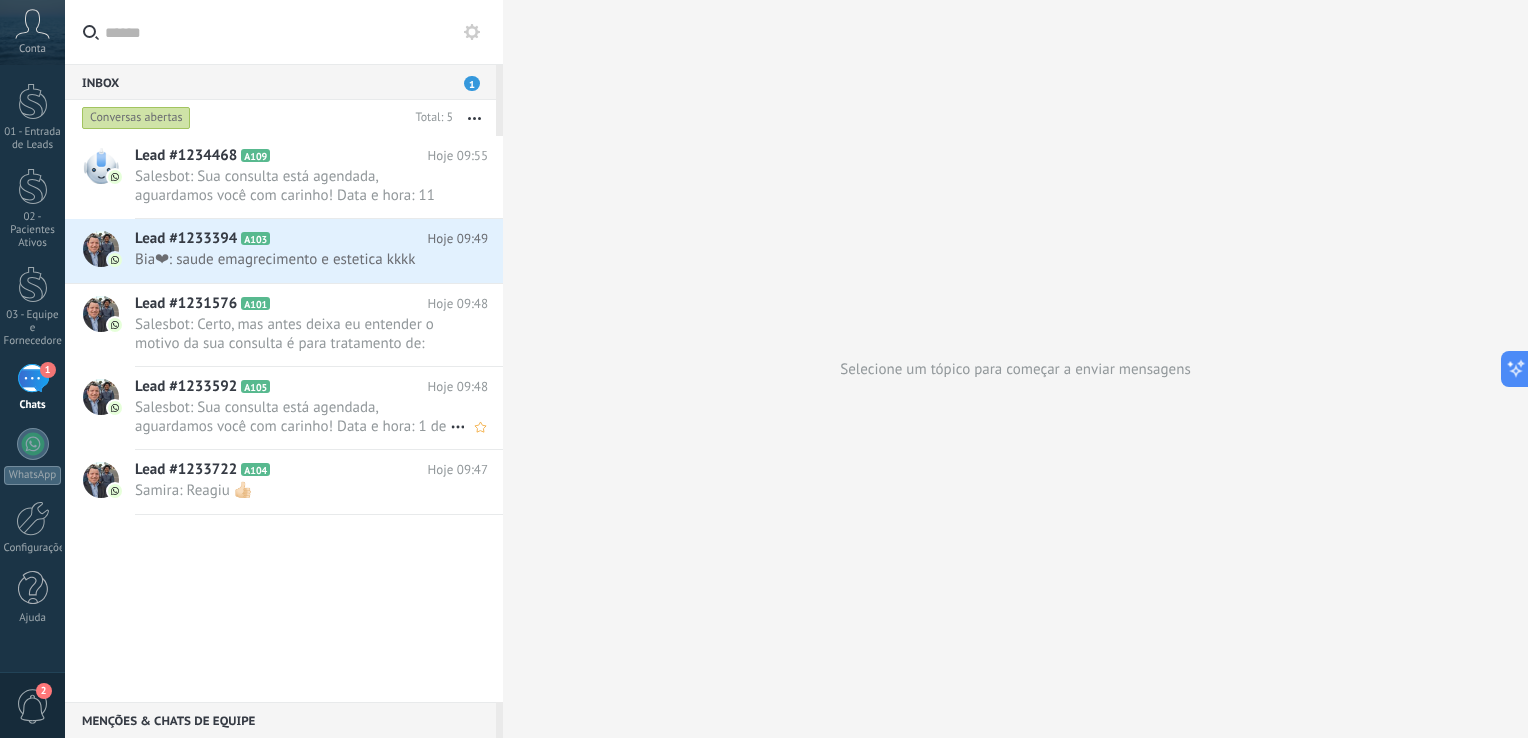 click on "Salesbot: Sua consulta está agendada, aguardamos você com carinho!
Data e hora: 1 de setembro às 11h50
Não se preocupe, ..." at bounding box center [292, 417] 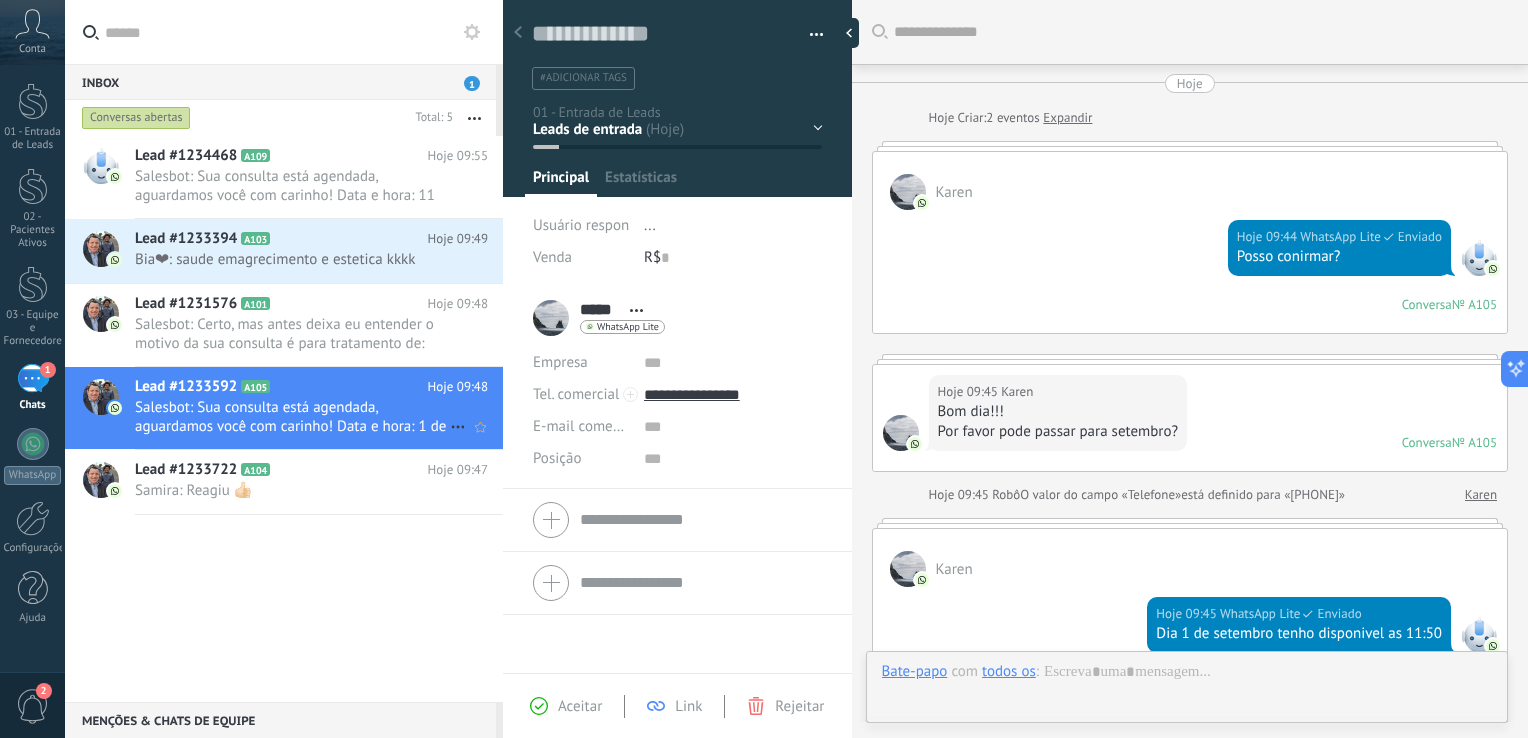 scroll, scrollTop: 604, scrollLeft: 0, axis: vertical 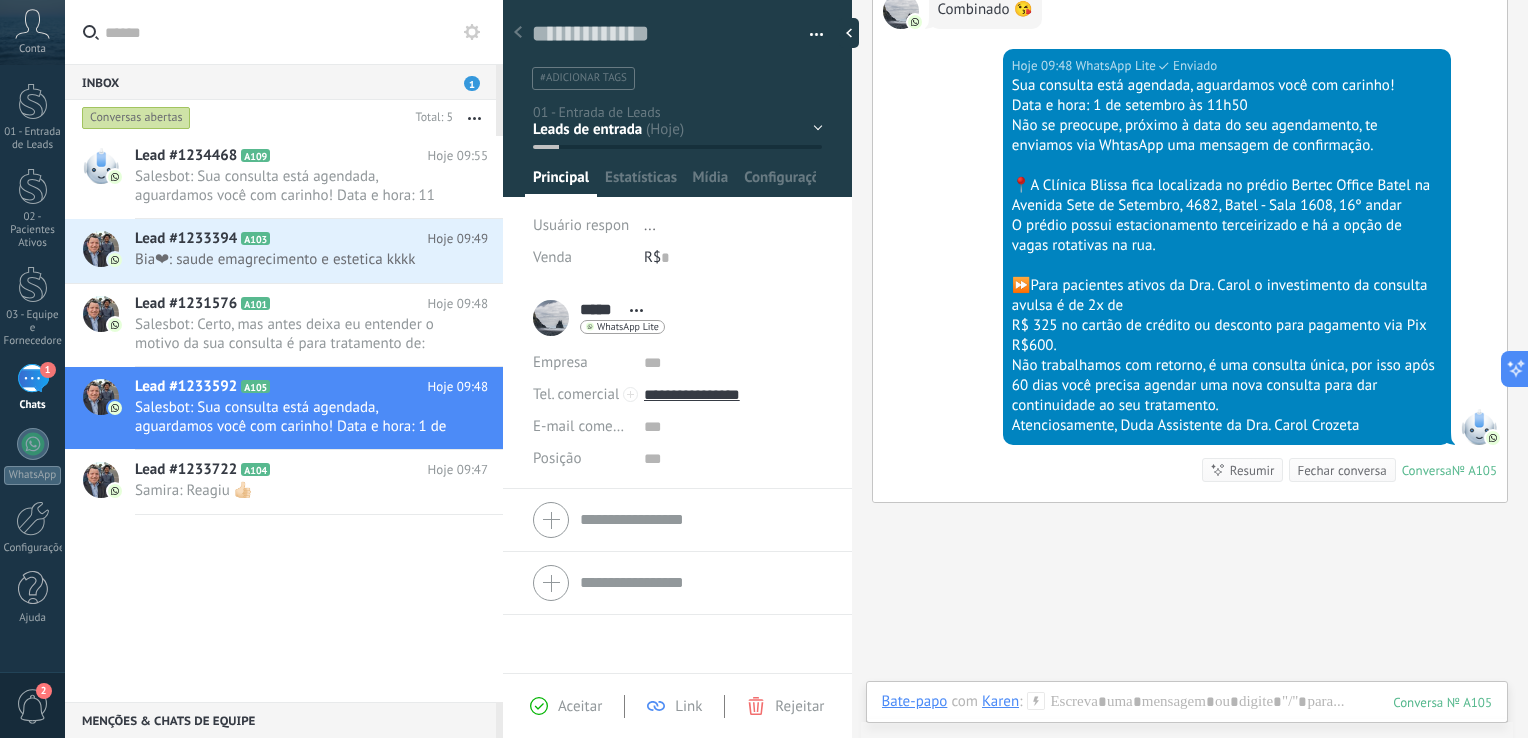 click on "Lead #1234468
A109
Hoje 09:55
Salesbot: Sua consulta está agendada, aguardamos você com carinho!
Data e hora: 11 de agosto às 07h40
Não se preocupe, p...
A103" at bounding box center (284, 419) 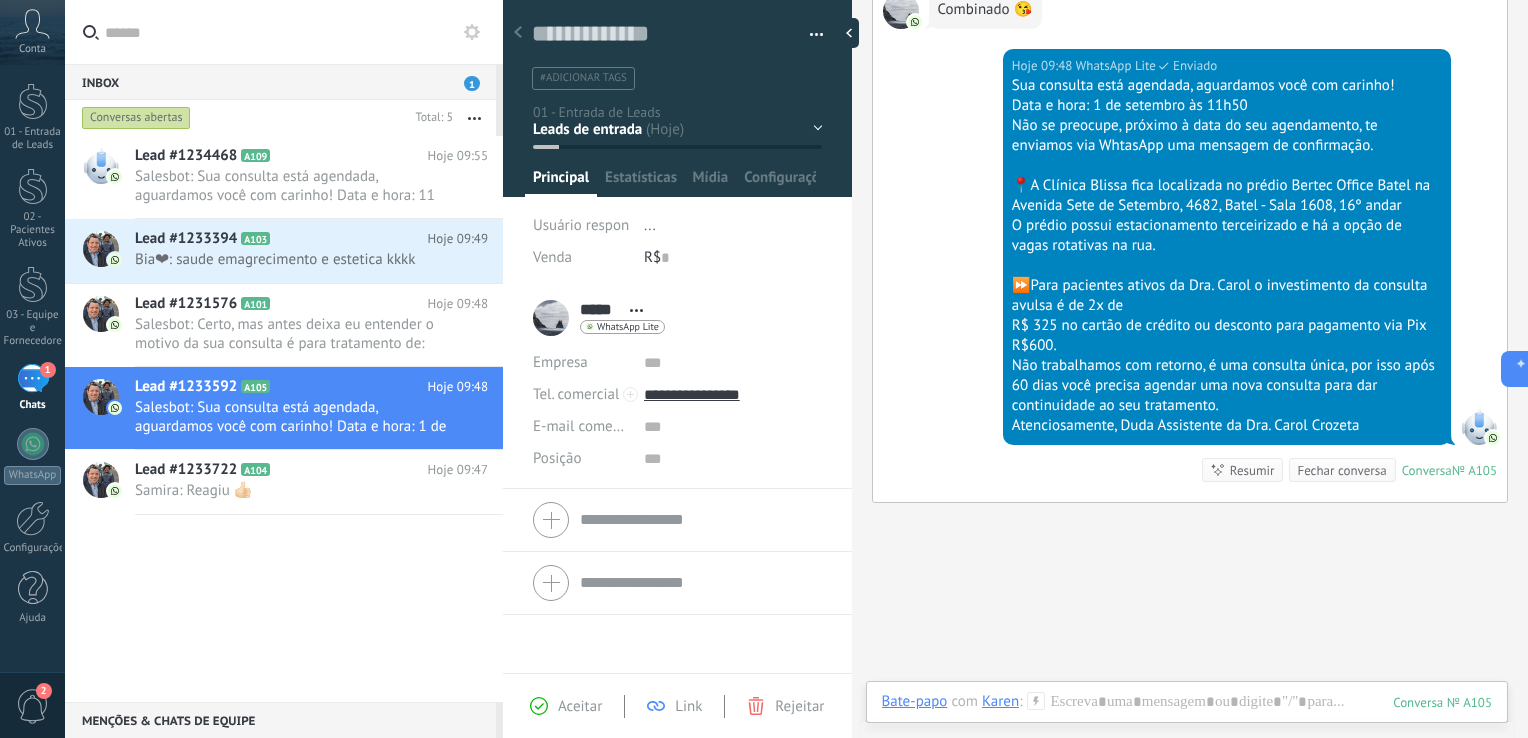 click at bounding box center [518, 33] 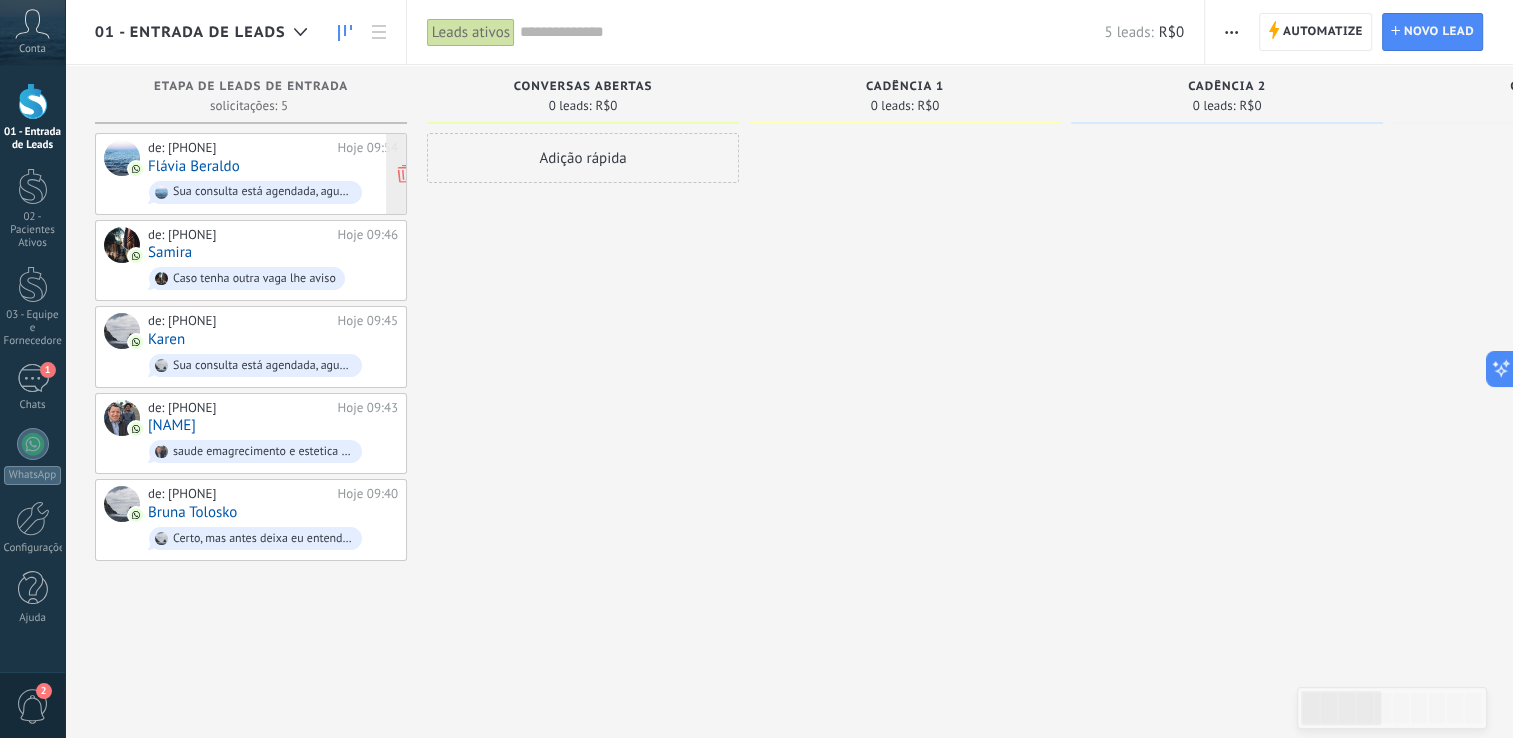 click on "de: [PHONE] Hoje 09:54 [NAME] Sua consulta está agendada, aguardamos você com carinho!
Data e hora: 11 de agosto às 07h40
Não se preocupe, próximo à data do seu agendamento, te enviamos via WhtasApp uma mensagem de confirmação.
📍A Clínica Blissa fica localizada no prédio Bertec Office Batel na Avenida Sete de Setembro, 4682, Ba..." at bounding box center (273, 174) 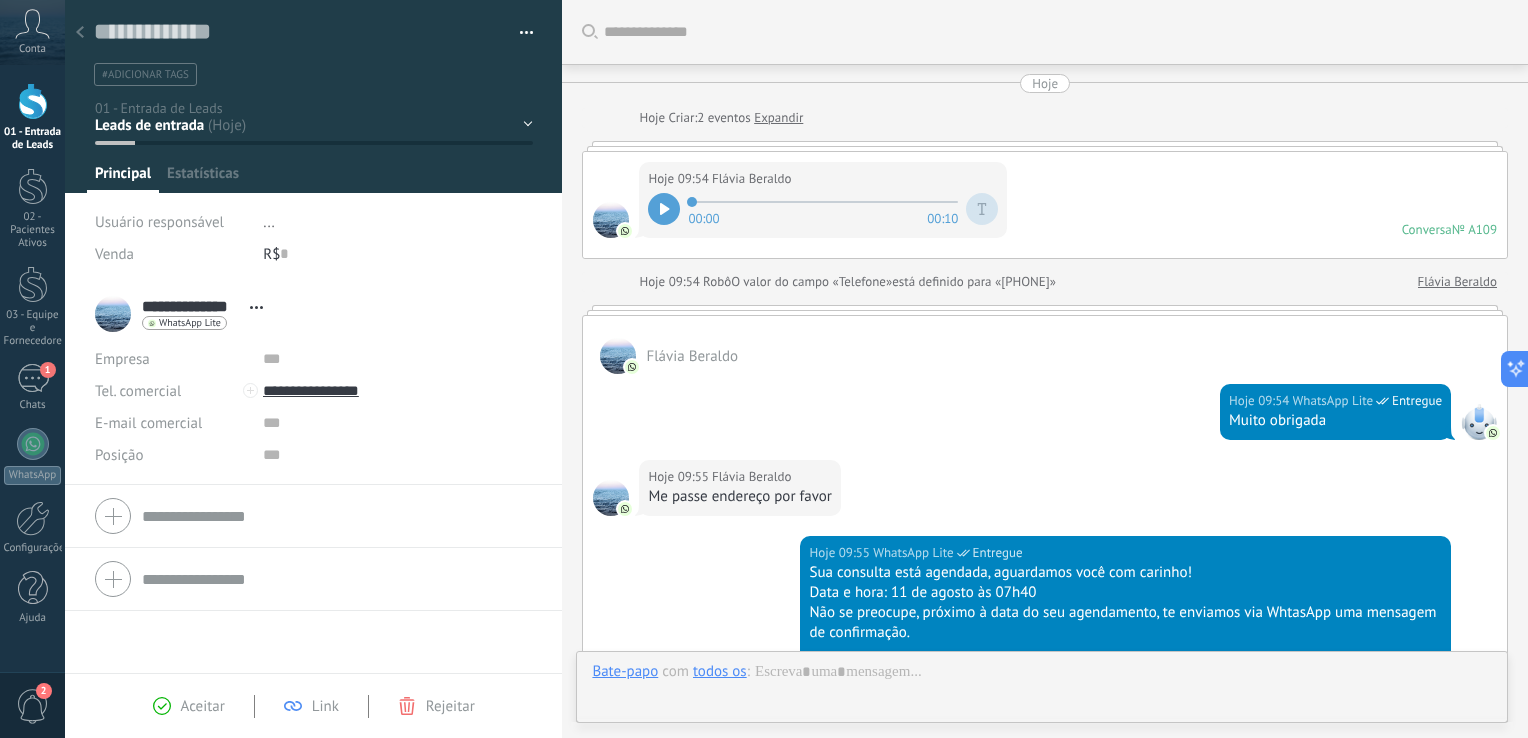 scroll, scrollTop: 29, scrollLeft: 0, axis: vertical 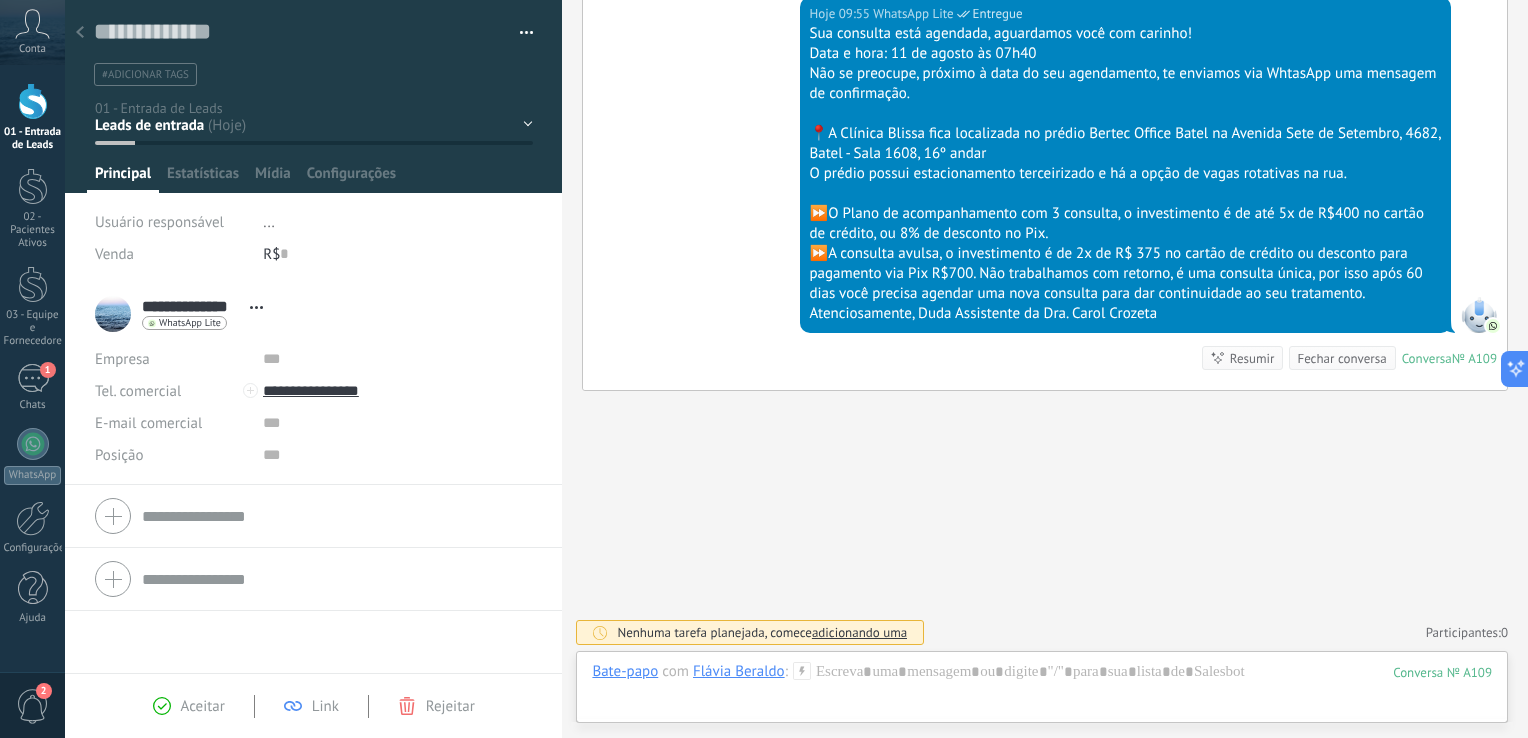 click at bounding box center (33, 101) 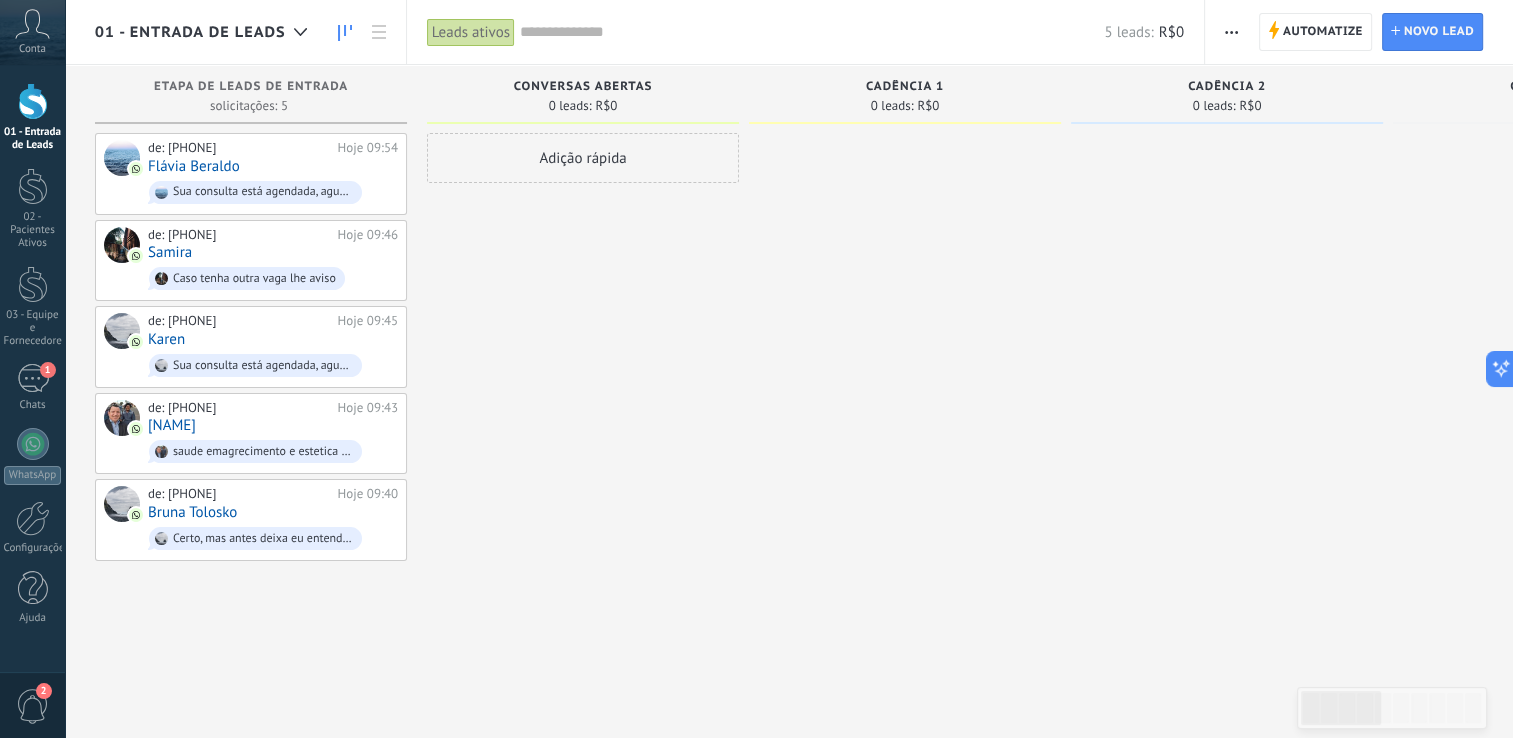 click on "Conversas Abertas" at bounding box center [583, 87] 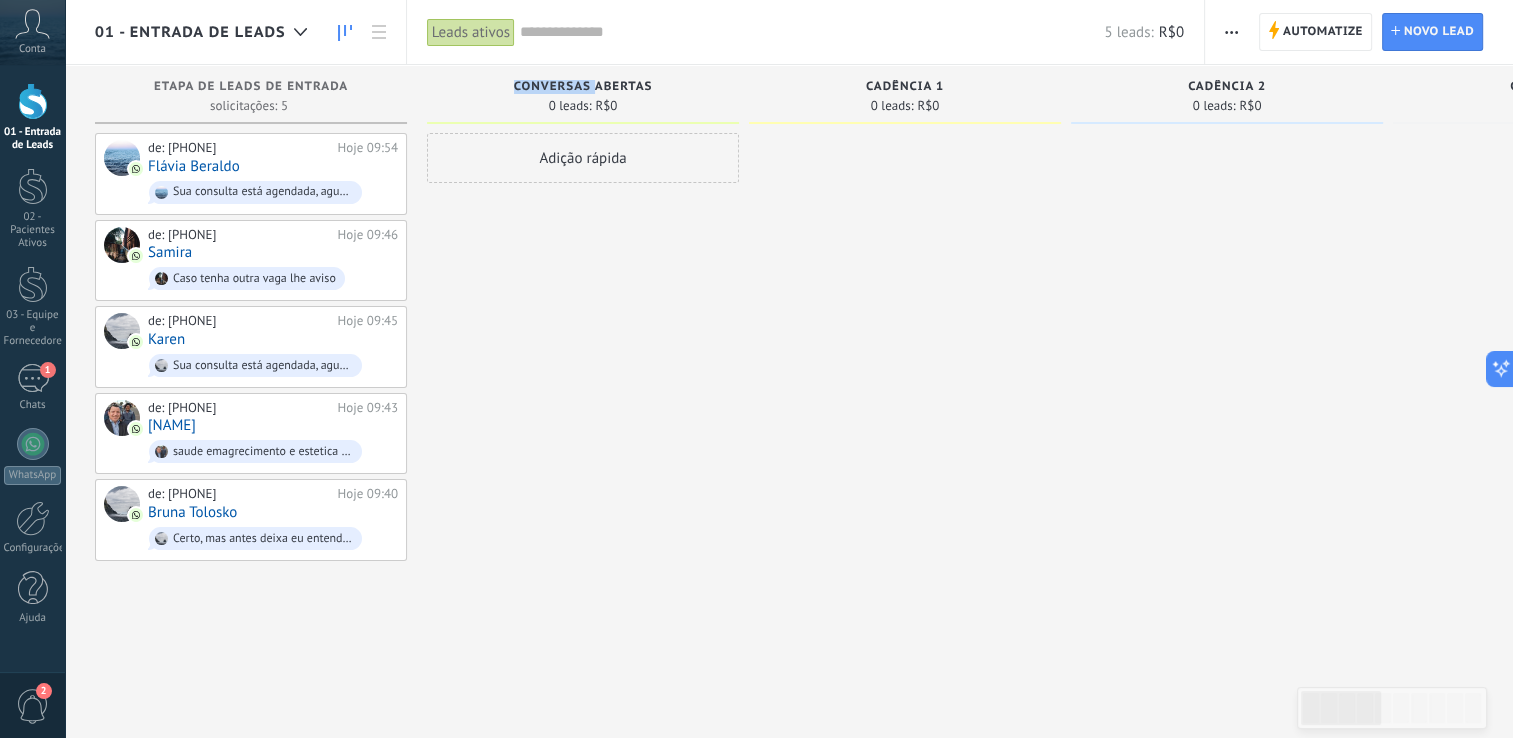 click on "Conversas Abertas" at bounding box center (583, 87) 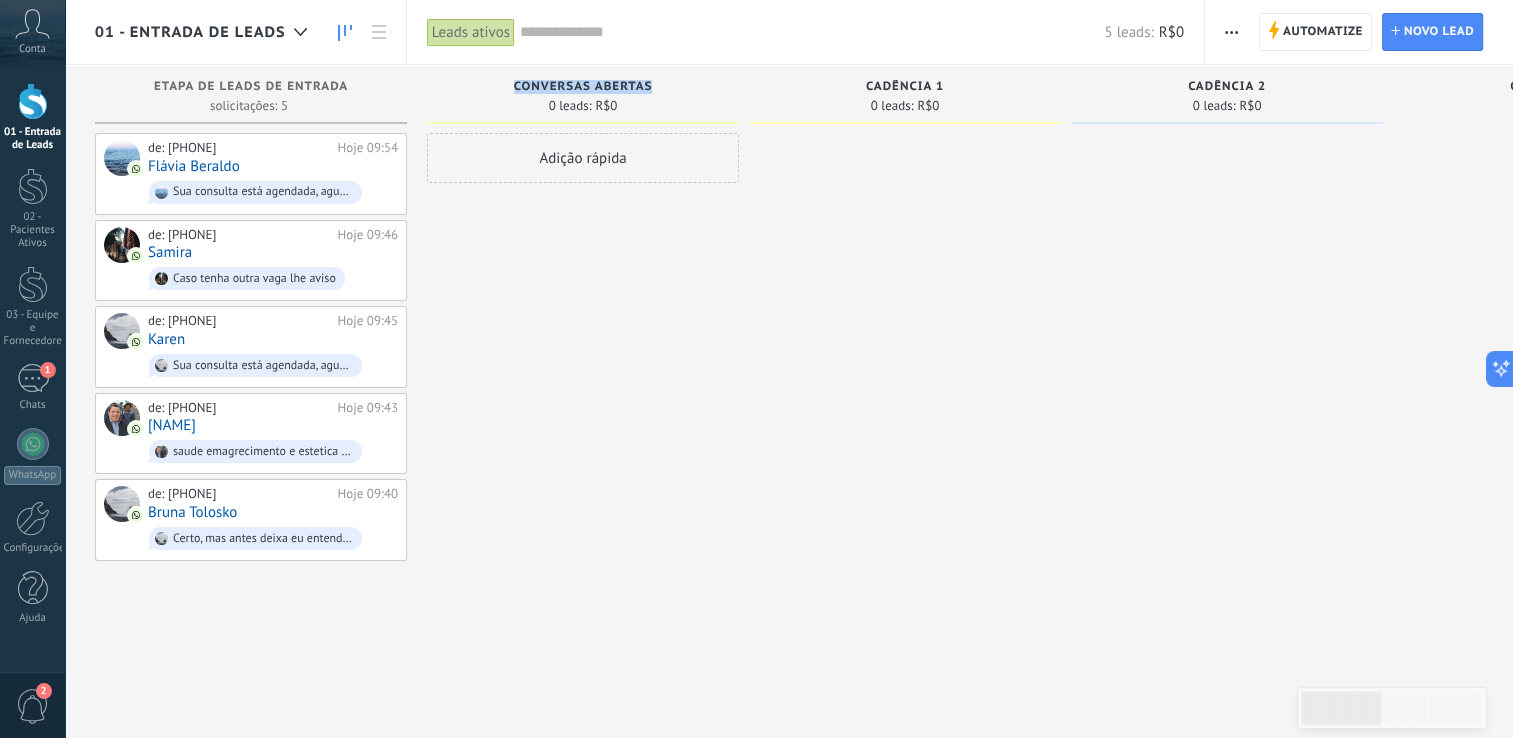 click on "Conversas Abertas" at bounding box center [583, 87] 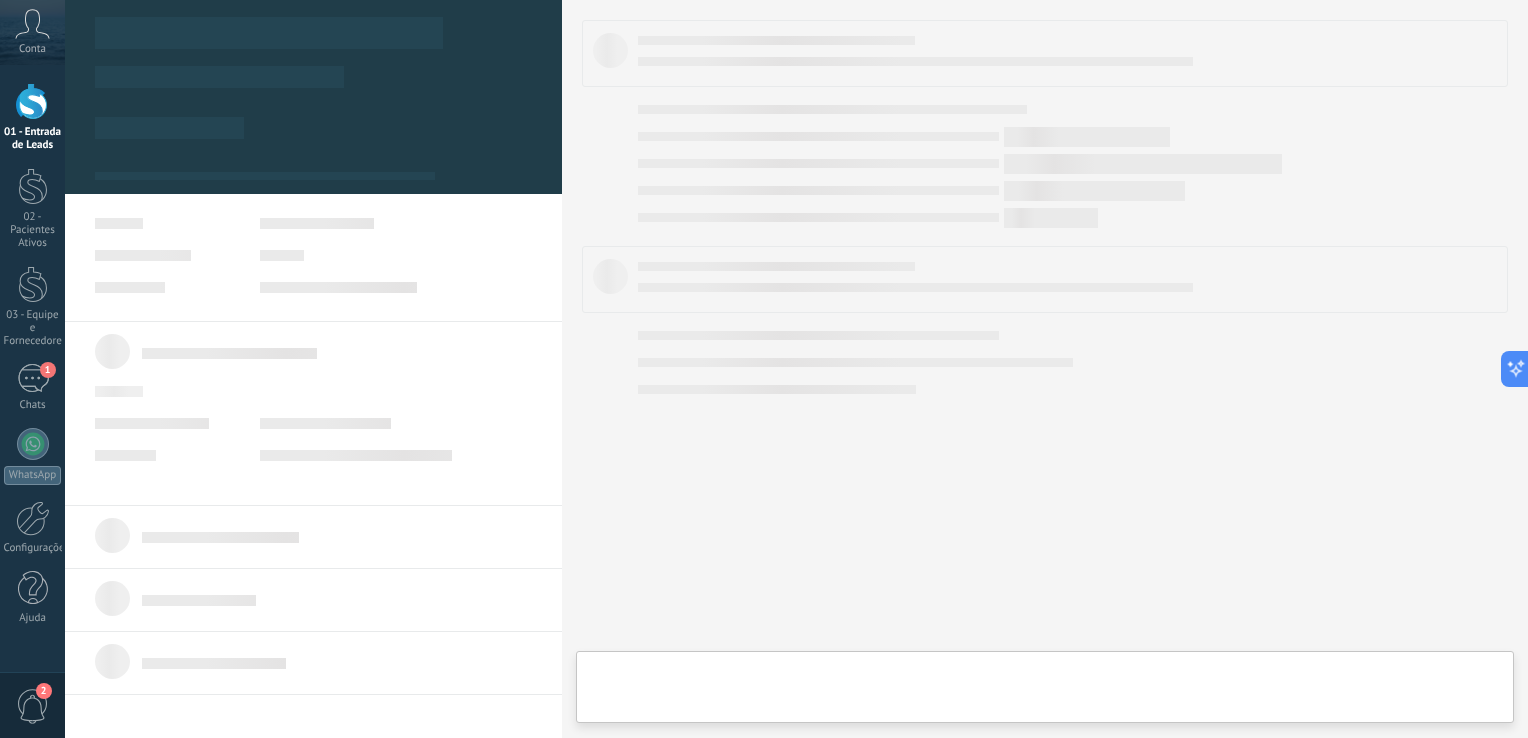 type on "**********" 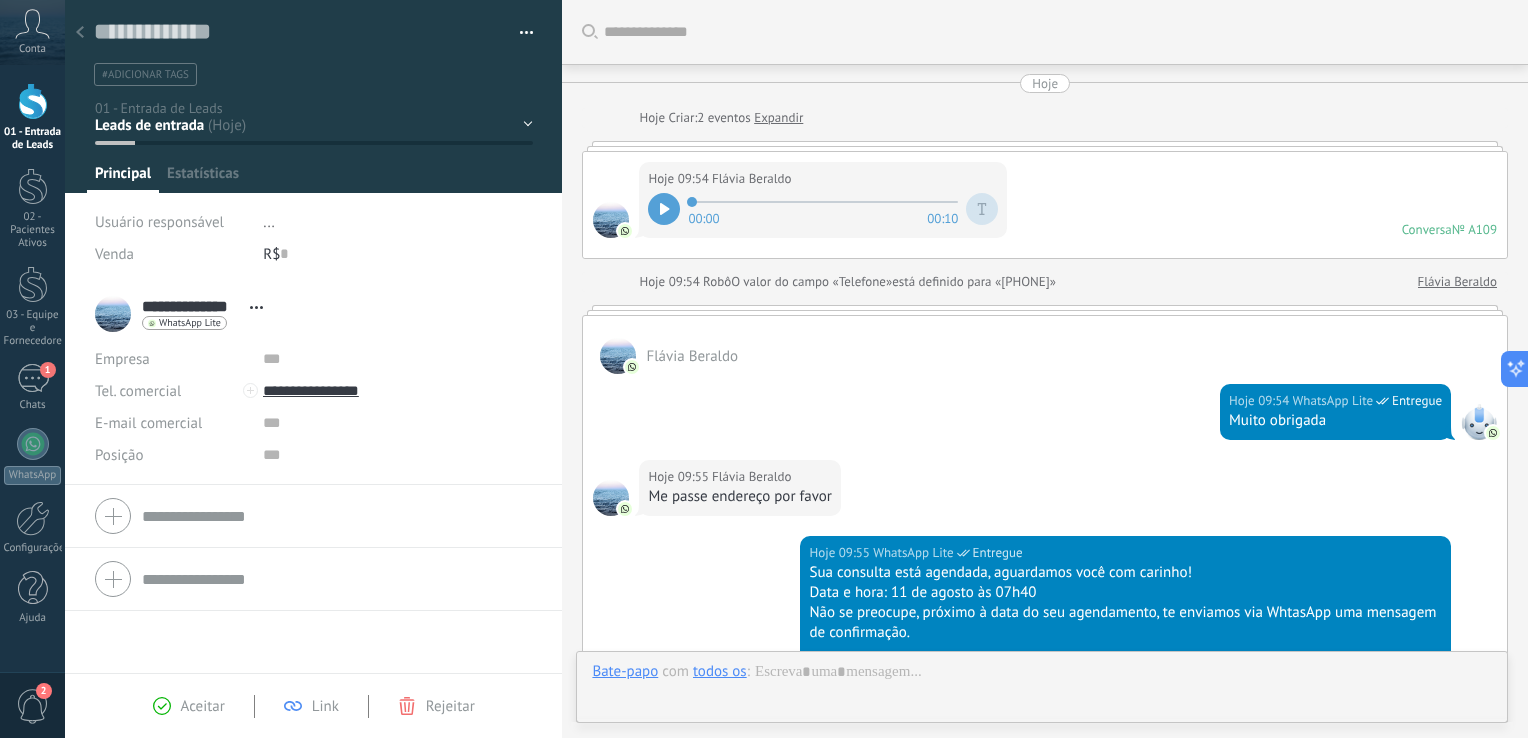 scroll, scrollTop: 29, scrollLeft: 0, axis: vertical 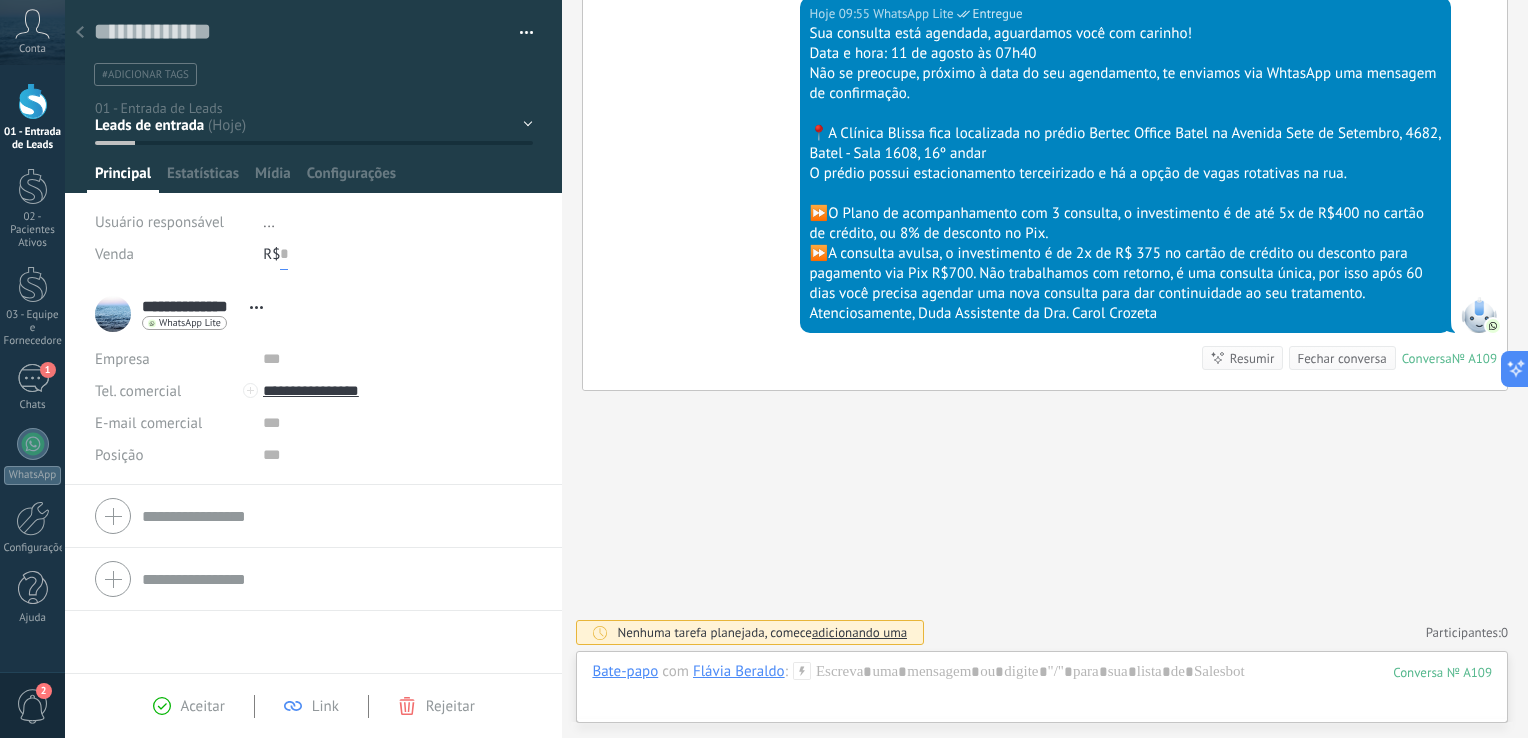 click at bounding box center [284, 254] 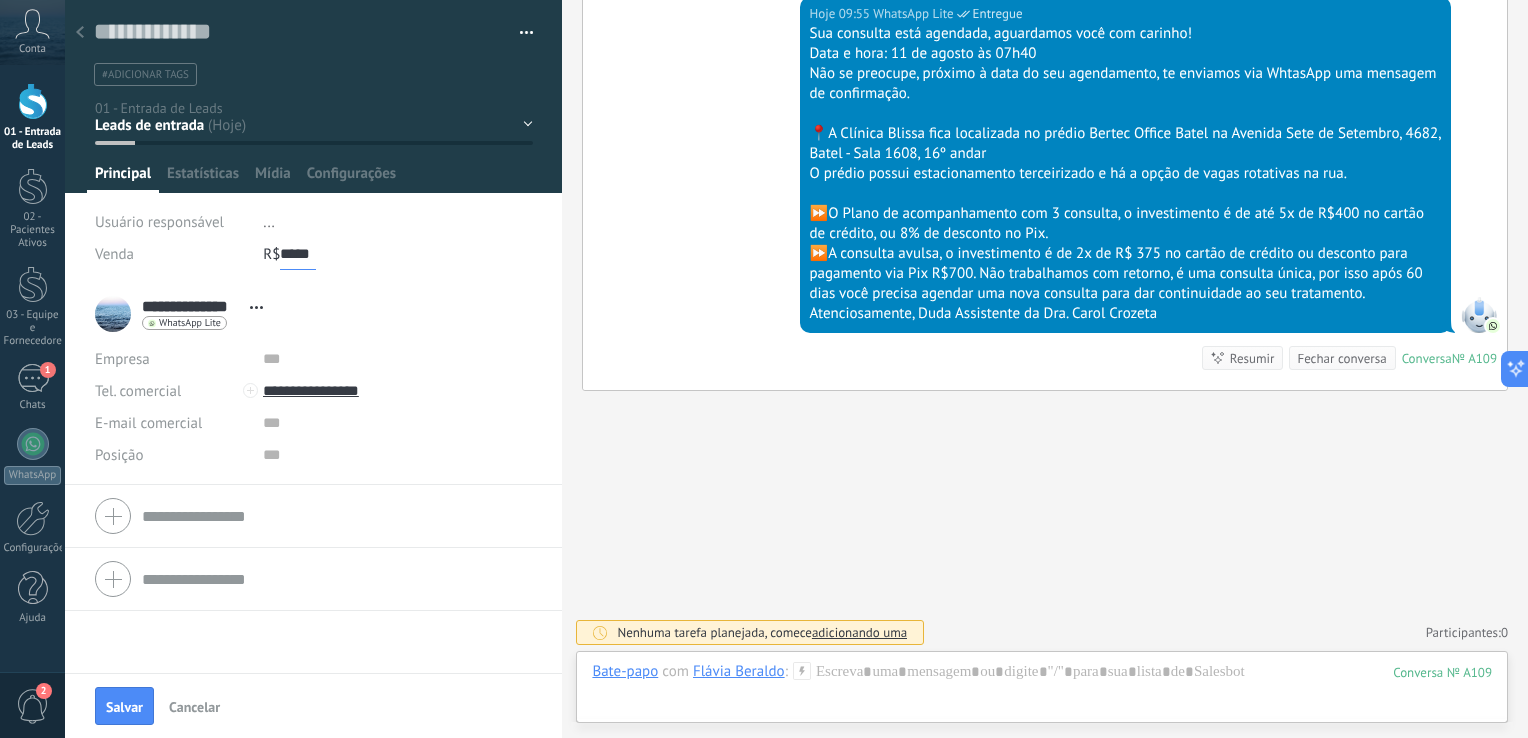 type on "*****" 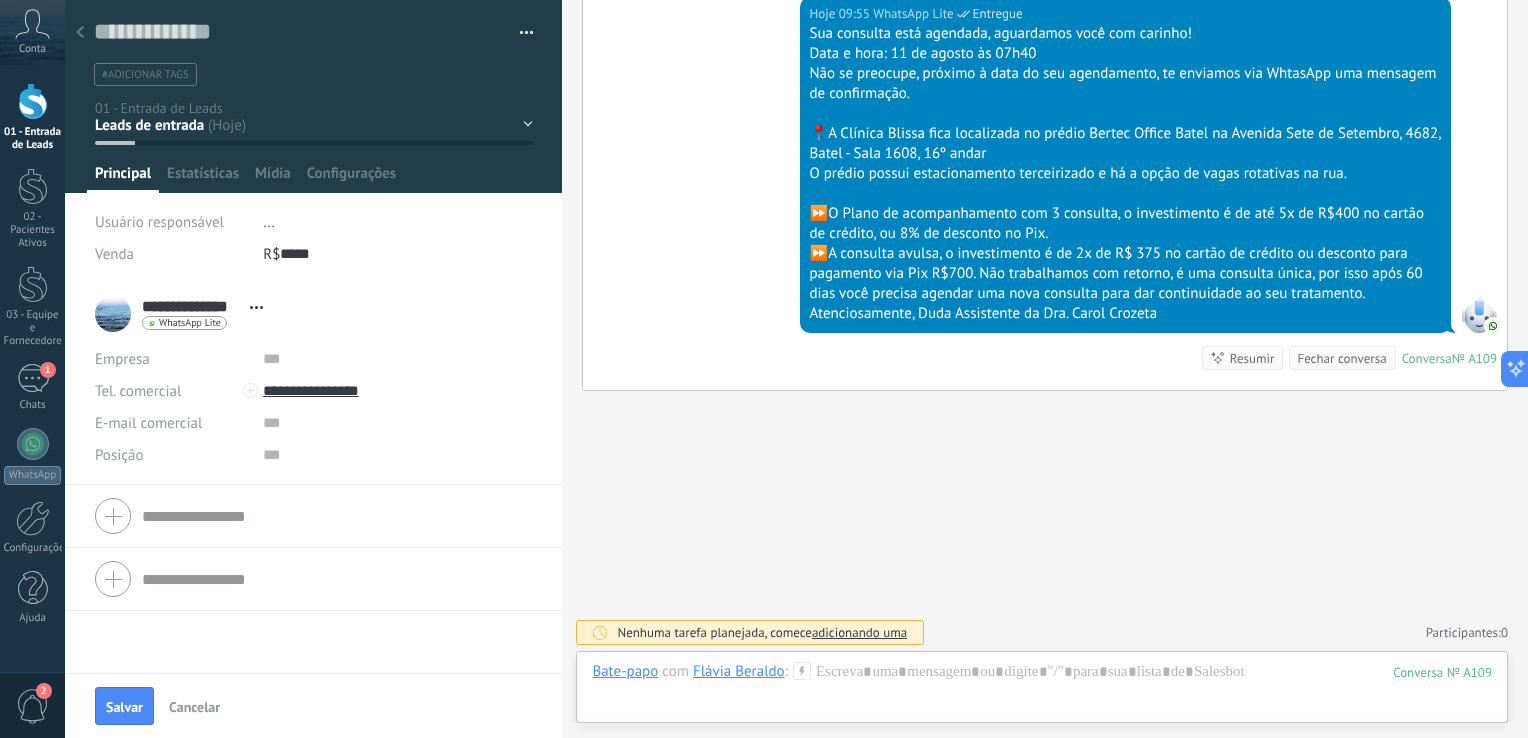 click on "..." at bounding box center (398, 222) 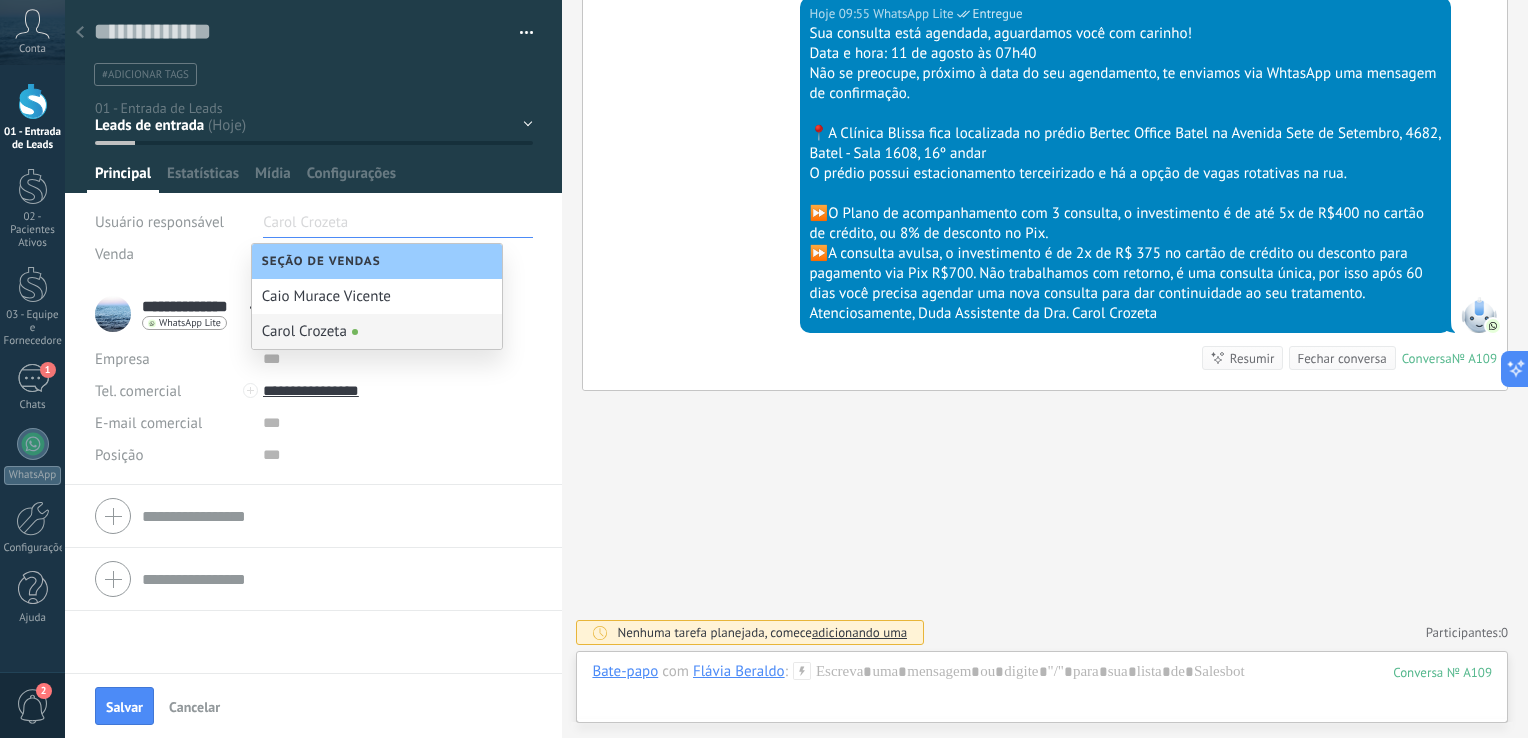 click on "Carol Crozeta" at bounding box center [377, 331] 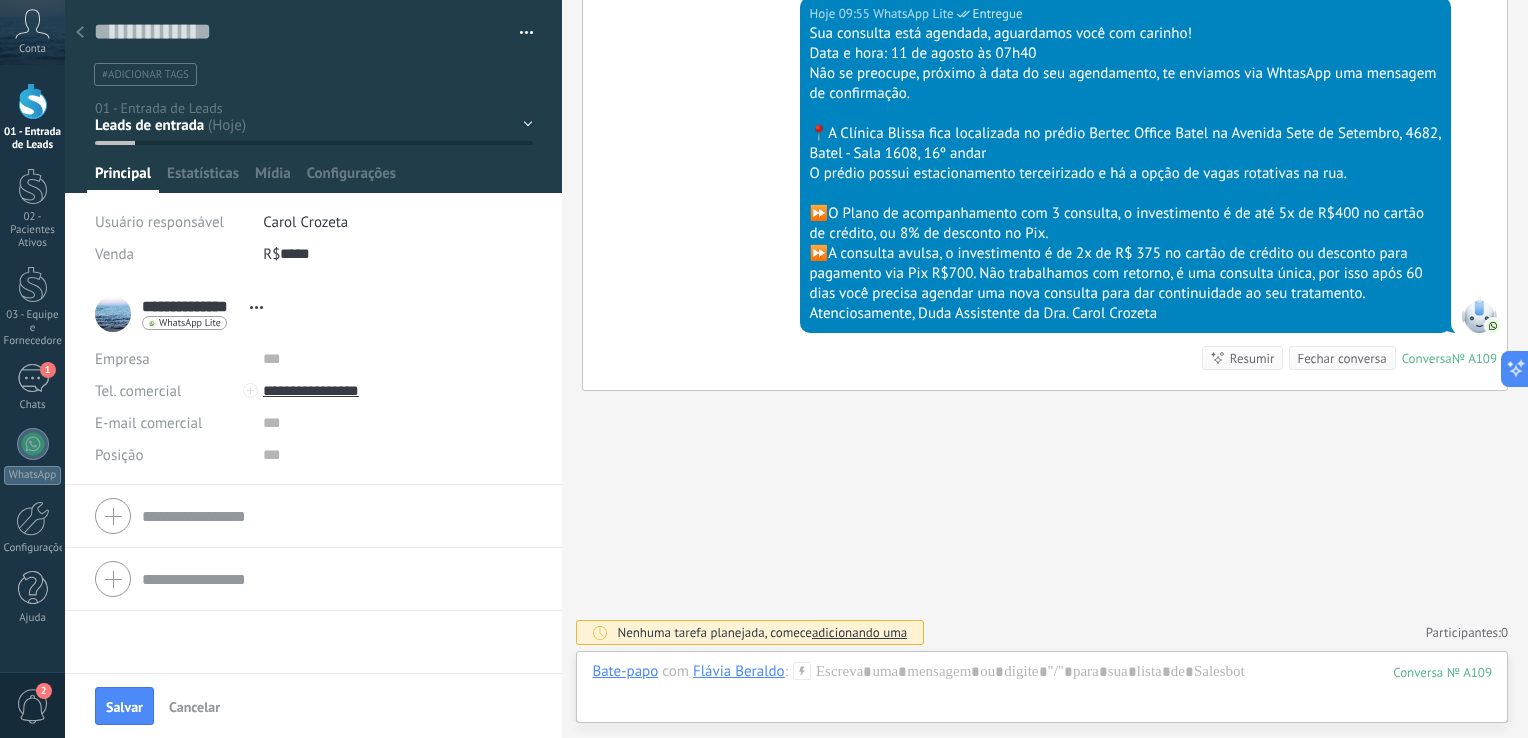 click on "01 - Entrada de Leads" at bounding box center [32, 117] 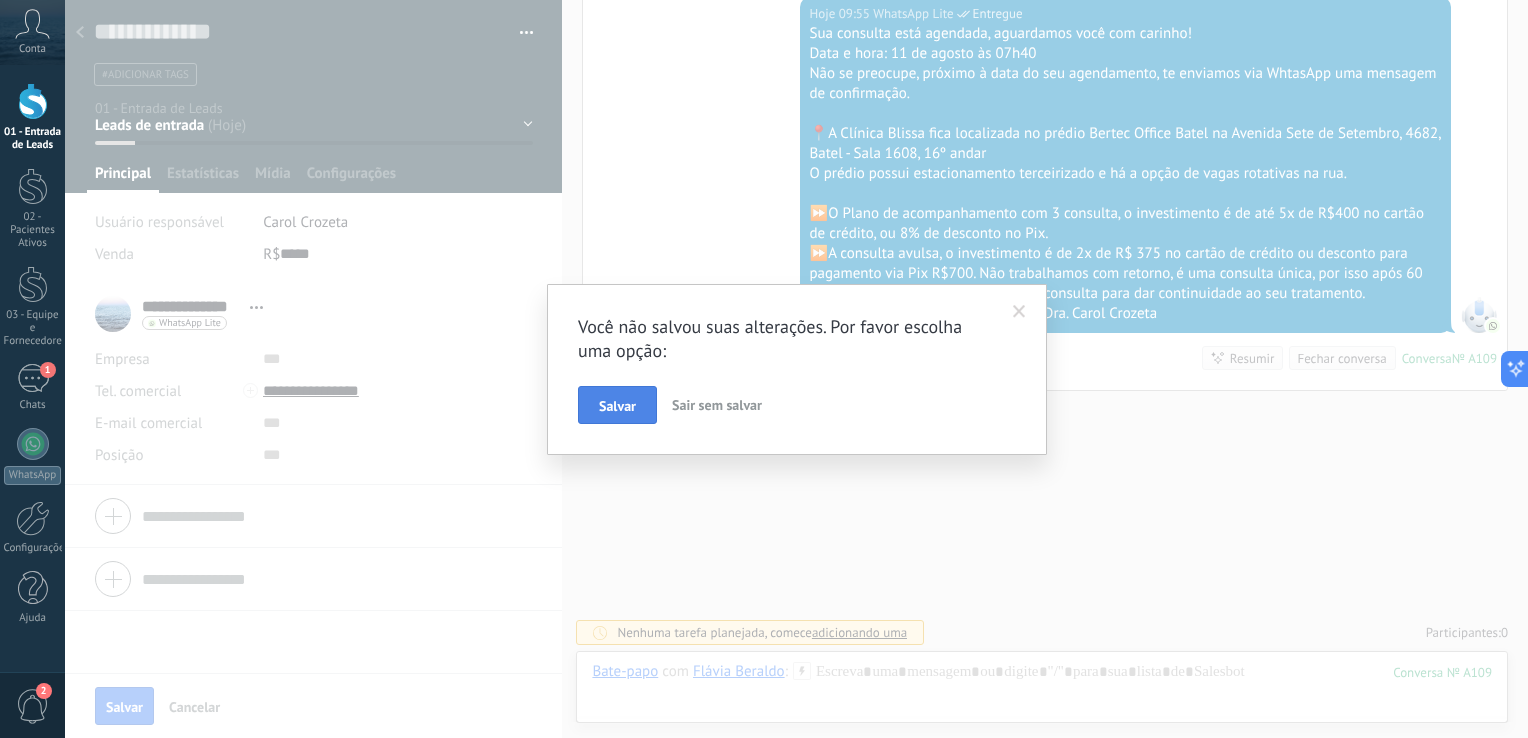 click on "Salvar" at bounding box center (617, 406) 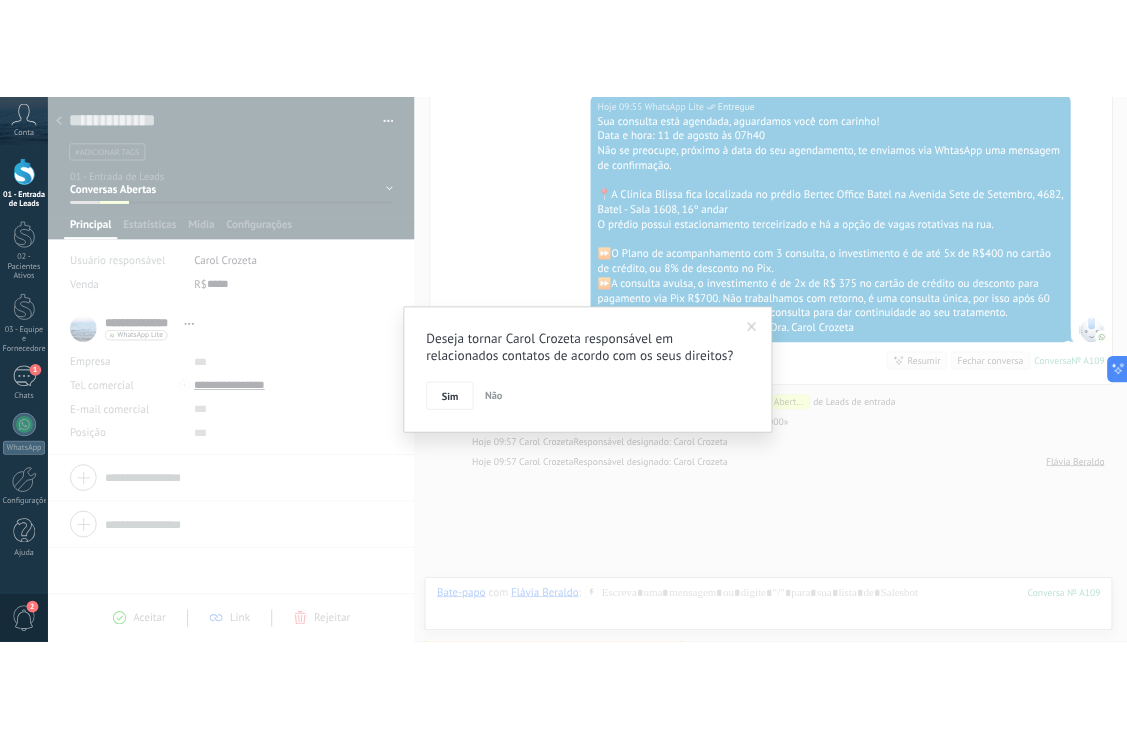 scroll, scrollTop: 652, scrollLeft: 0, axis: vertical 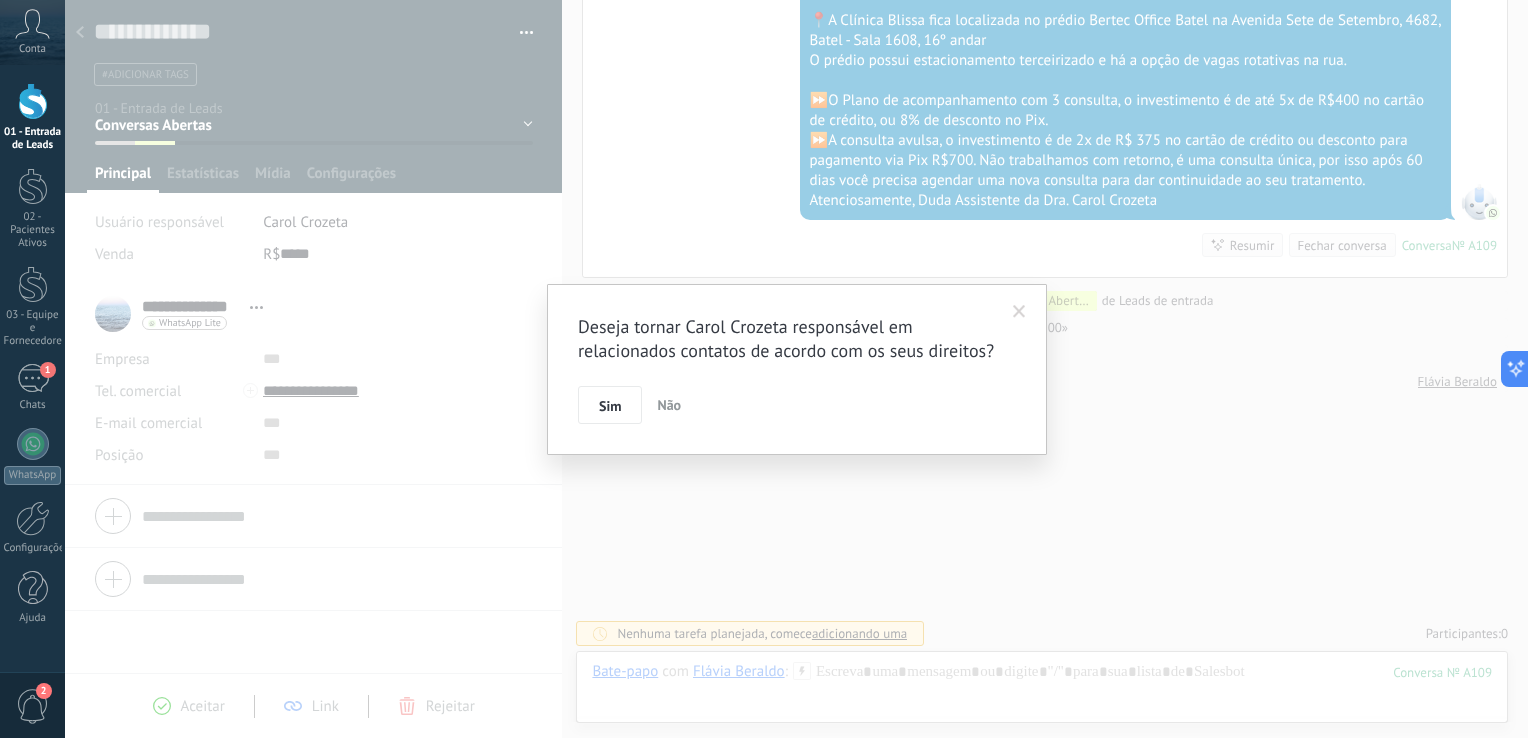 click at bounding box center [1019, 312] 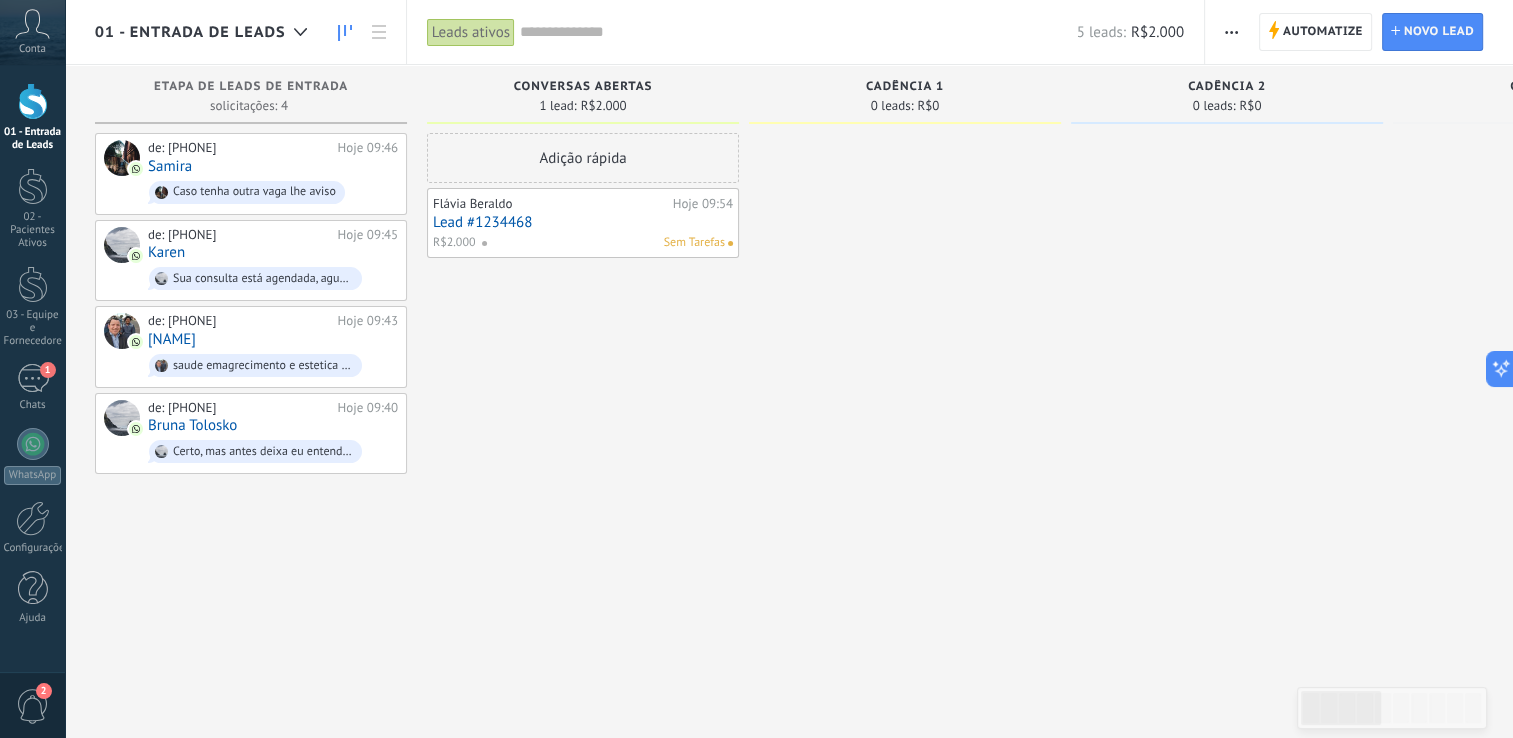 click on "Conversas Abertas" at bounding box center [583, 87] 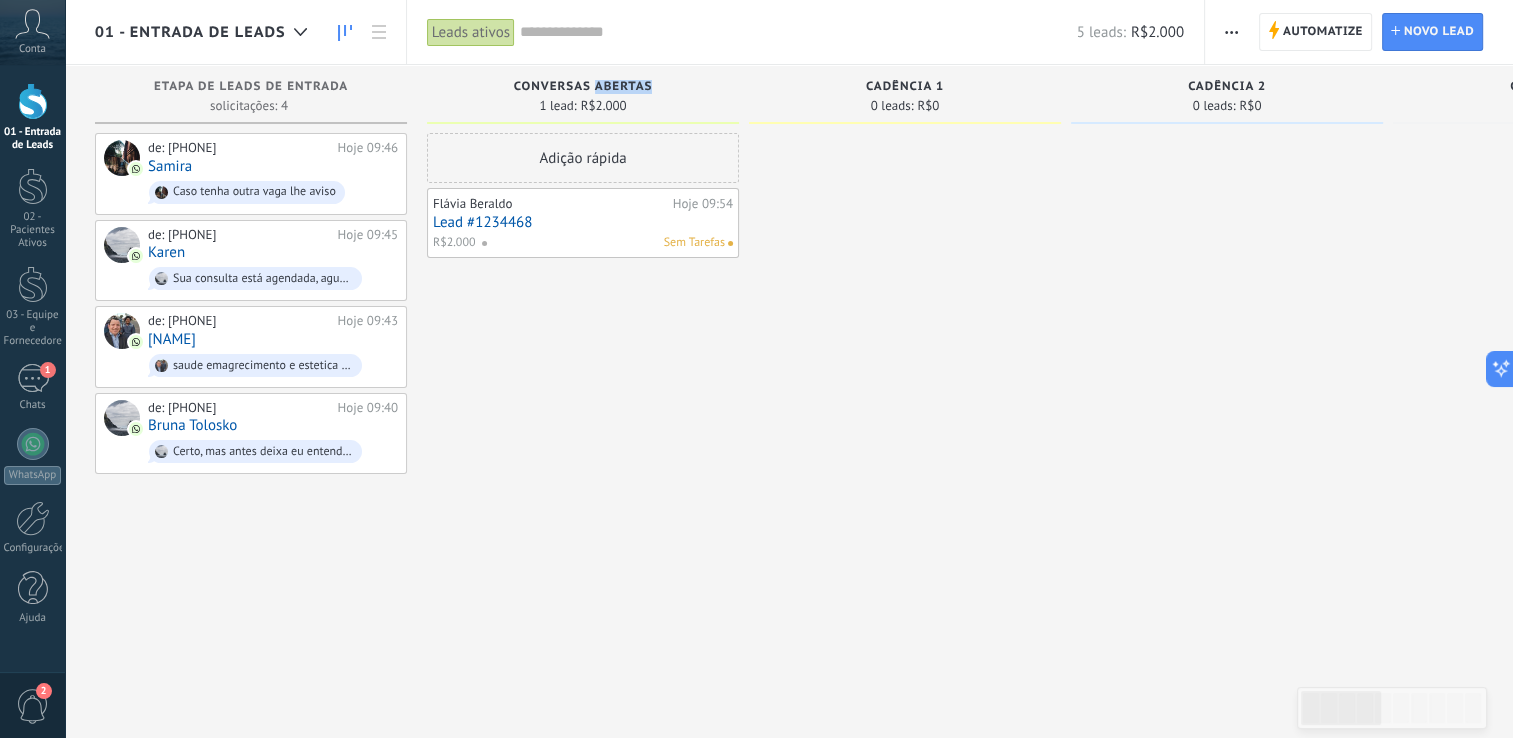 click on "Conversas Abertas" at bounding box center (583, 87) 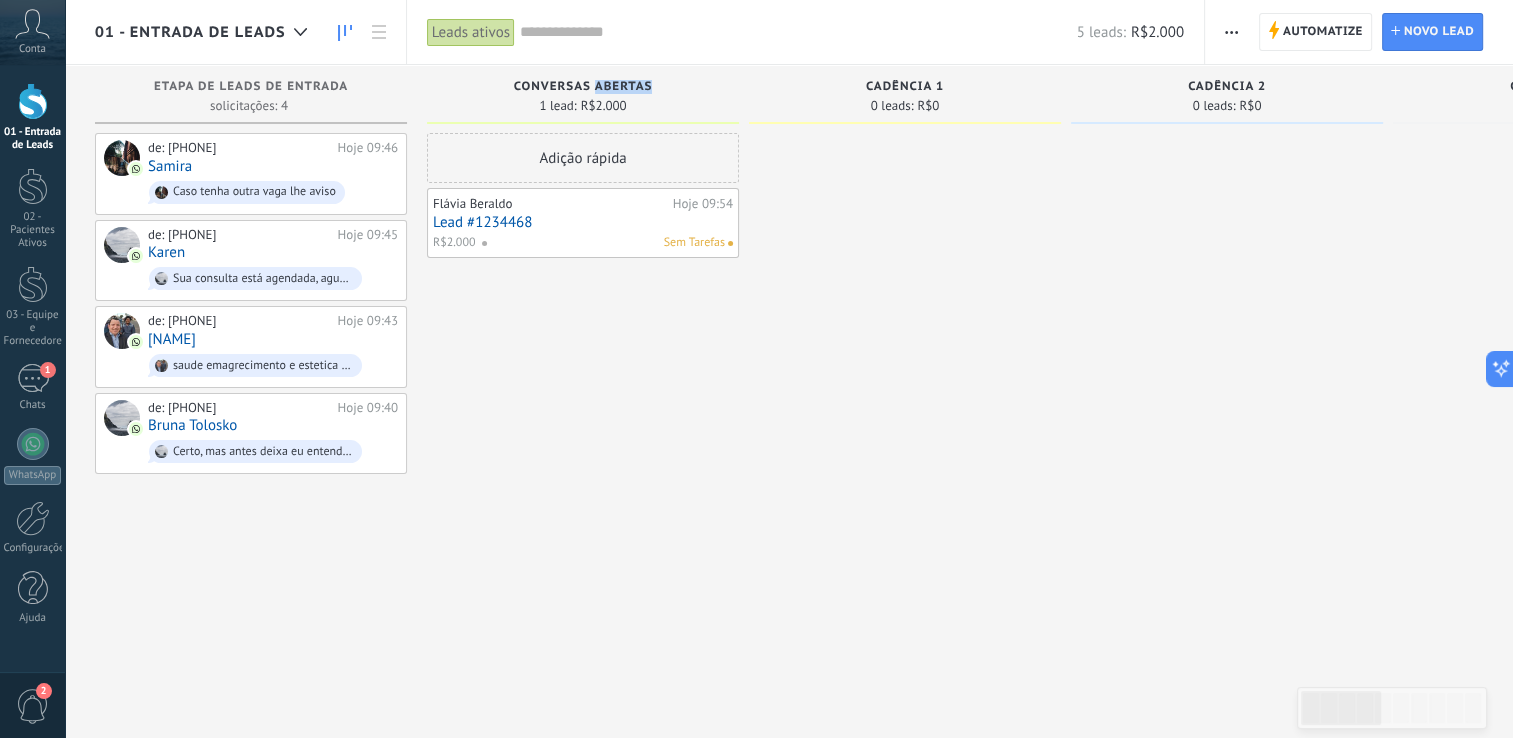 click on "Conversas Abertas" at bounding box center (583, 87) 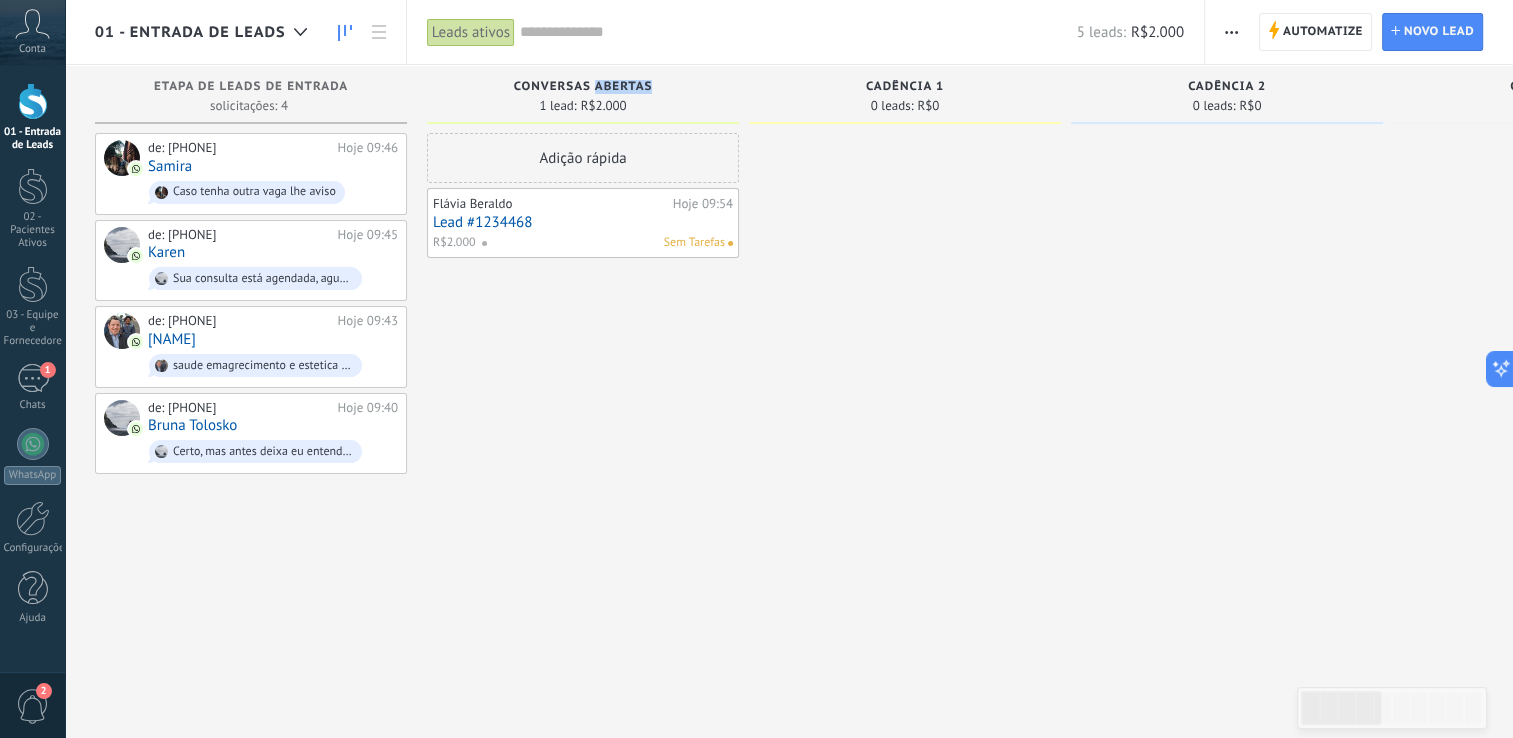 drag, startPoint x: 616, startPoint y: 88, endPoint x: 607, endPoint y: 80, distance: 12.0415945 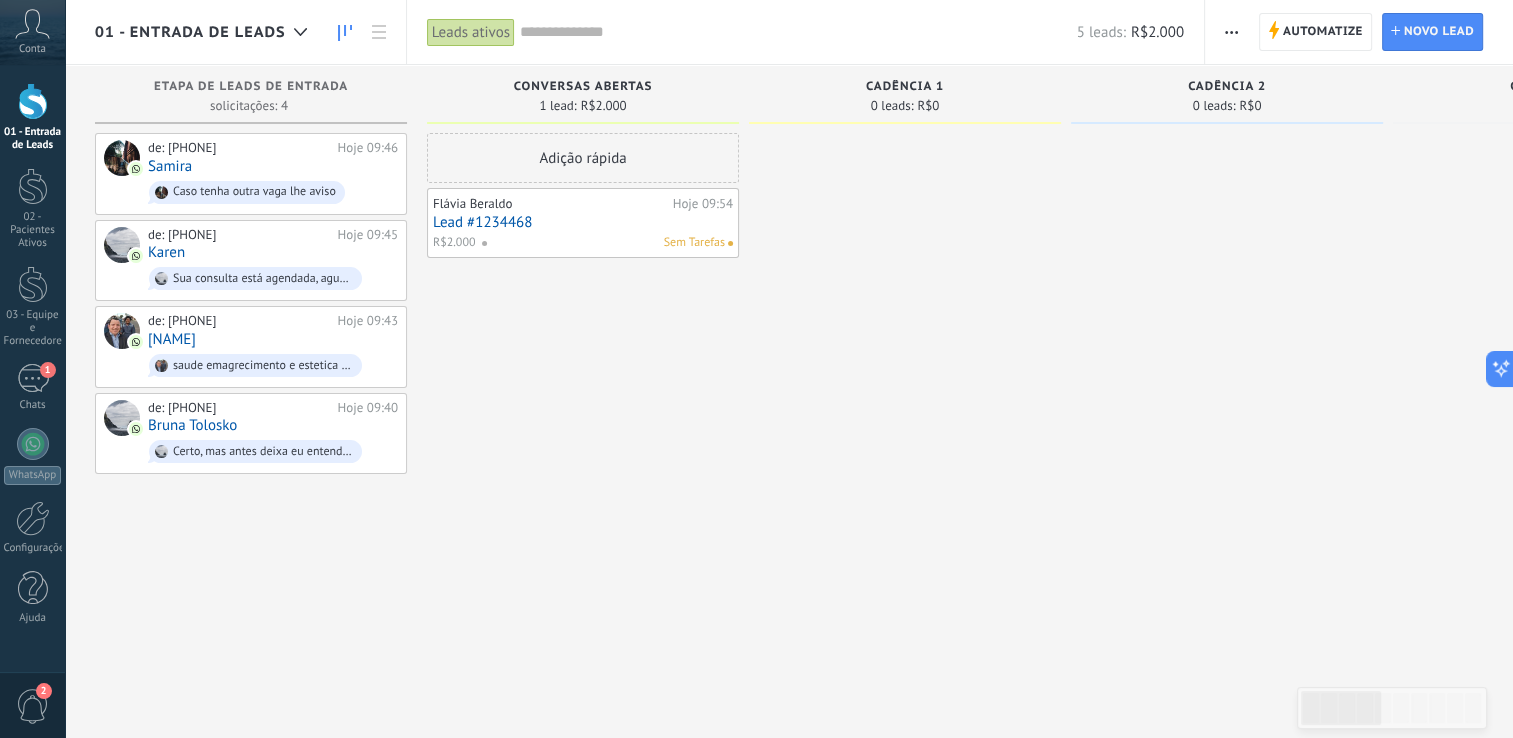 click on "Conversas Abertas" at bounding box center [583, 87] 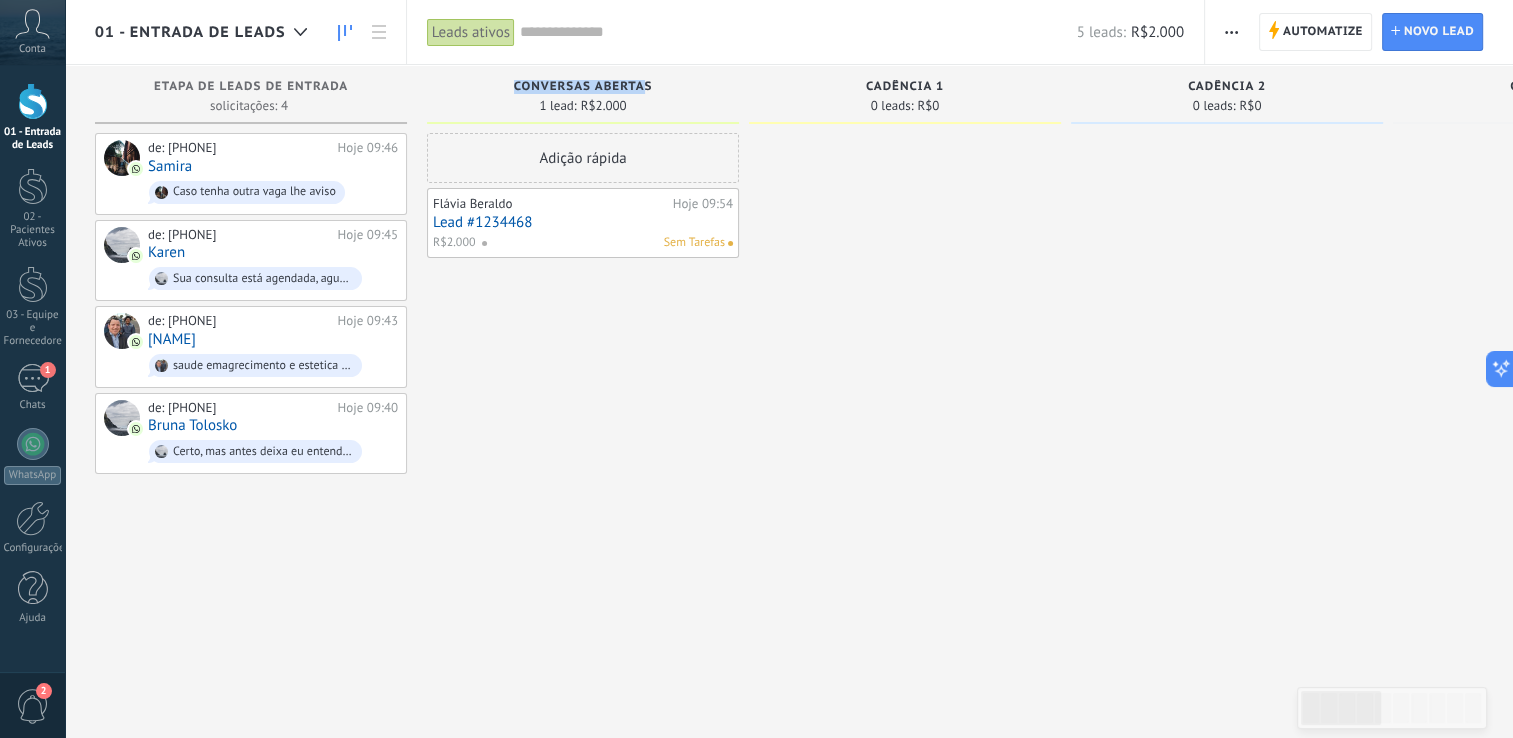 drag, startPoint x: 648, startPoint y: 80, endPoint x: 496, endPoint y: 88, distance: 152.21039 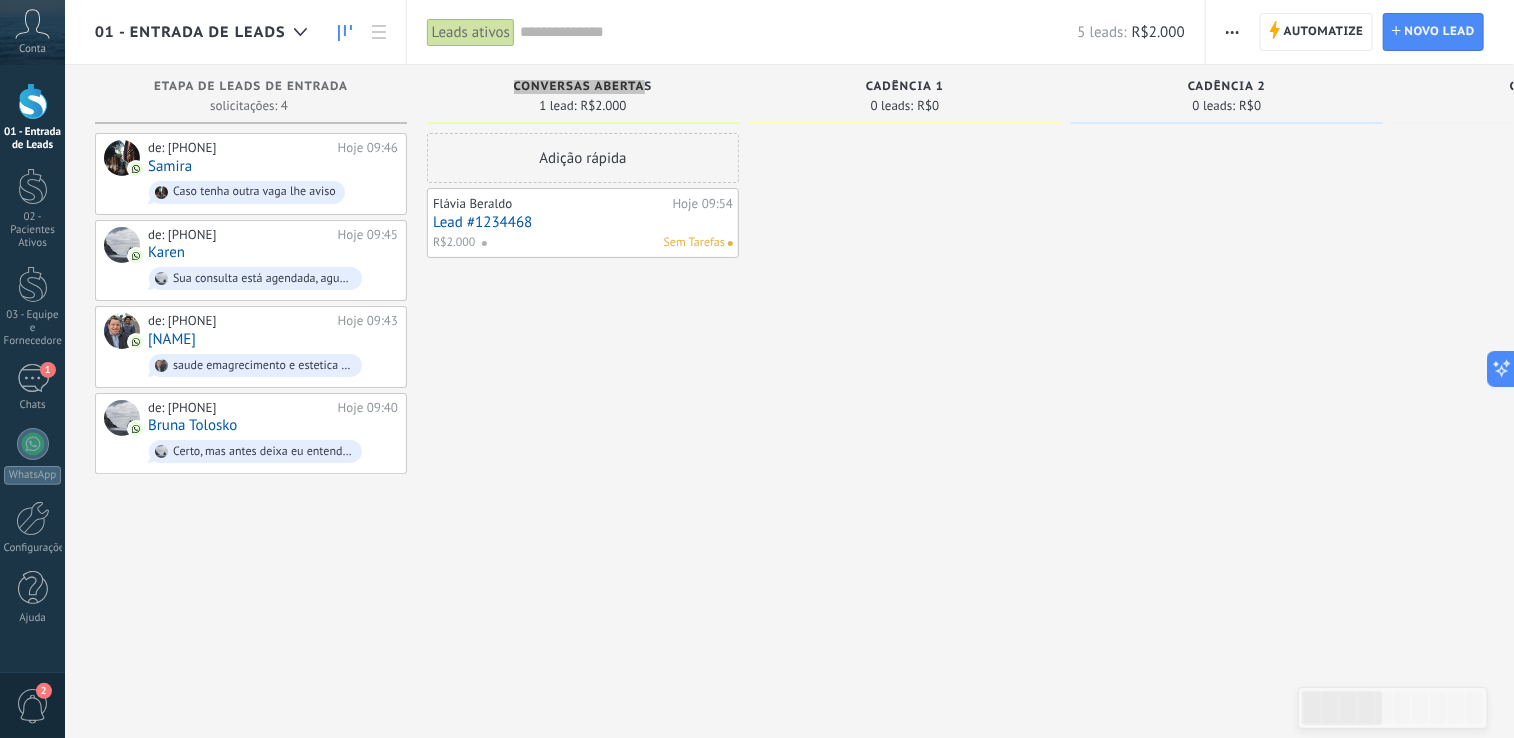 type on "**********" 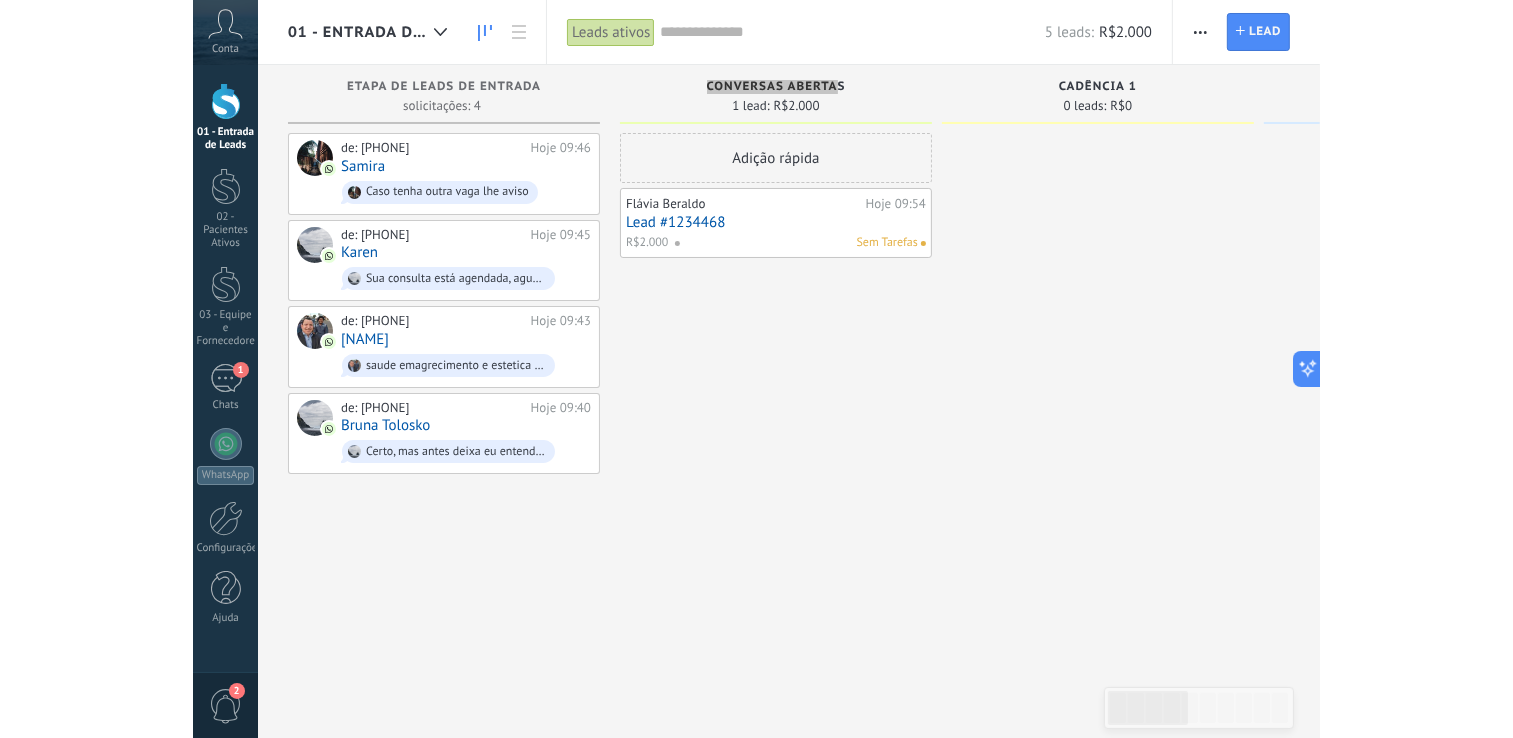 scroll, scrollTop: 19, scrollLeft: 0, axis: vertical 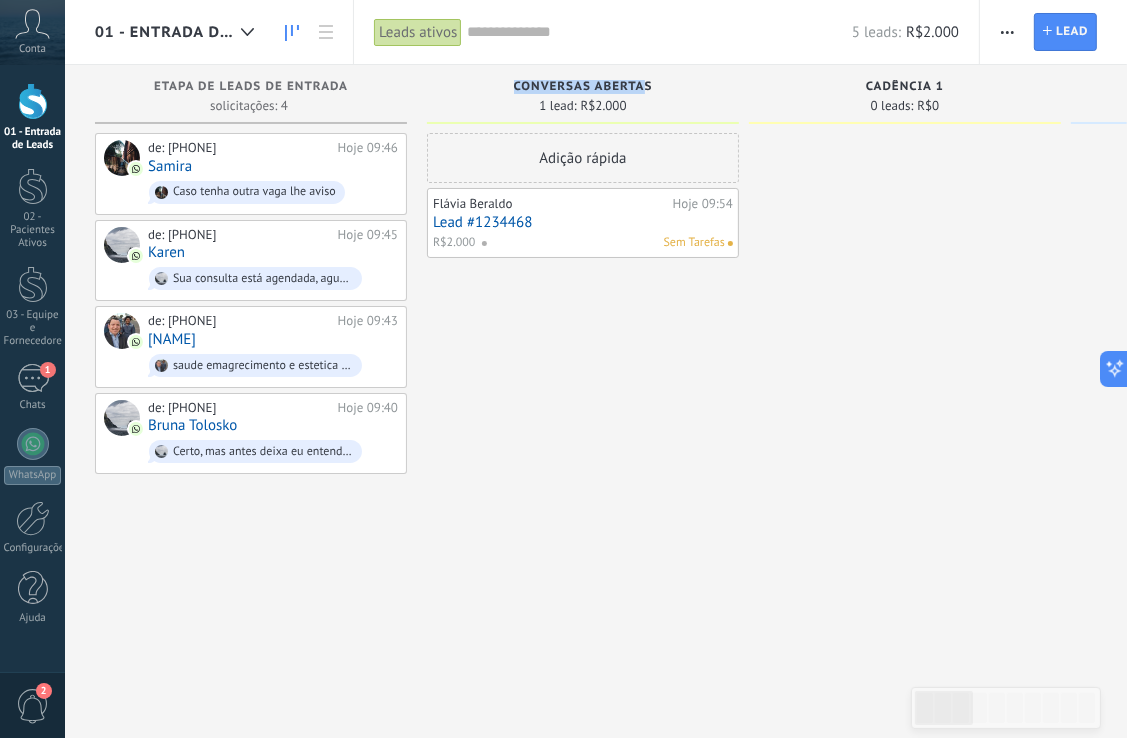 click at bounding box center [905, 371] 